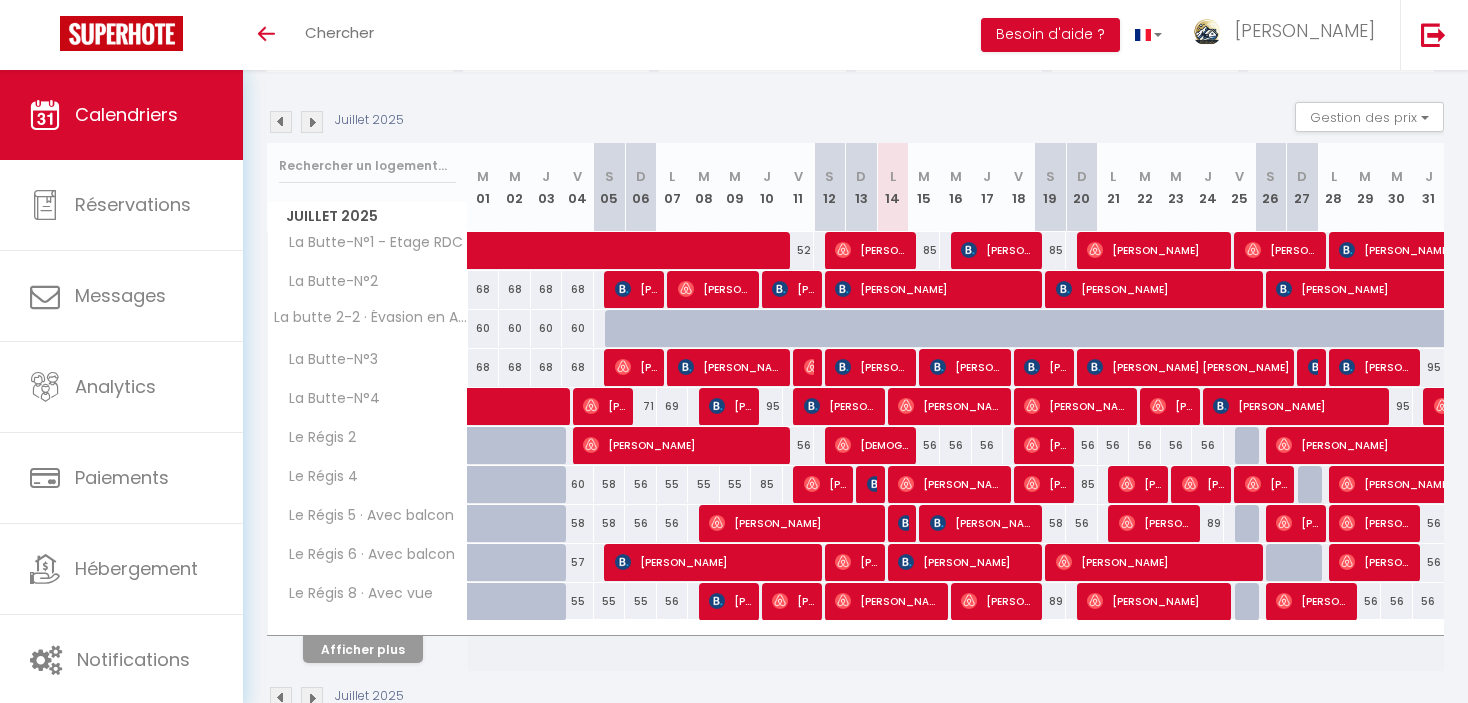 scroll, scrollTop: 200, scrollLeft: 0, axis: vertical 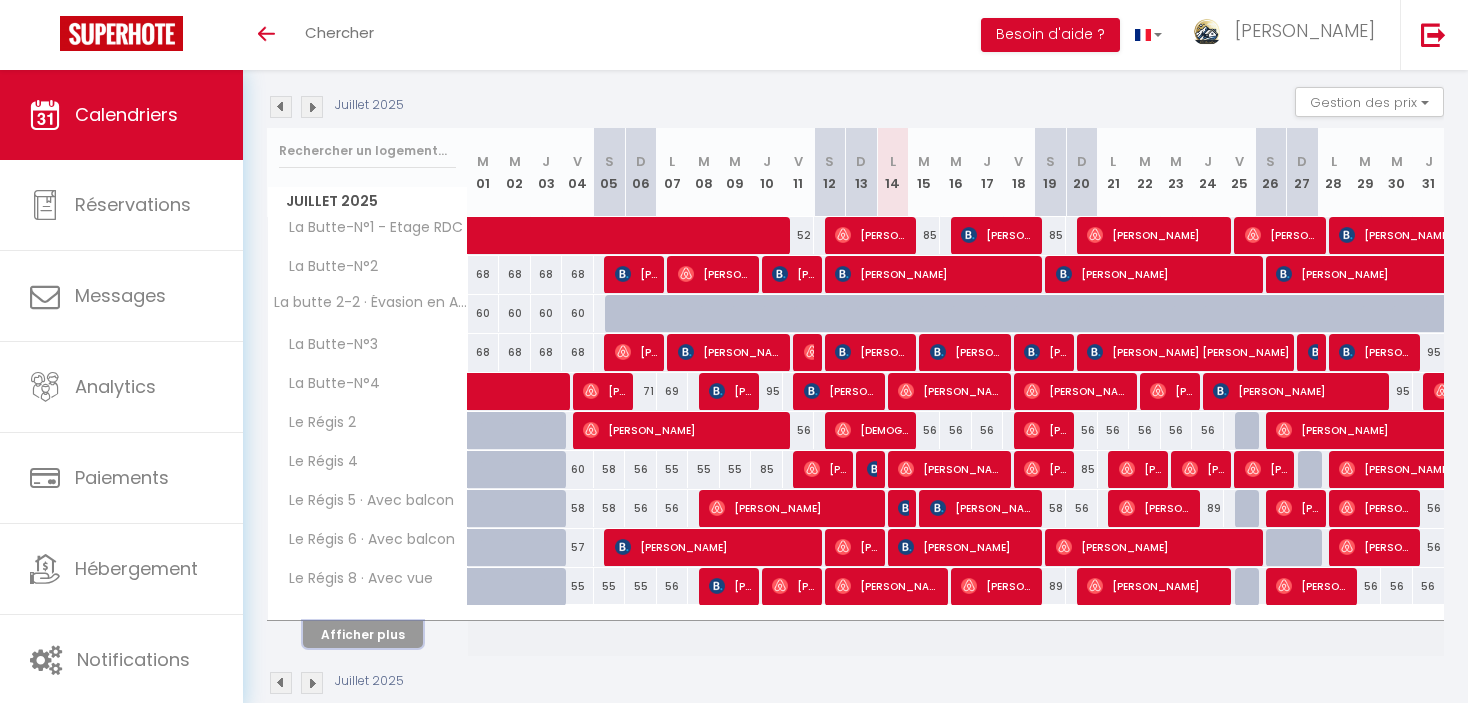 click on "Afficher plus" at bounding box center (363, 634) 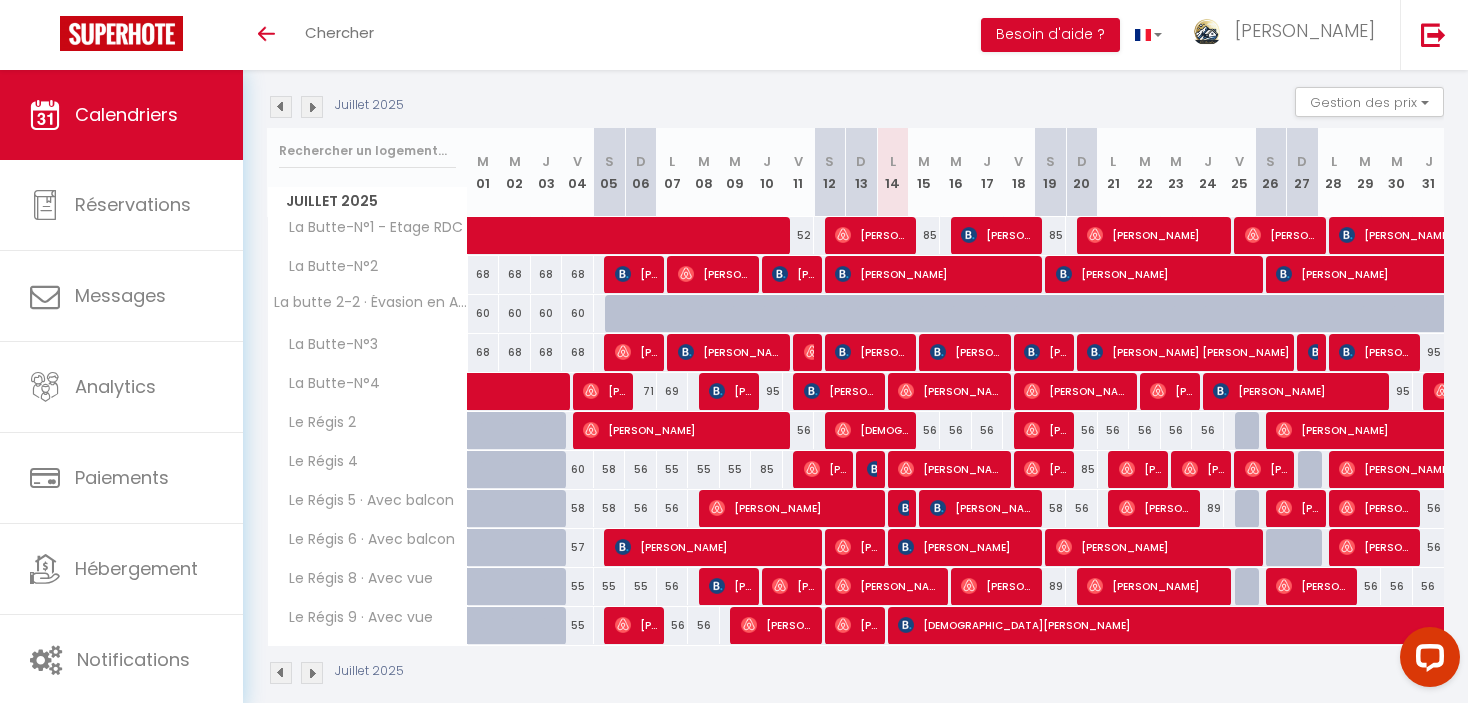 scroll, scrollTop: 0, scrollLeft: 0, axis: both 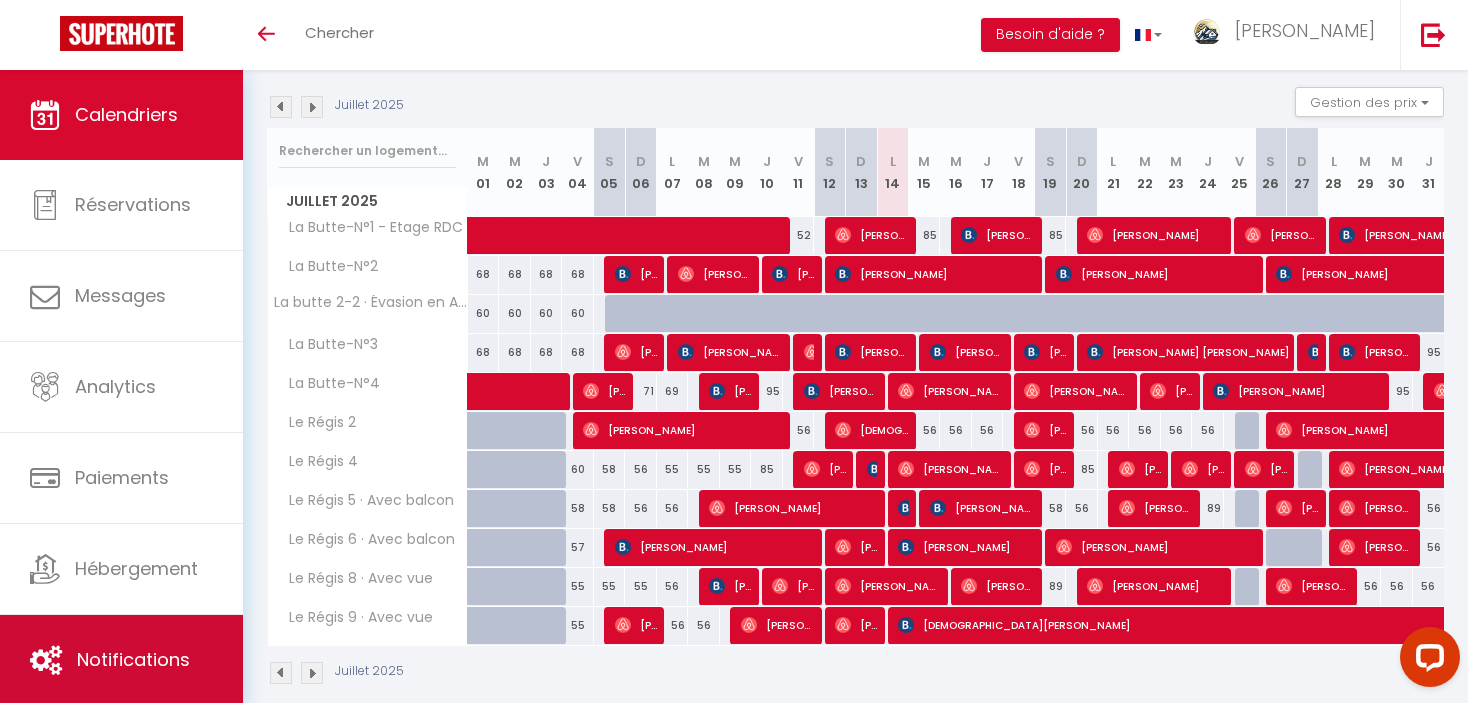 click on "Notifications" at bounding box center [133, 659] 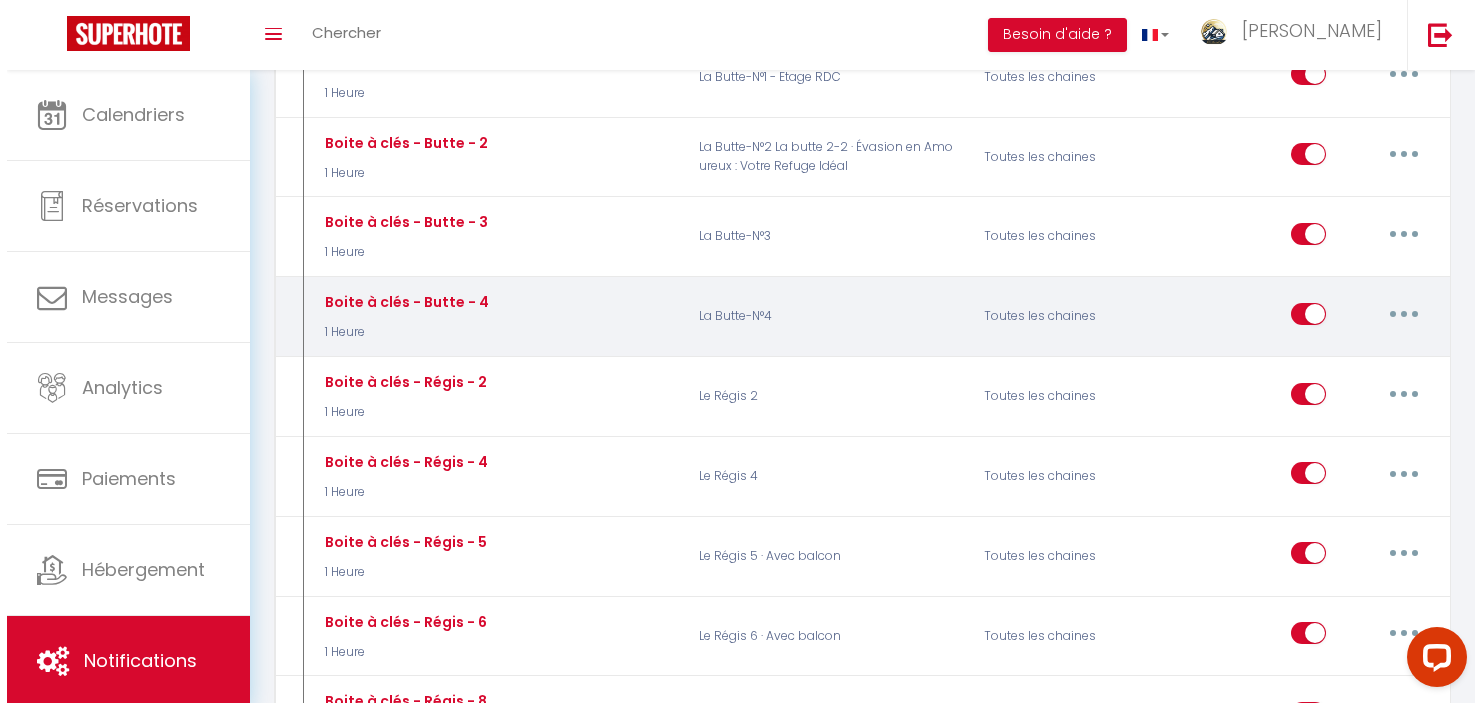 scroll, scrollTop: 900, scrollLeft: 0, axis: vertical 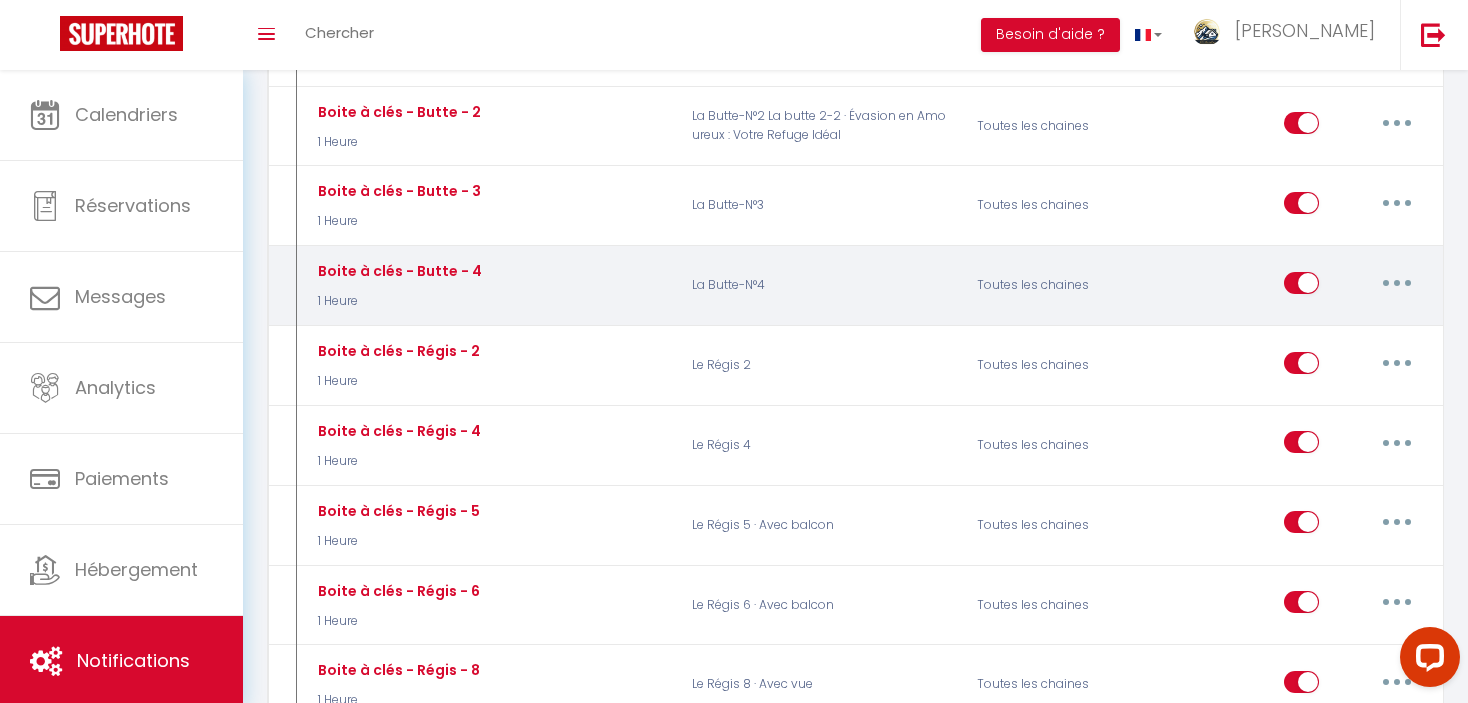 click at bounding box center (1397, 283) 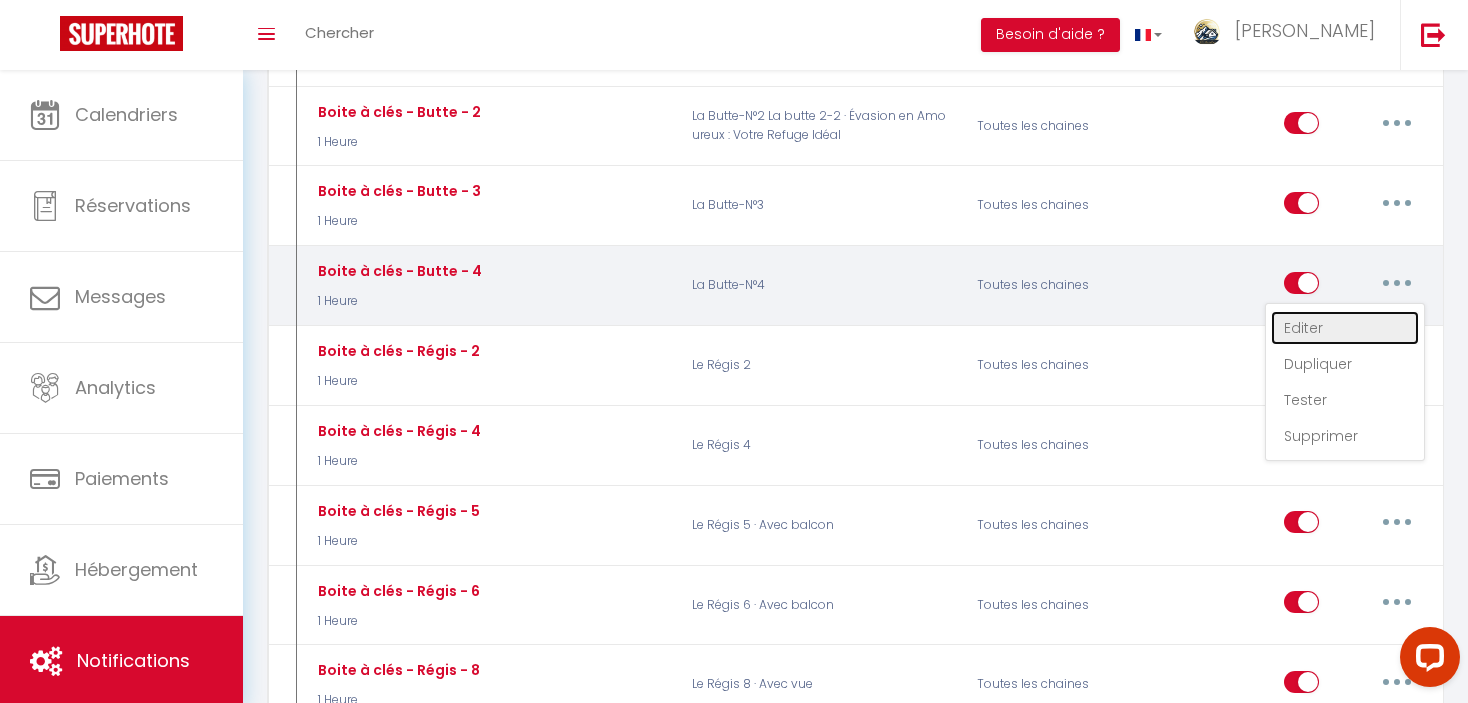 click on "Editer" at bounding box center (1345, 328) 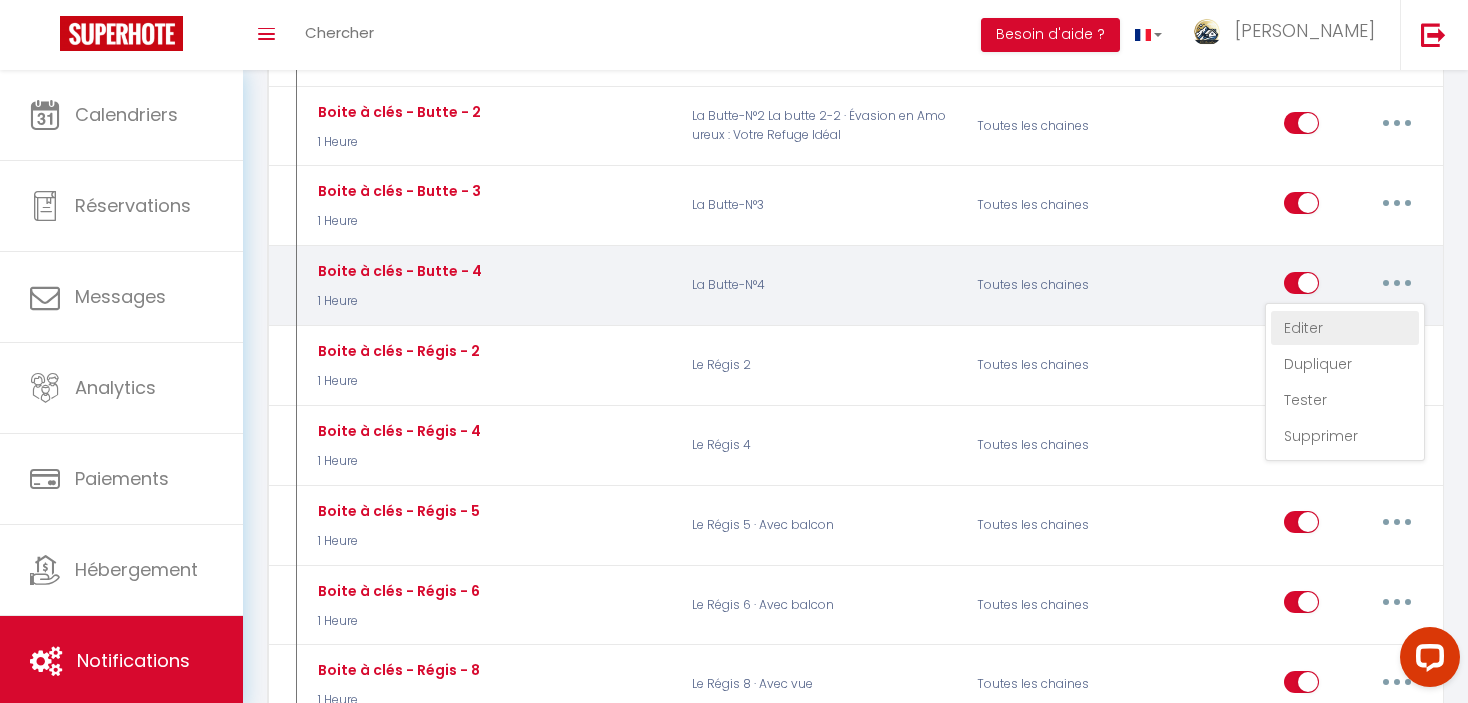 type on "Boite à clés - Butte - 4" 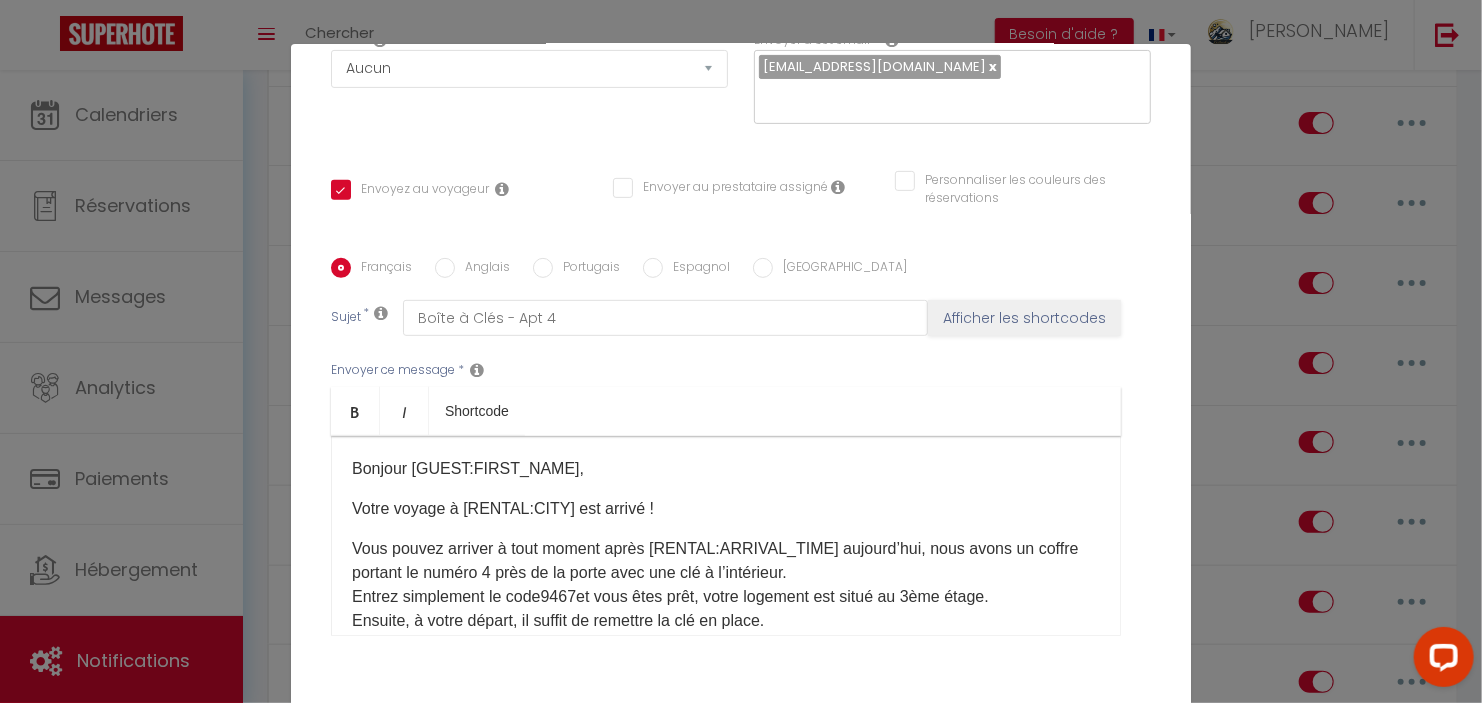scroll, scrollTop: 360, scrollLeft: 0, axis: vertical 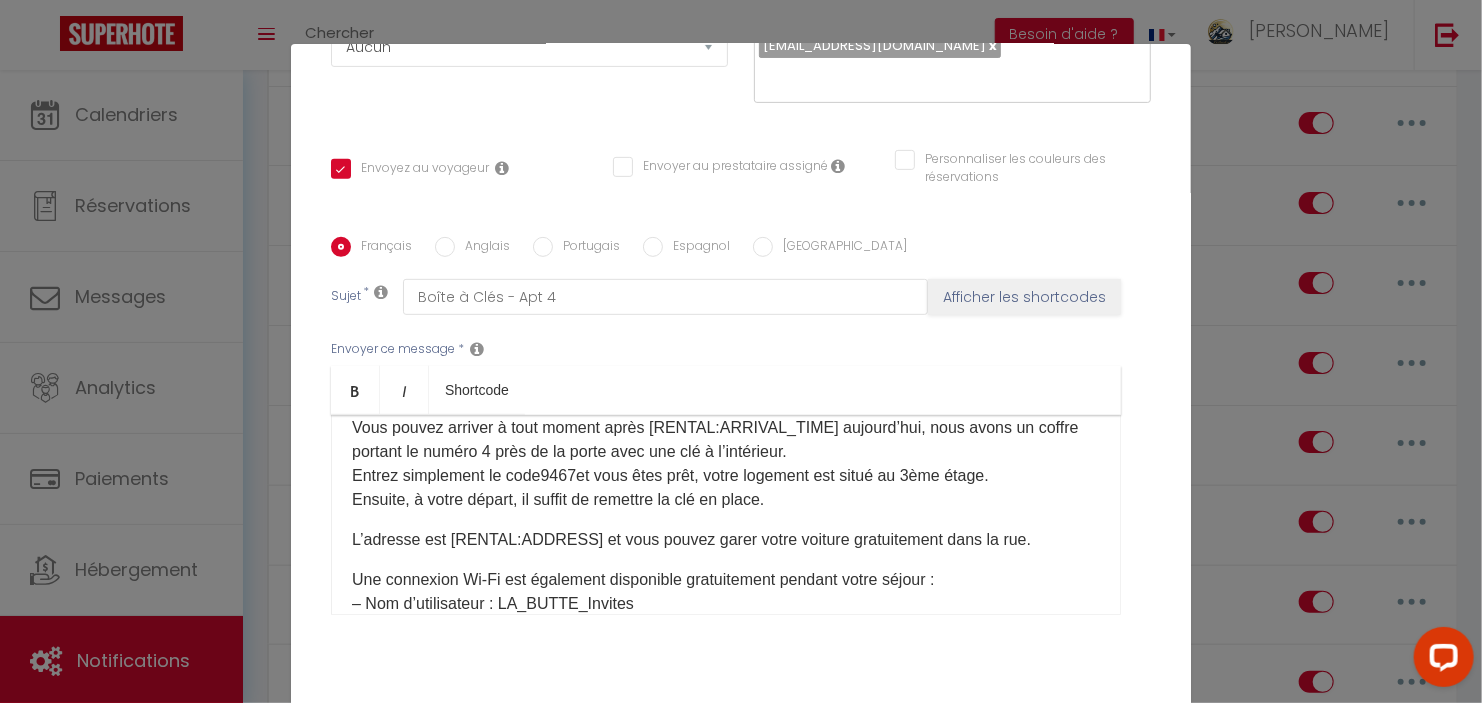 click on "L’adresse est [RENTAL:ADDRESS]​ et vous pouvez garer votre voiture gratuitement dans la rue." at bounding box center (726, 540) 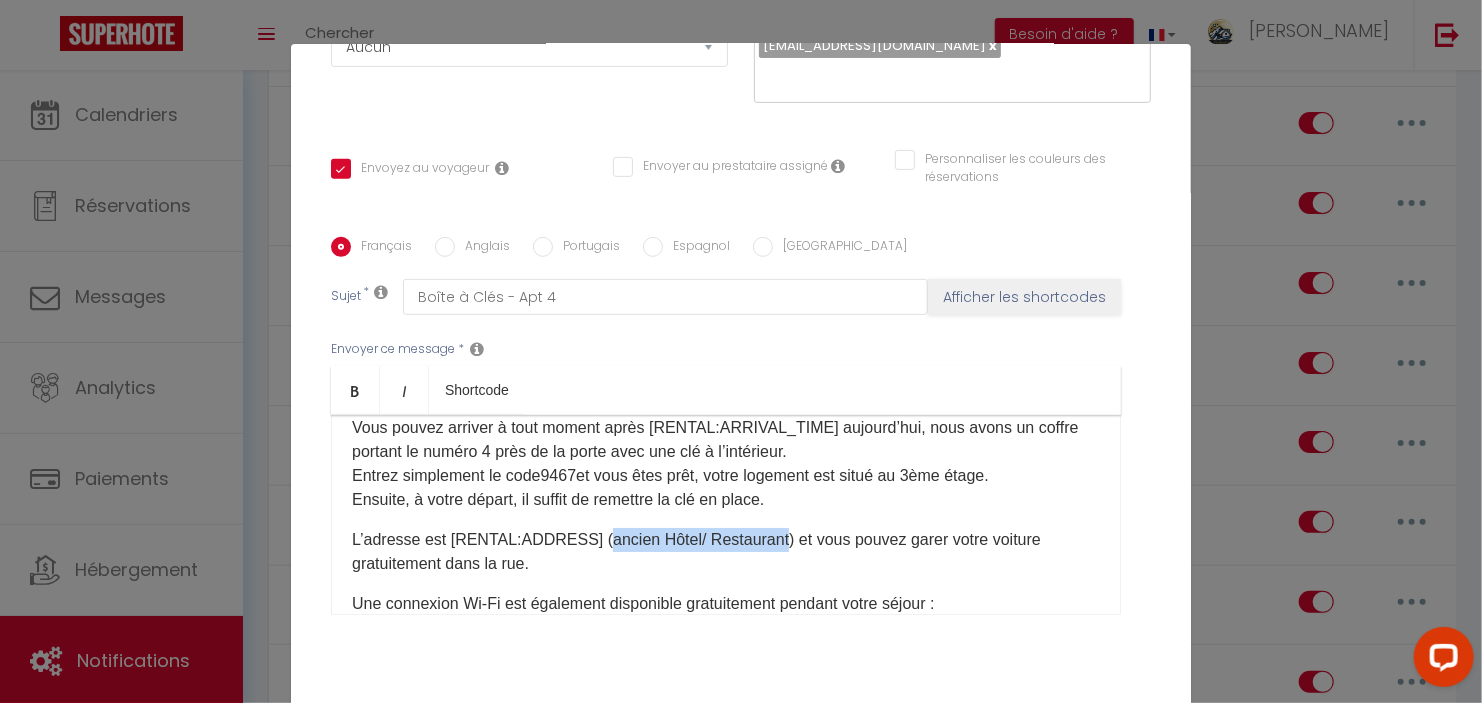drag, startPoint x: 588, startPoint y: 514, endPoint x: 769, endPoint y: 506, distance: 181.17671 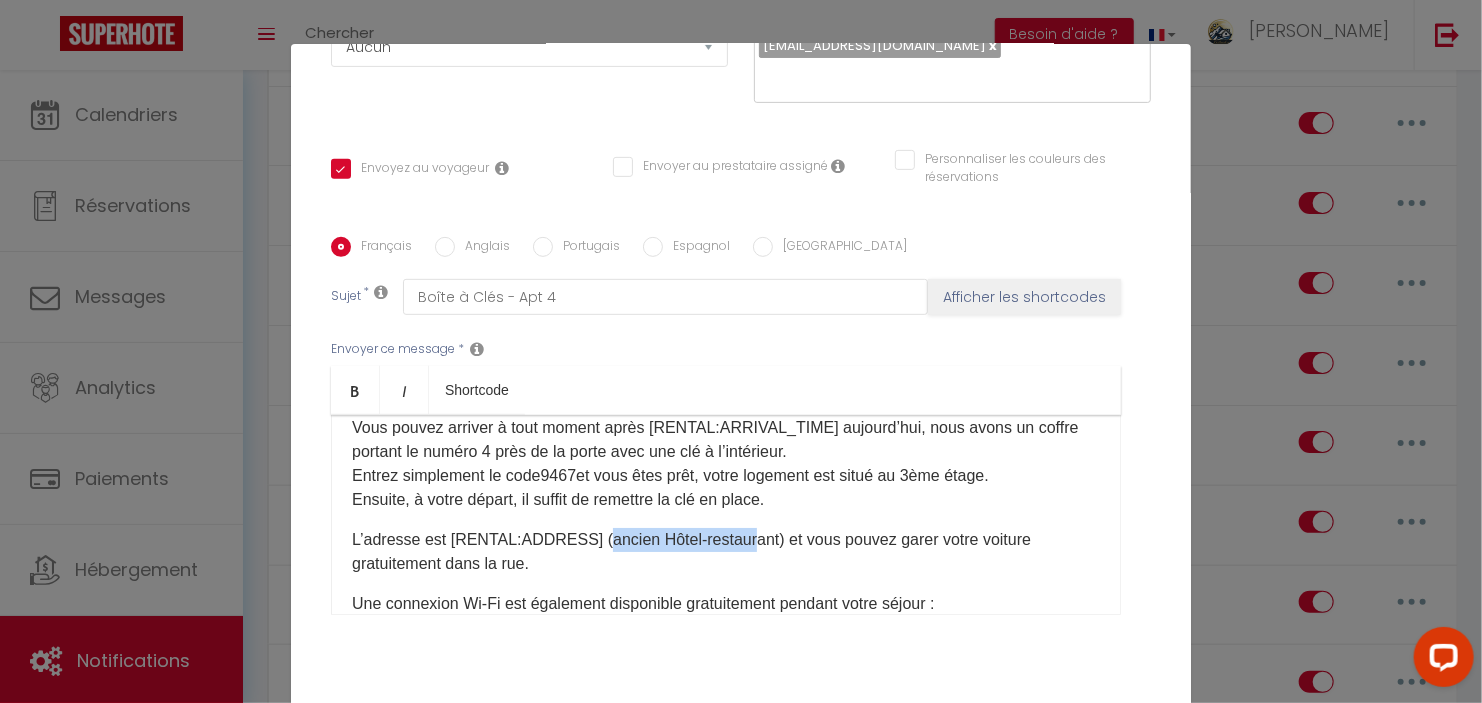 drag, startPoint x: 587, startPoint y: 512, endPoint x: 732, endPoint y: 518, distance: 145.12408 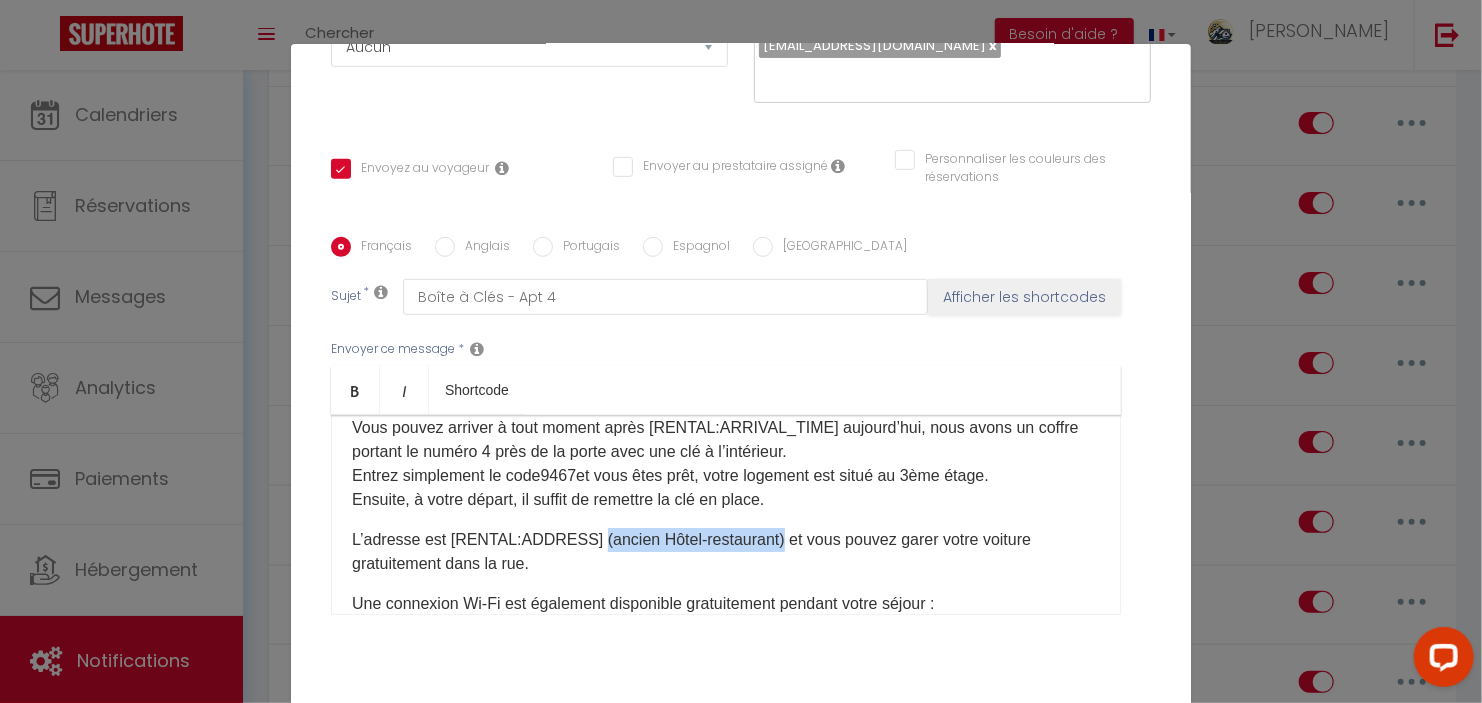 drag, startPoint x: 761, startPoint y: 513, endPoint x: 579, endPoint y: 513, distance: 182 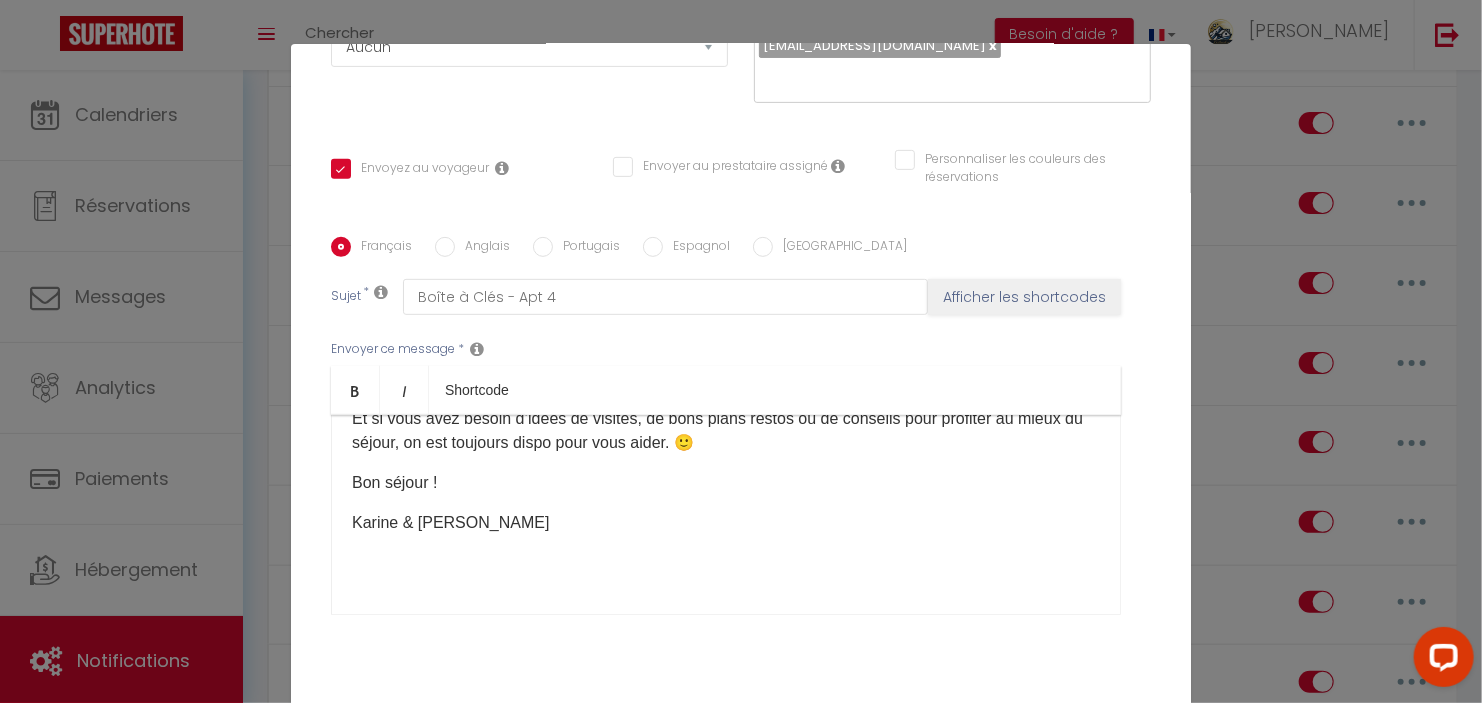 scroll, scrollTop: 485, scrollLeft: 0, axis: vertical 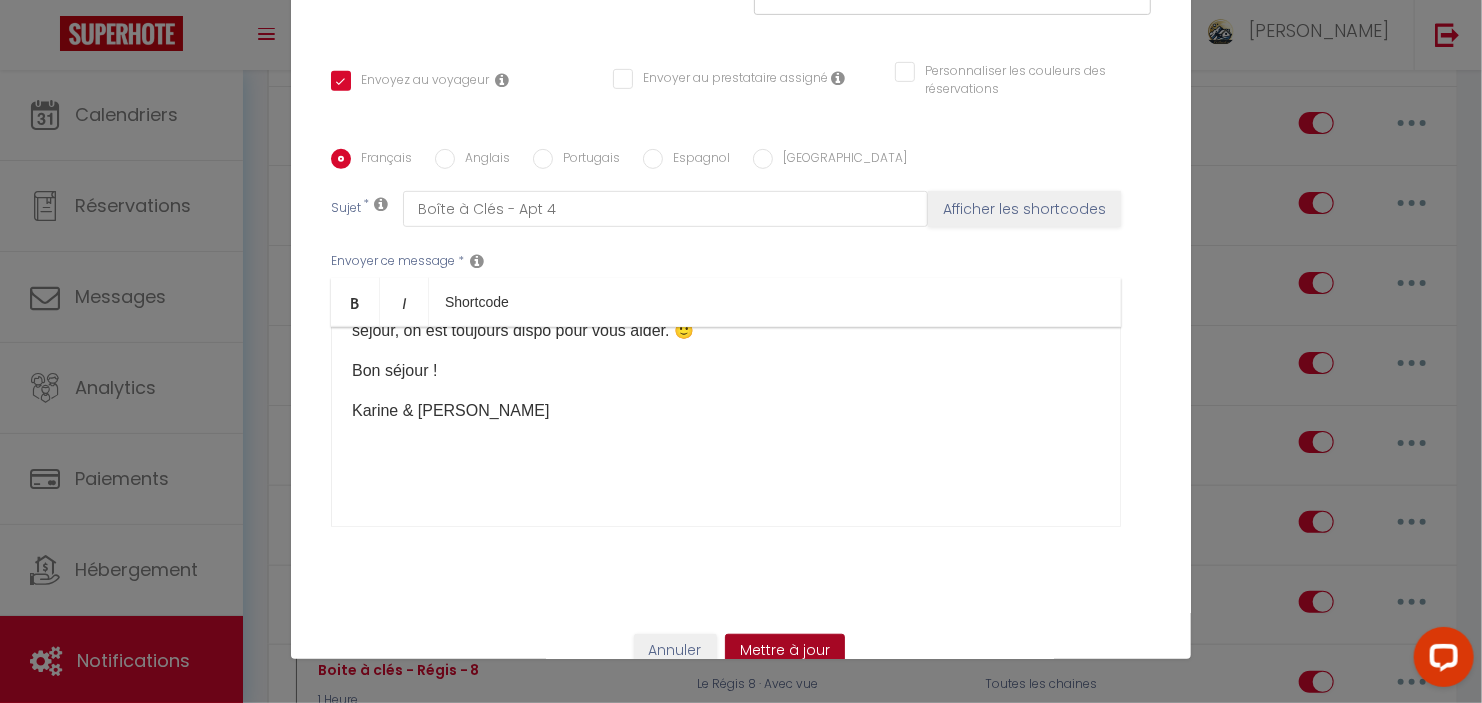 click on "Mettre à jour" at bounding box center (785, 651) 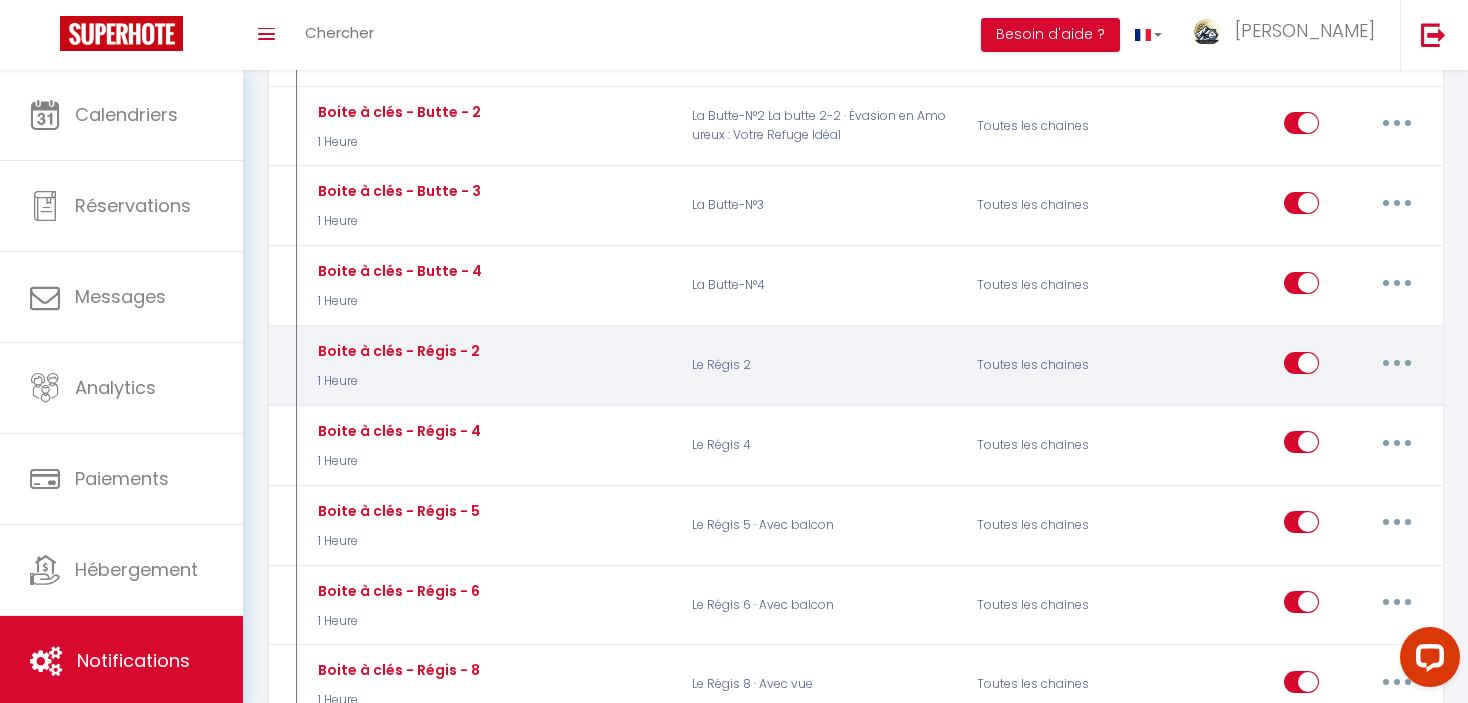 click at bounding box center (1397, 363) 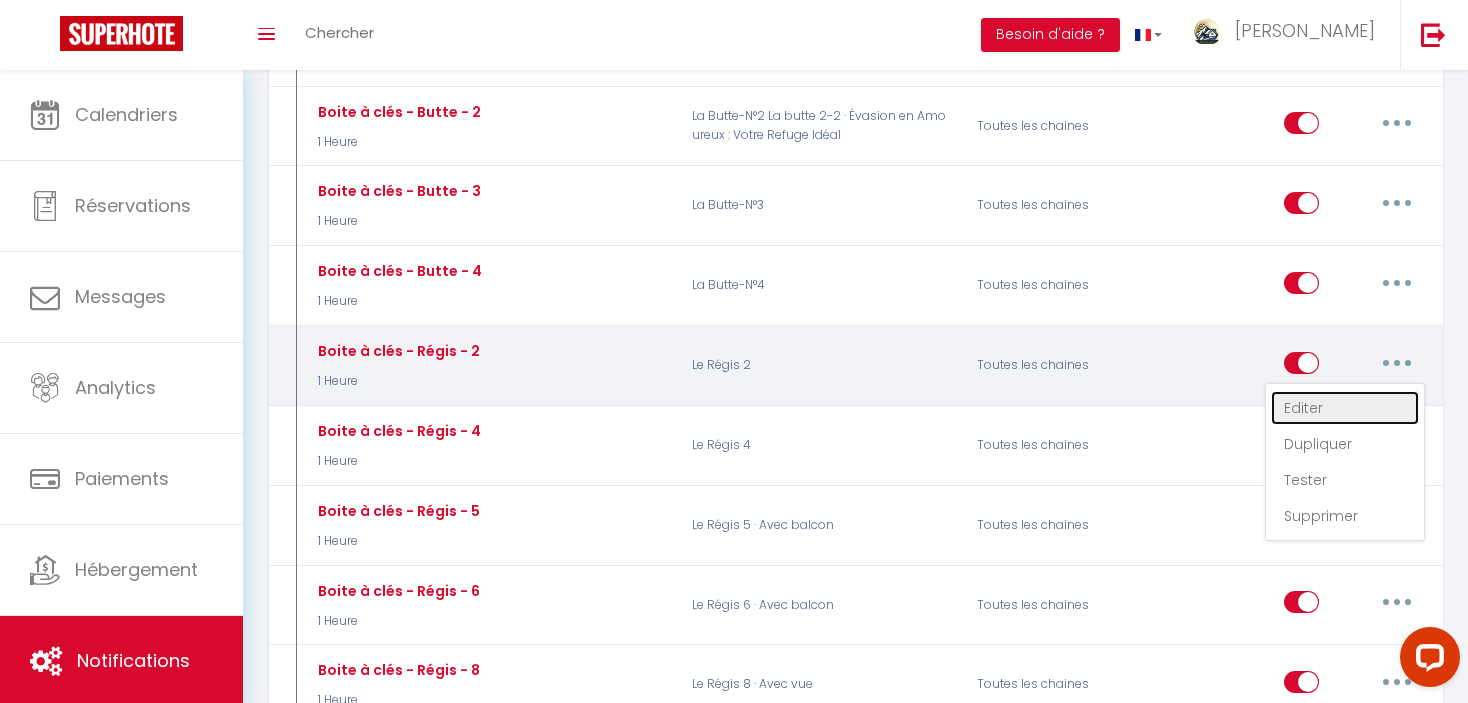 click on "Editer" at bounding box center [1345, 408] 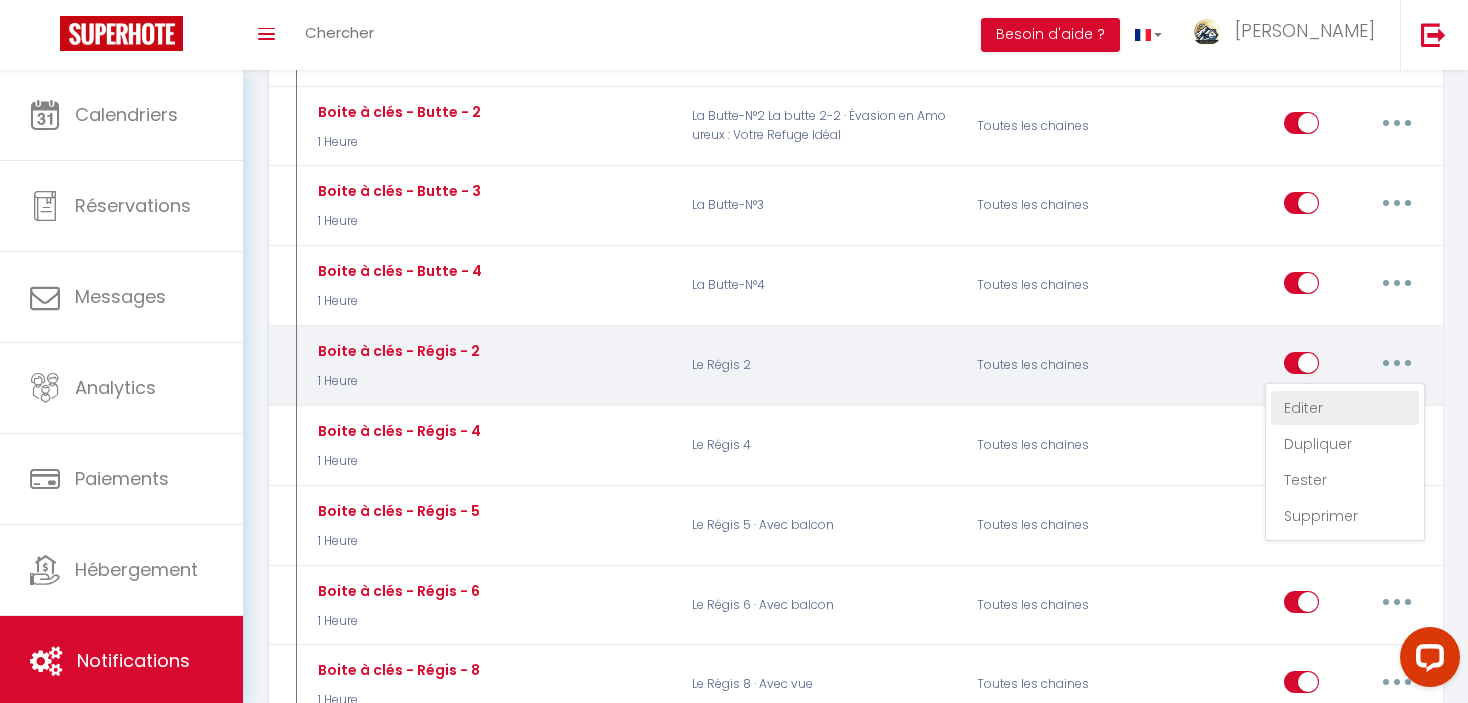 type on "Boite à clés - Régis - 2" 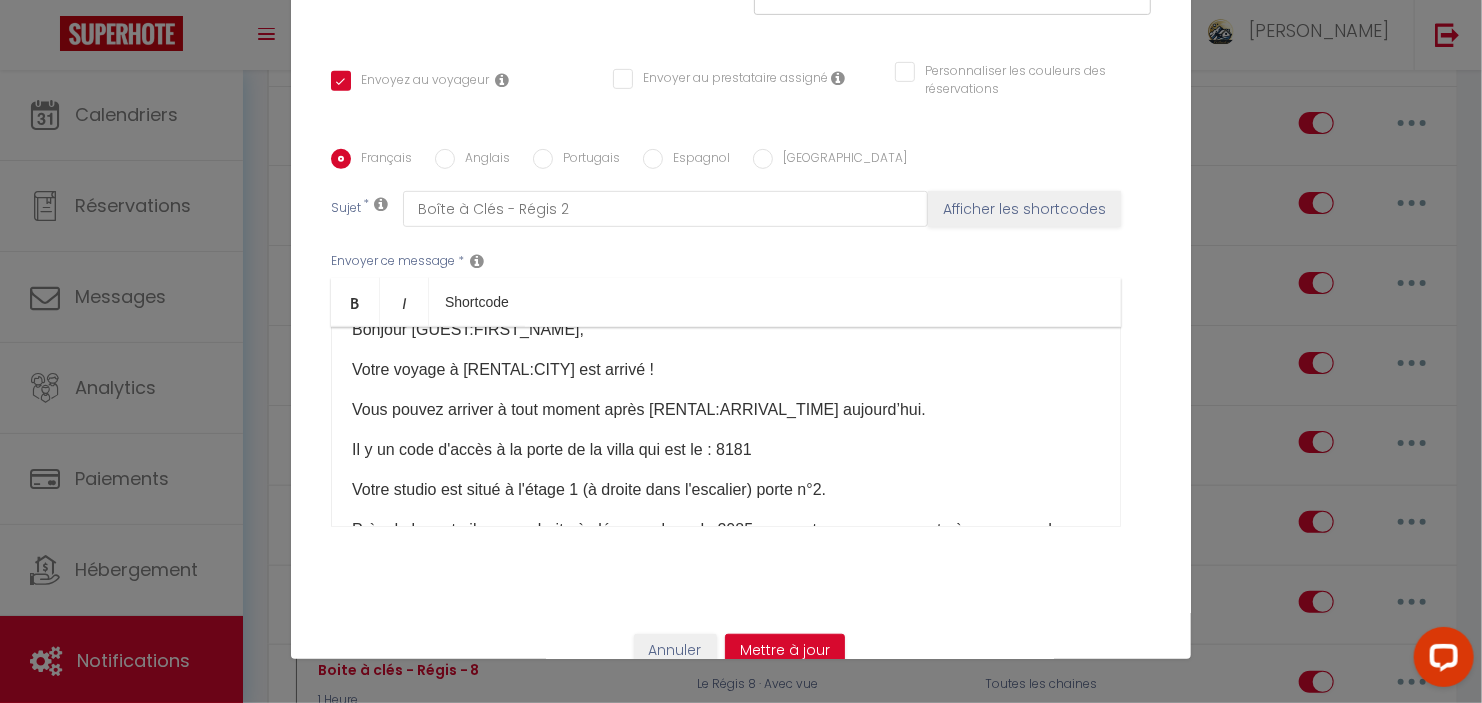 scroll, scrollTop: 0, scrollLeft: 0, axis: both 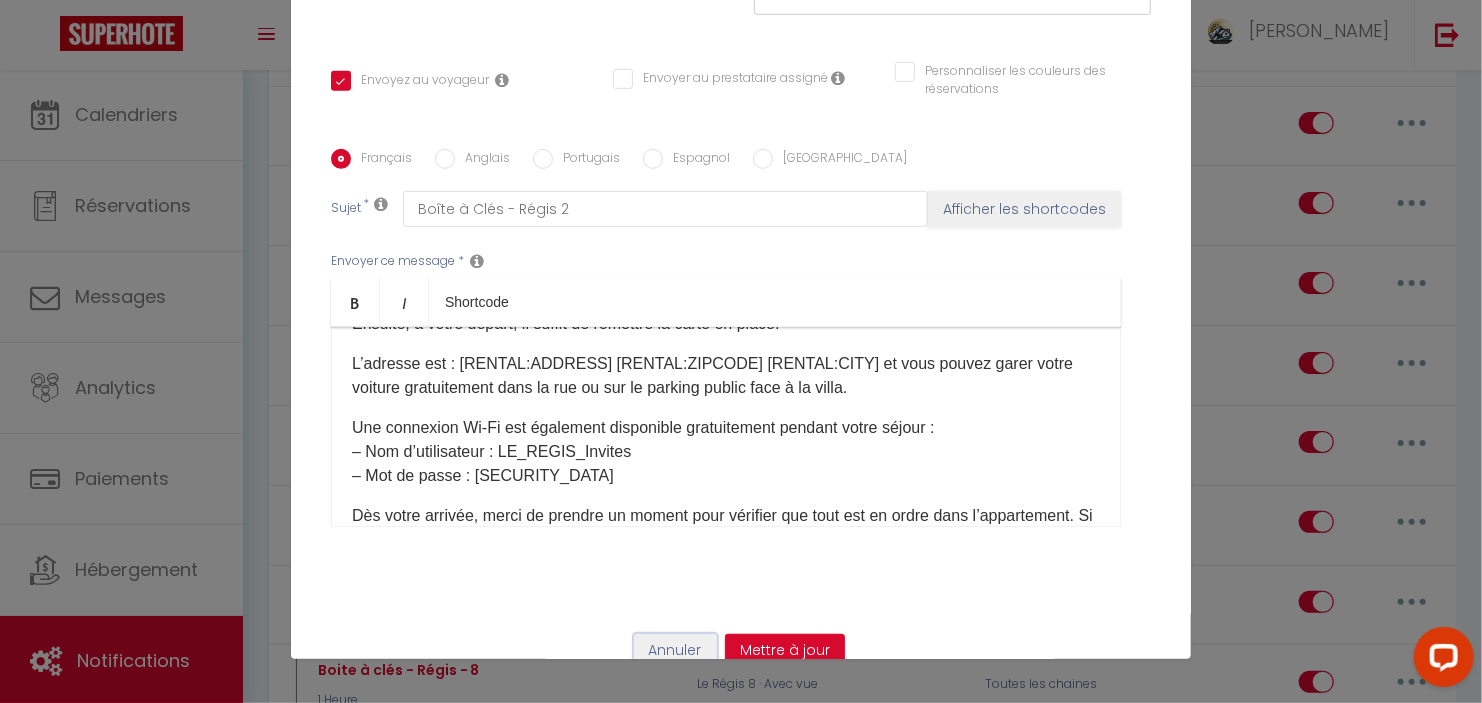 click on "Annuler" at bounding box center [675, 651] 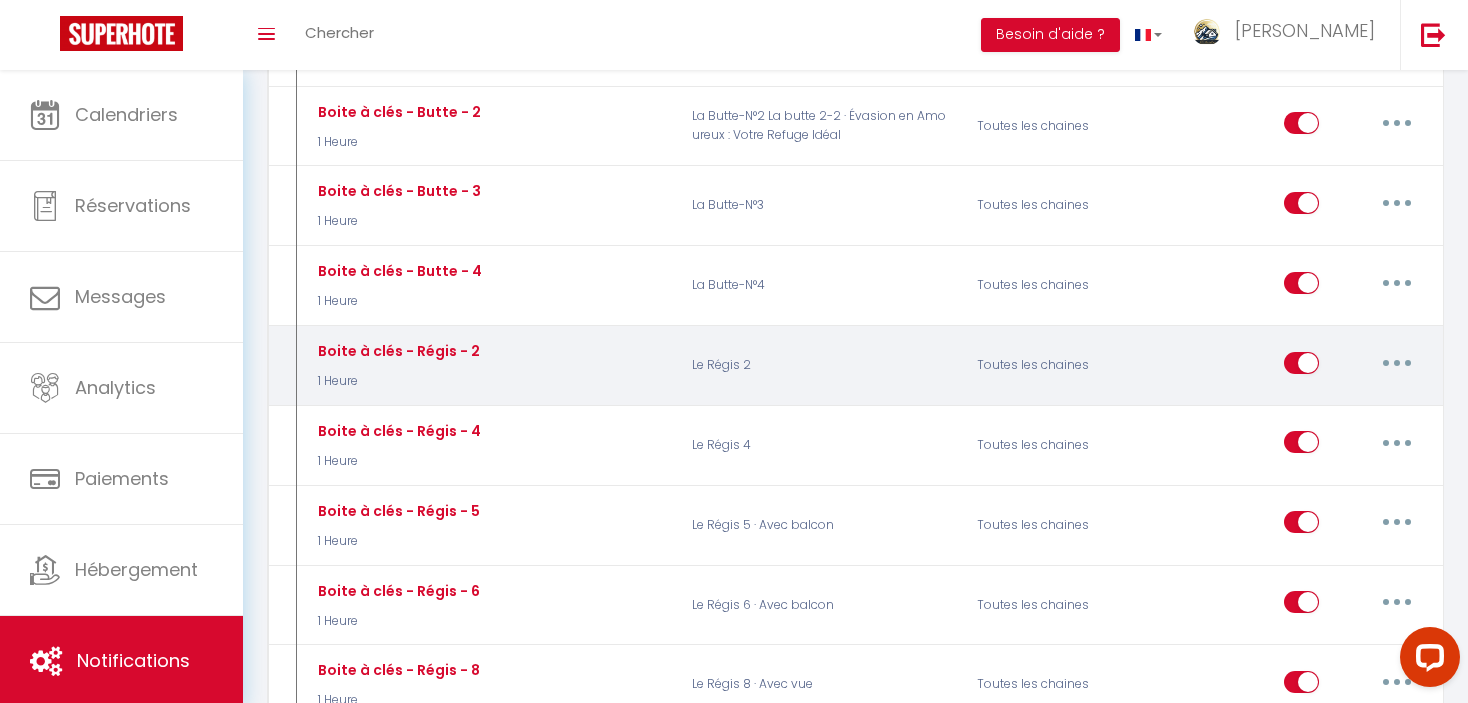 click at bounding box center [1397, 363] 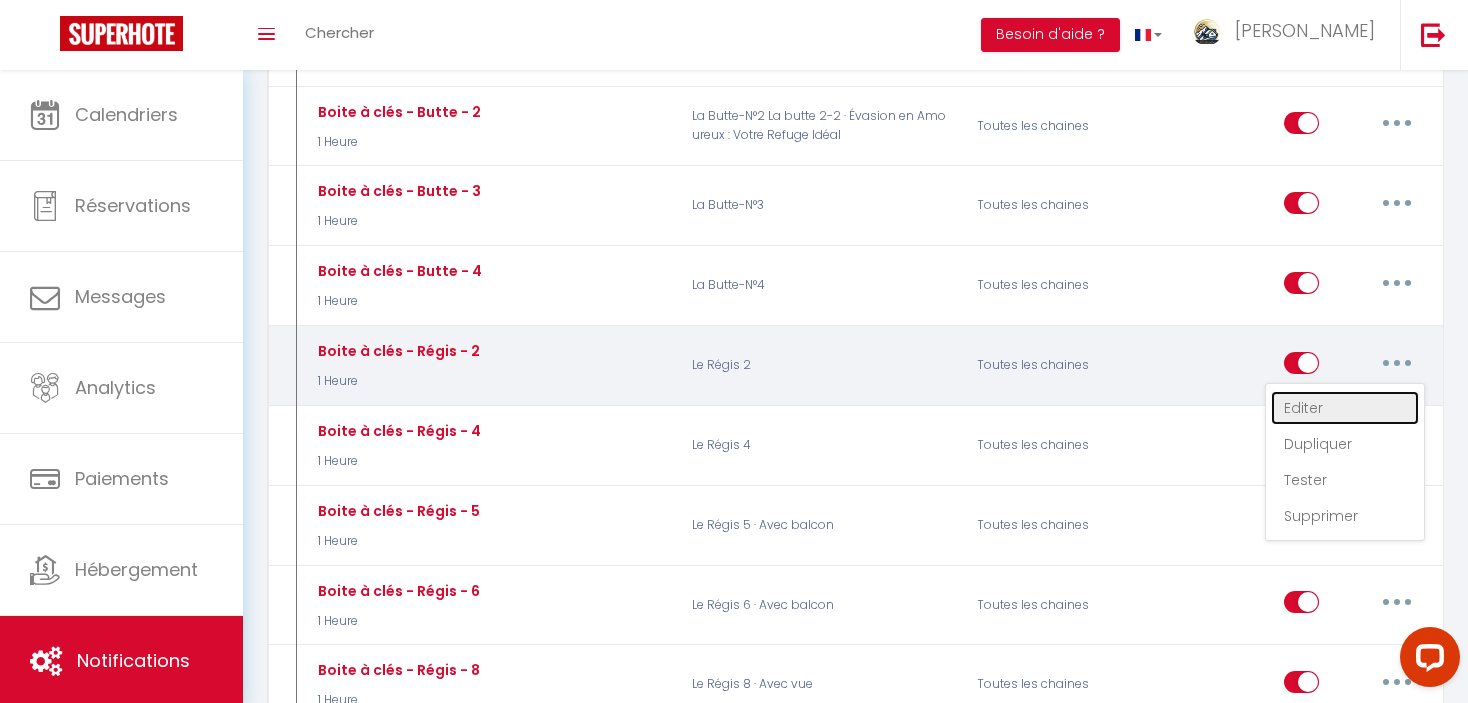 click on "Editer" at bounding box center [1345, 408] 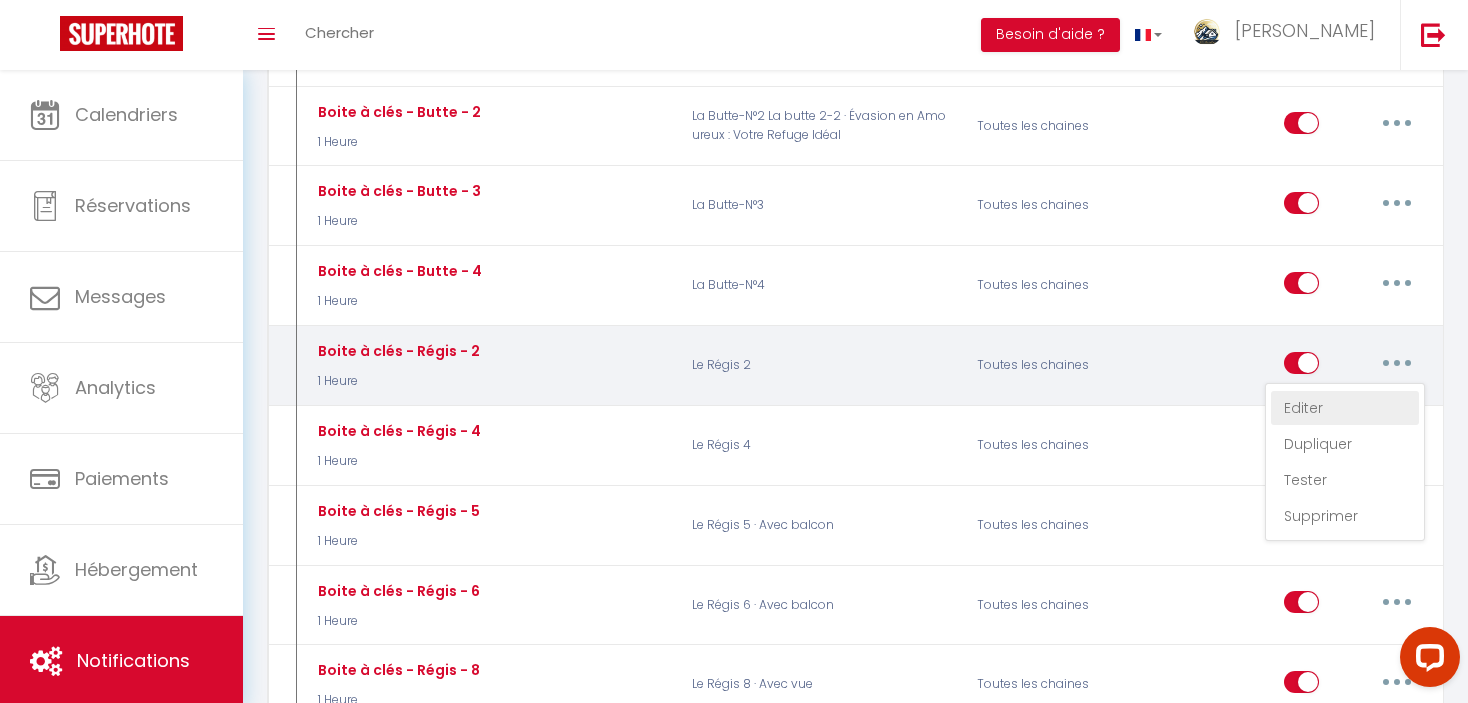 checkbox on "true" 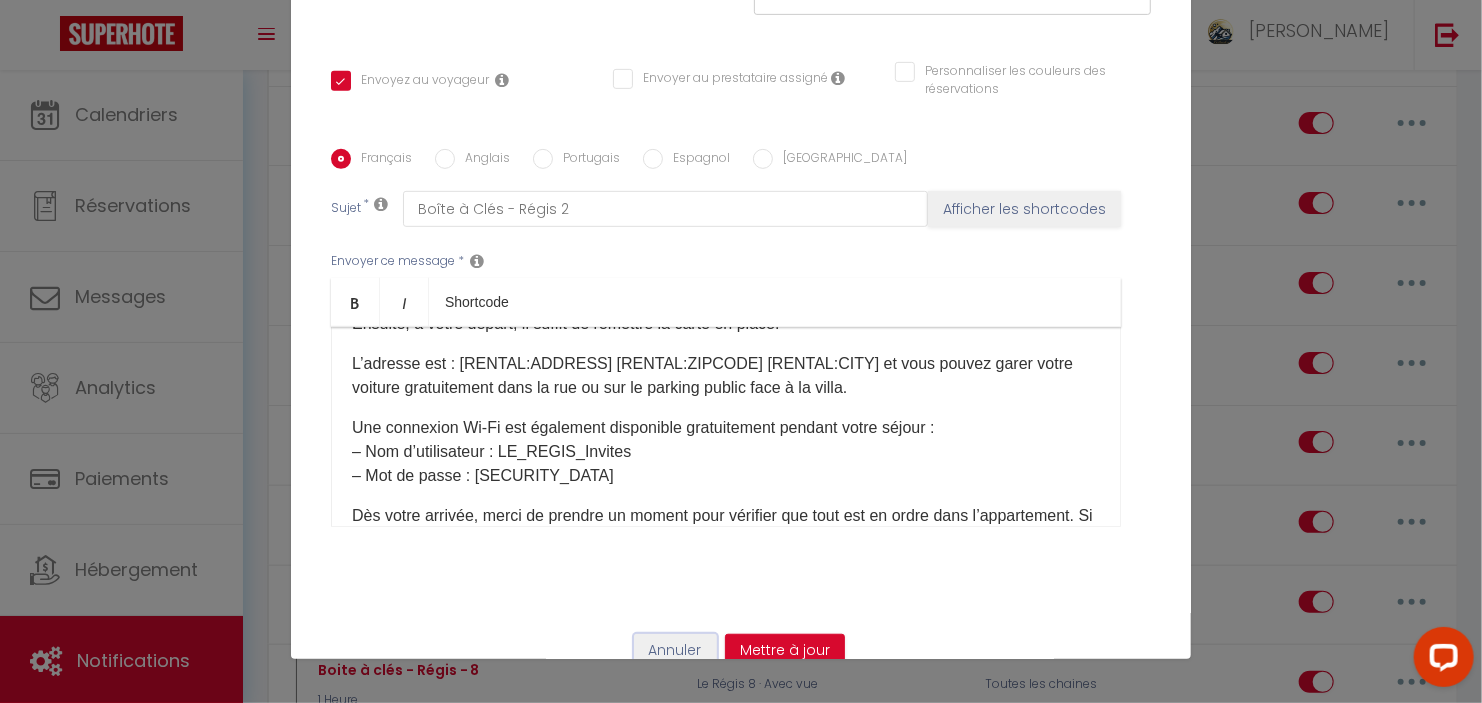 click on "Annuler" at bounding box center [675, 651] 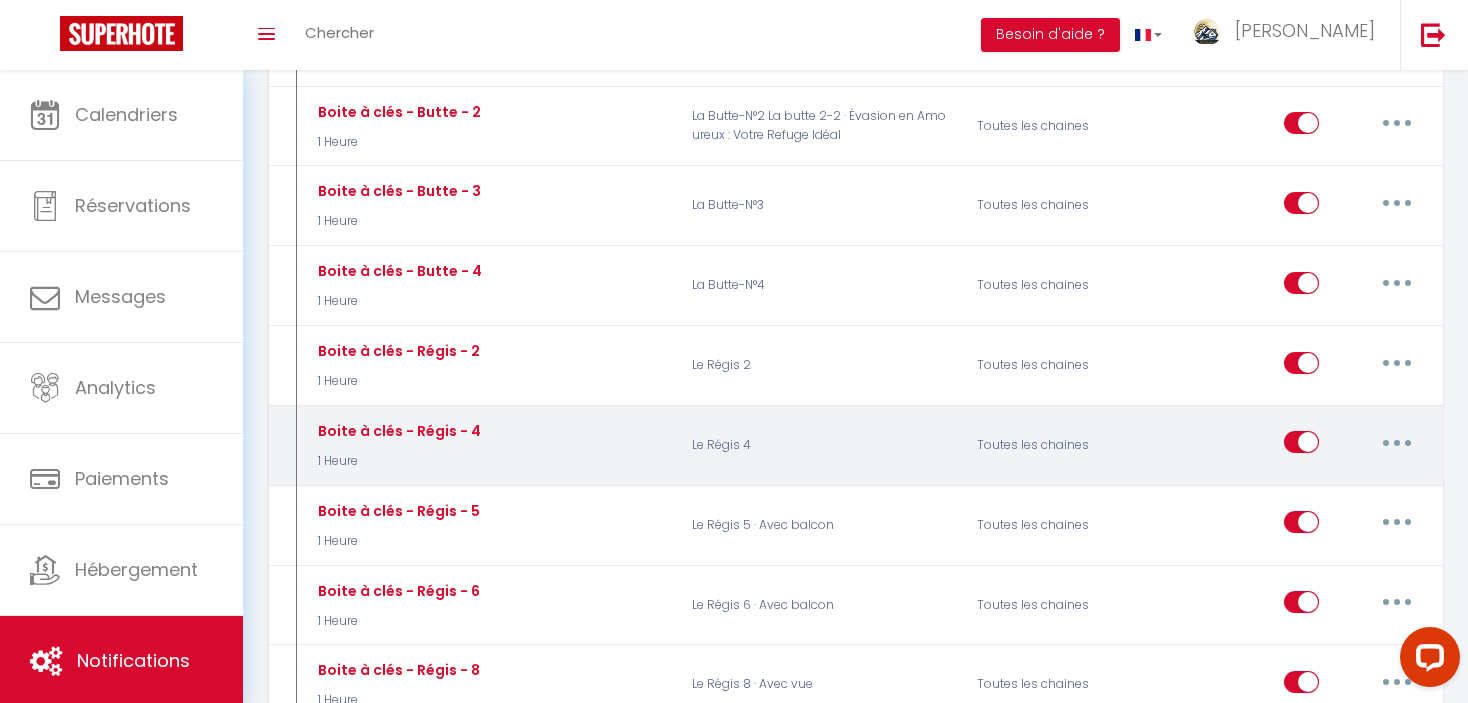 click at bounding box center [1397, 442] 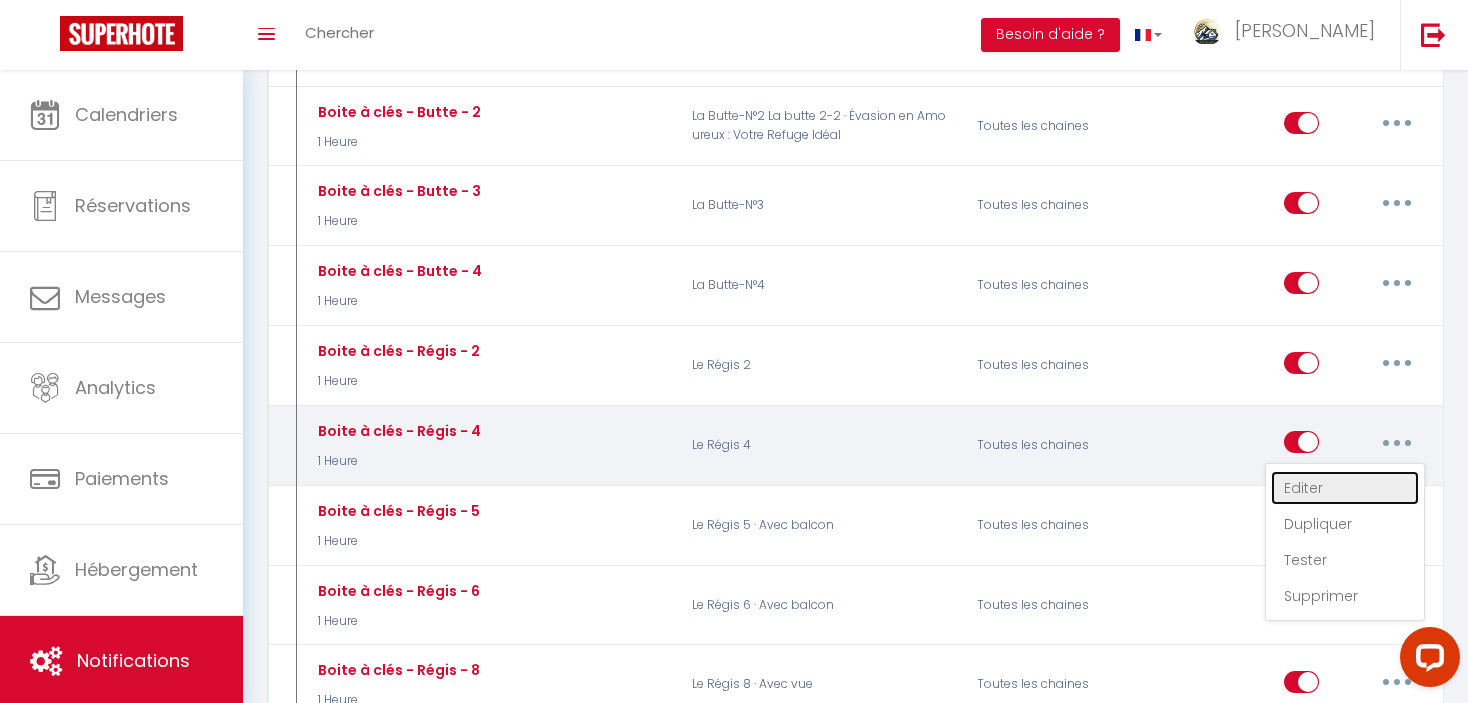 click on "Editer" at bounding box center (1345, 488) 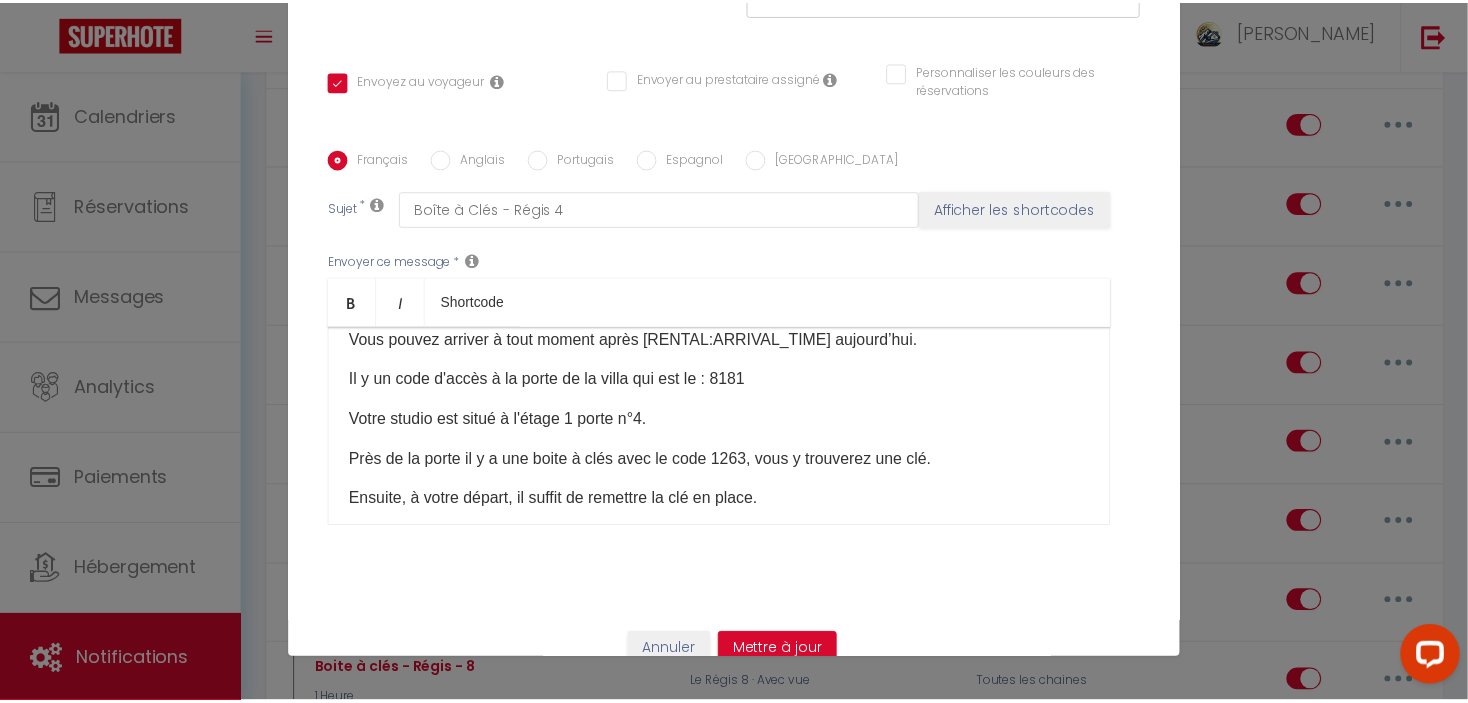 scroll, scrollTop: 0, scrollLeft: 0, axis: both 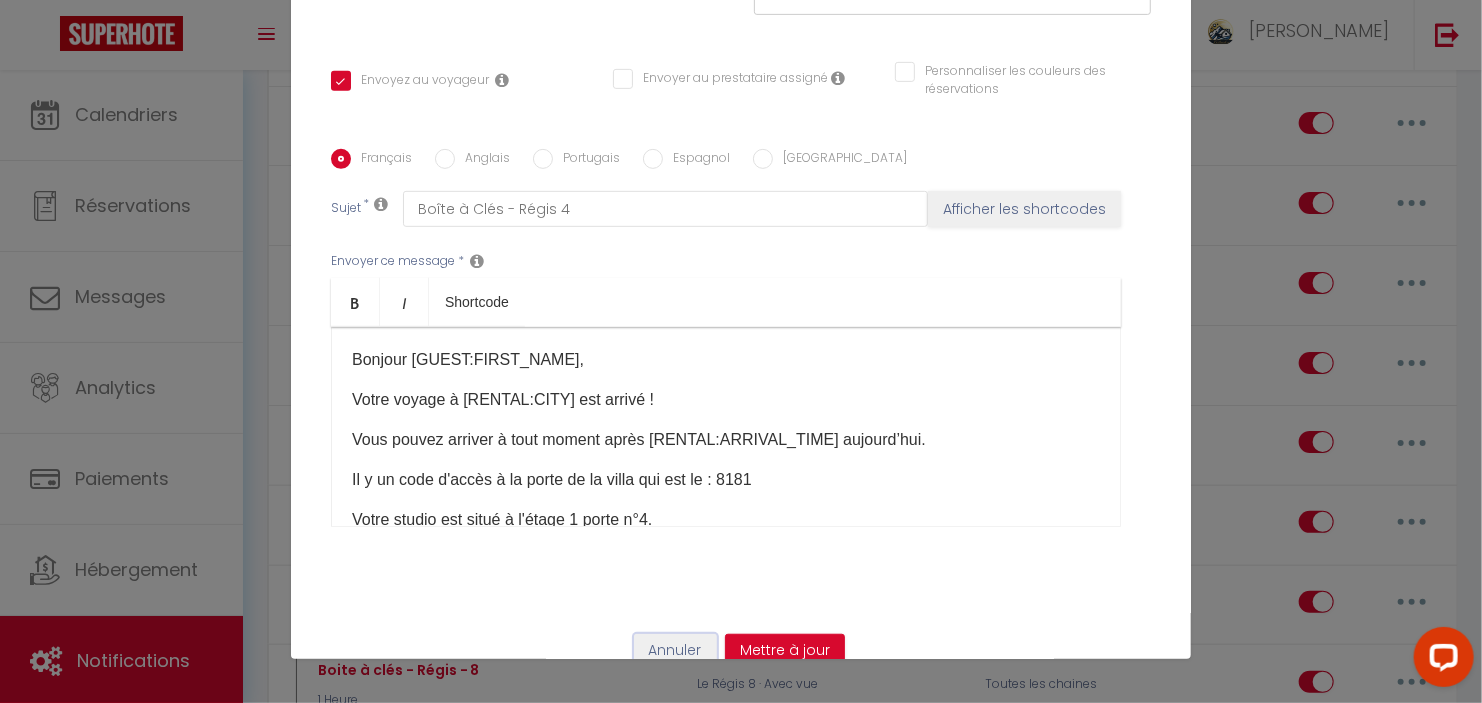 click on "Annuler" at bounding box center (675, 651) 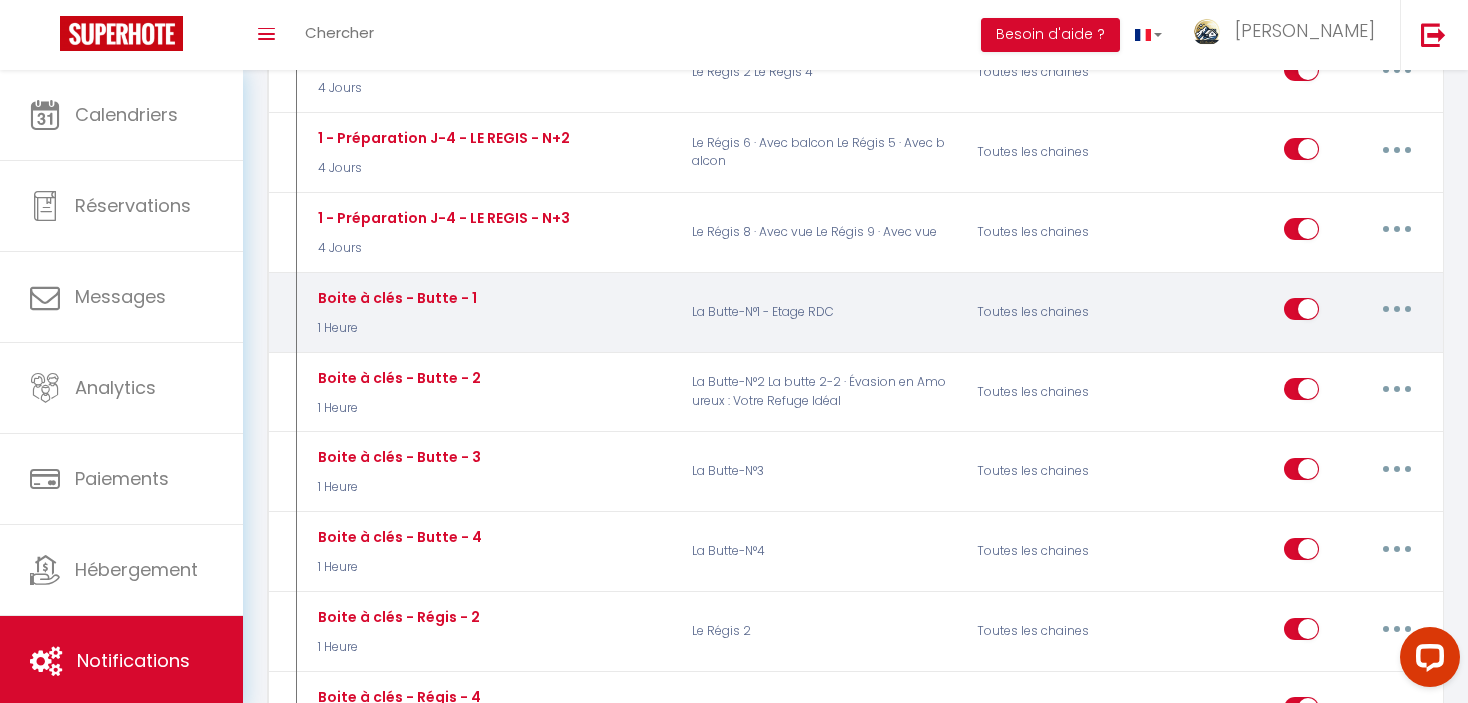scroll, scrollTop: 600, scrollLeft: 0, axis: vertical 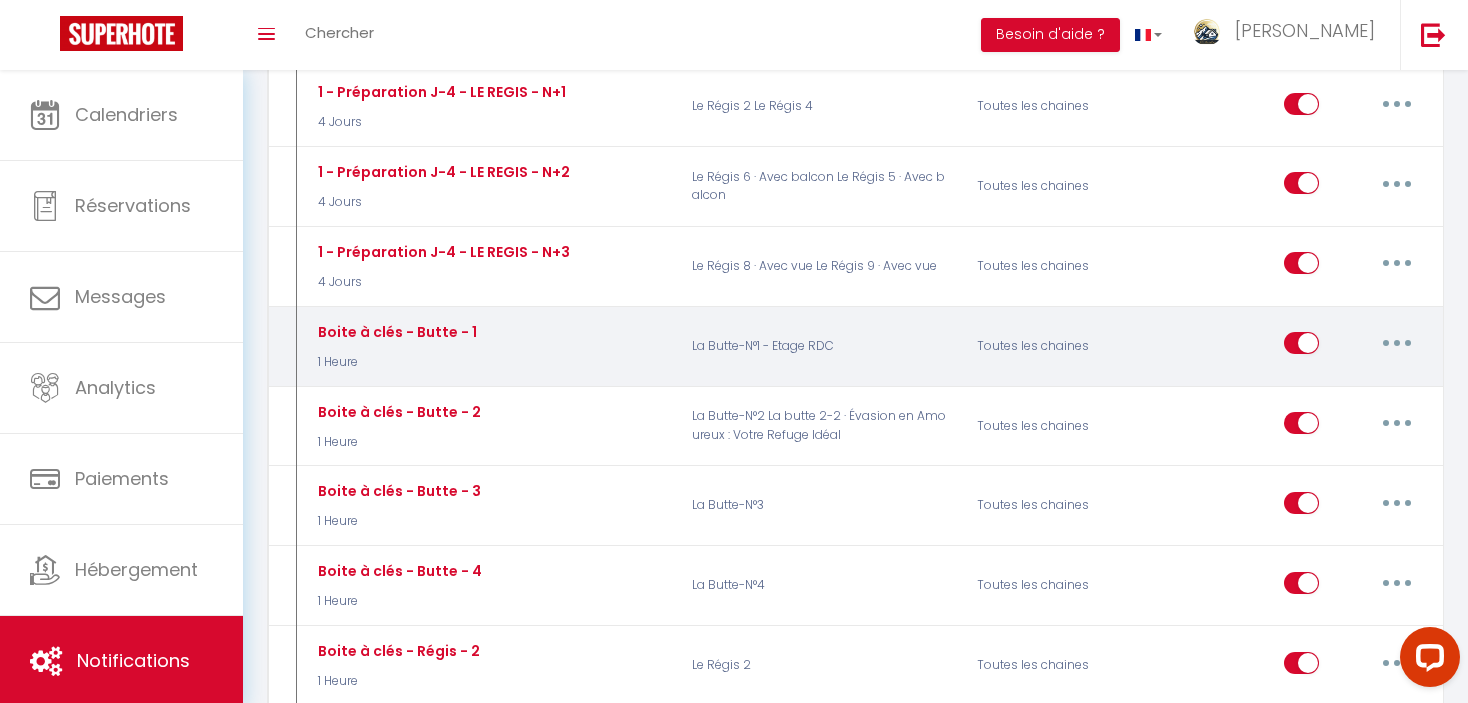 click at bounding box center (1397, 343) 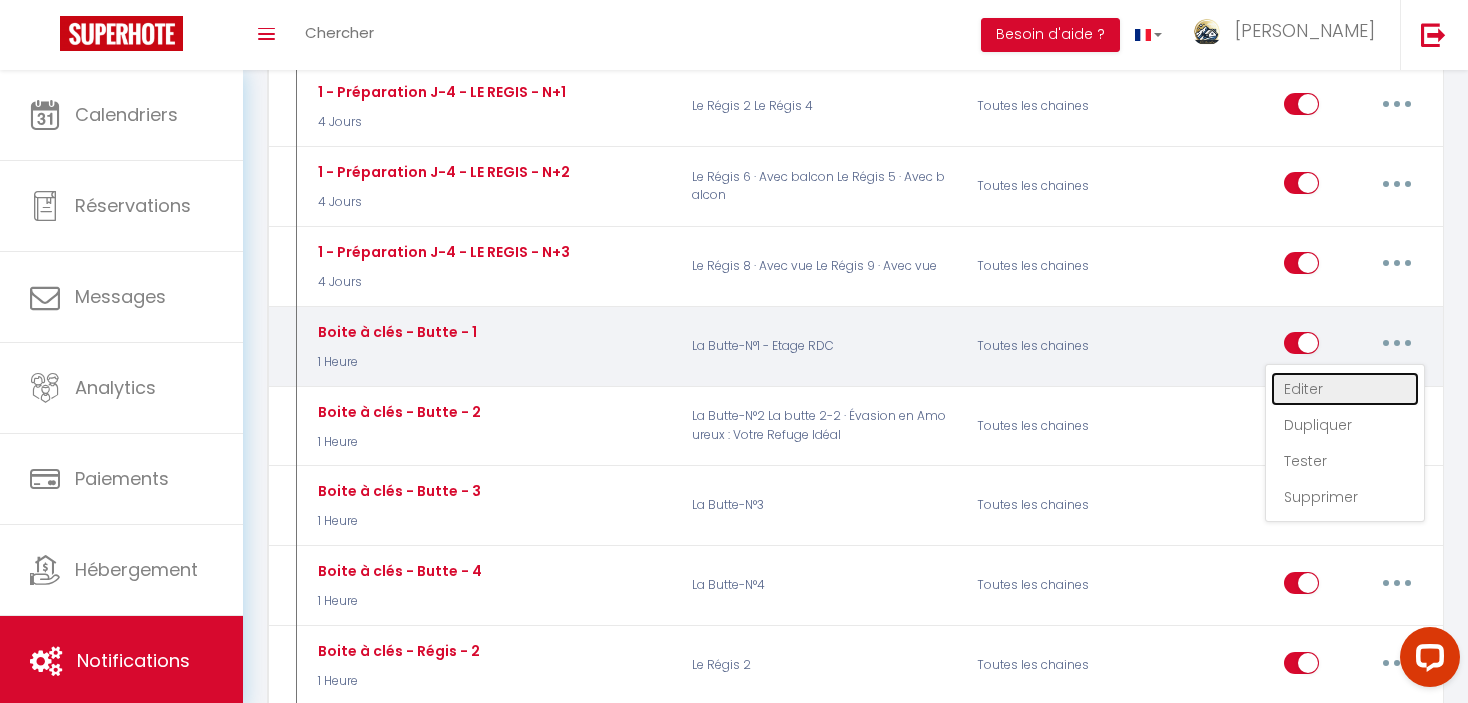 click on "Editer" at bounding box center (1345, 389) 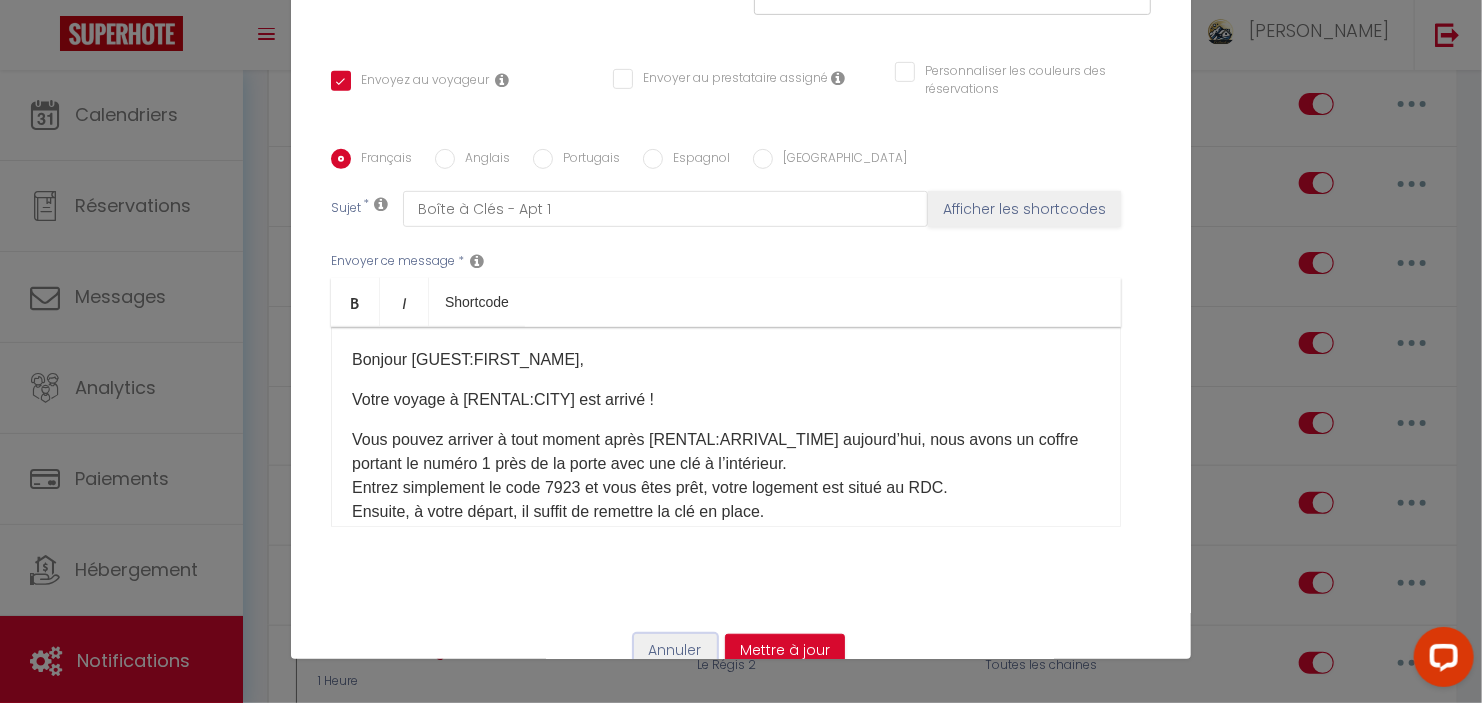 click on "Annuler" at bounding box center (675, 651) 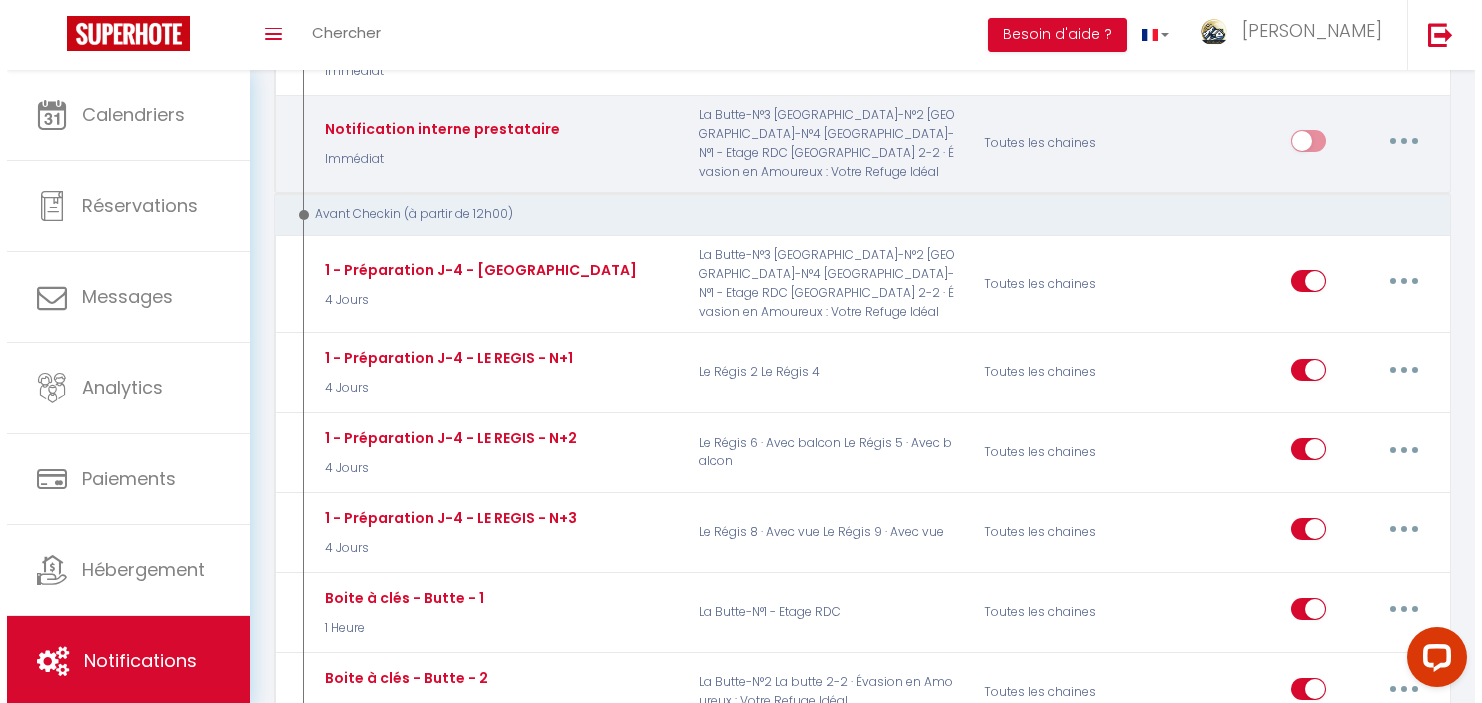 scroll, scrollTop: 300, scrollLeft: 0, axis: vertical 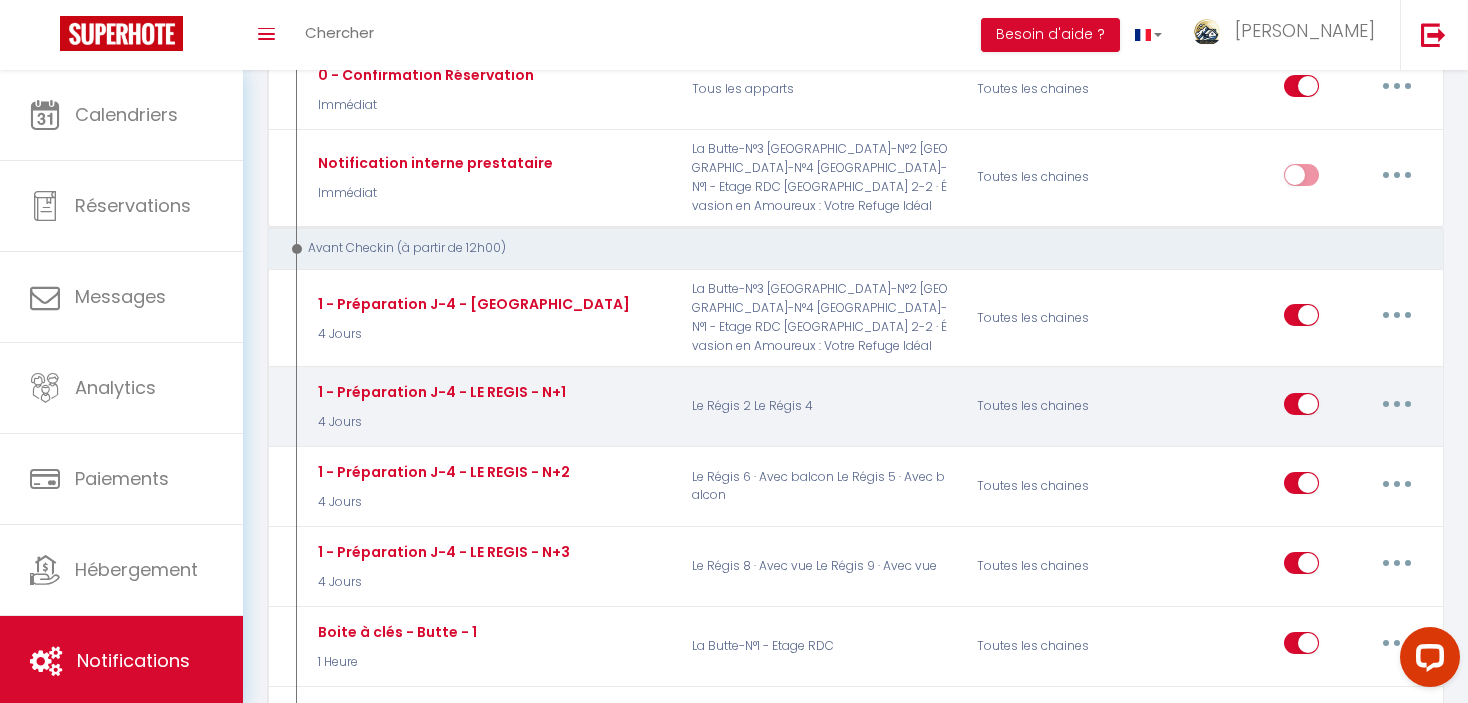 click at bounding box center [1397, 404] 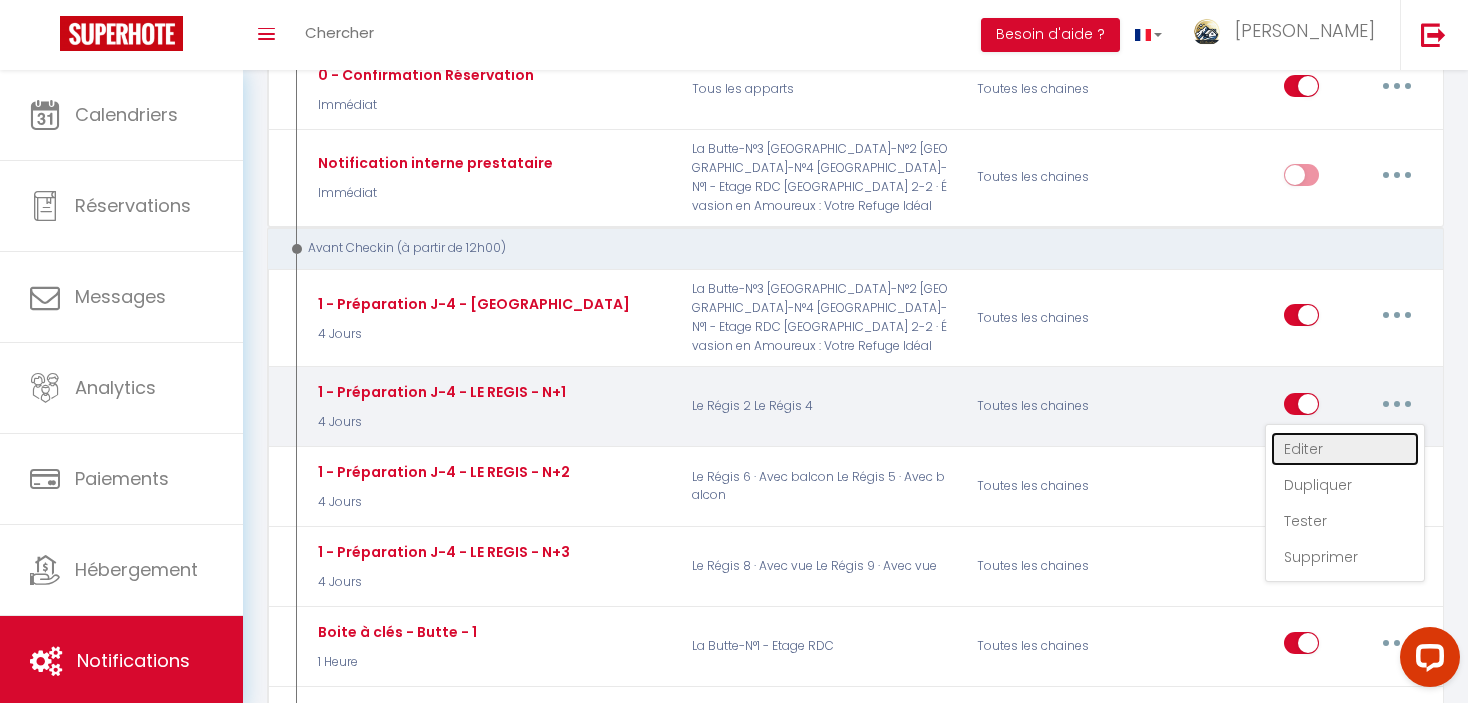 click on "Editer" at bounding box center [1345, 449] 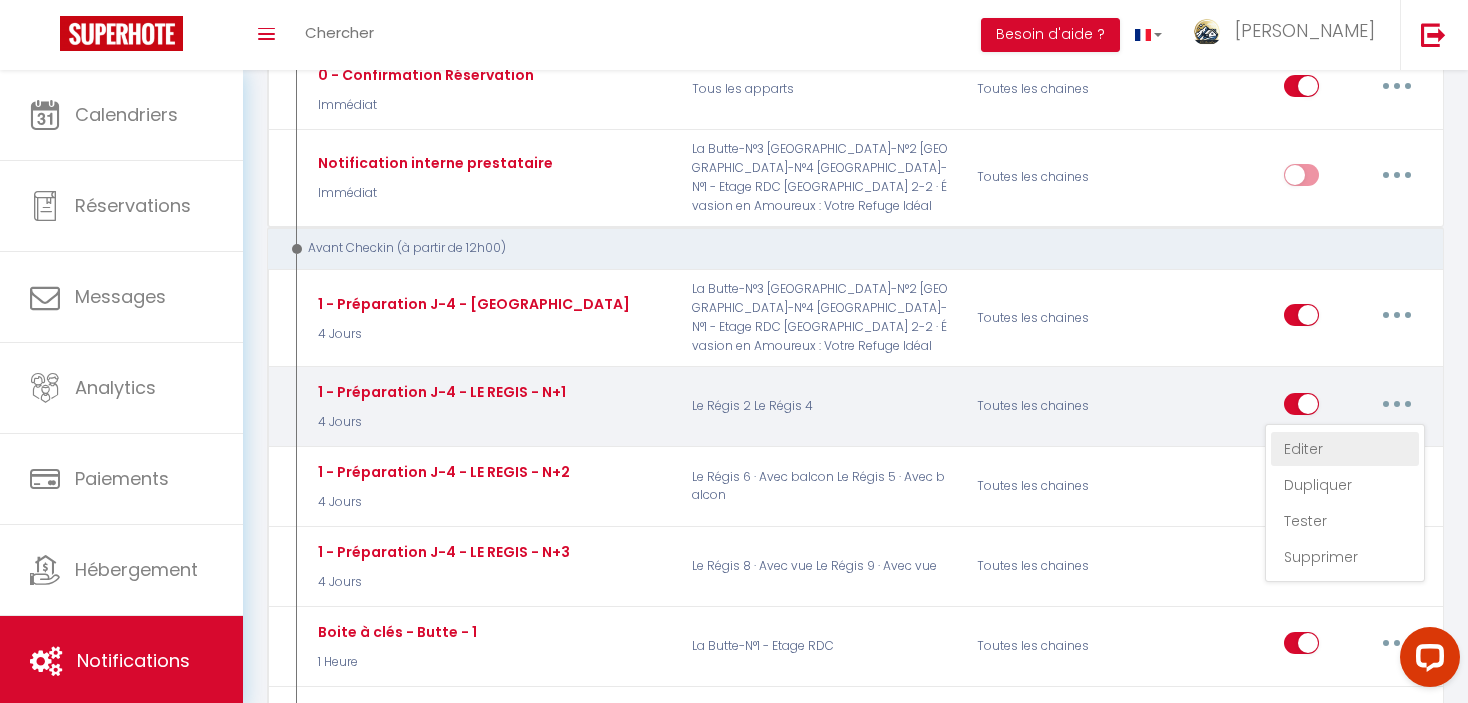 type on "1 - Préparation J-4 - LE REGIS - N+1" 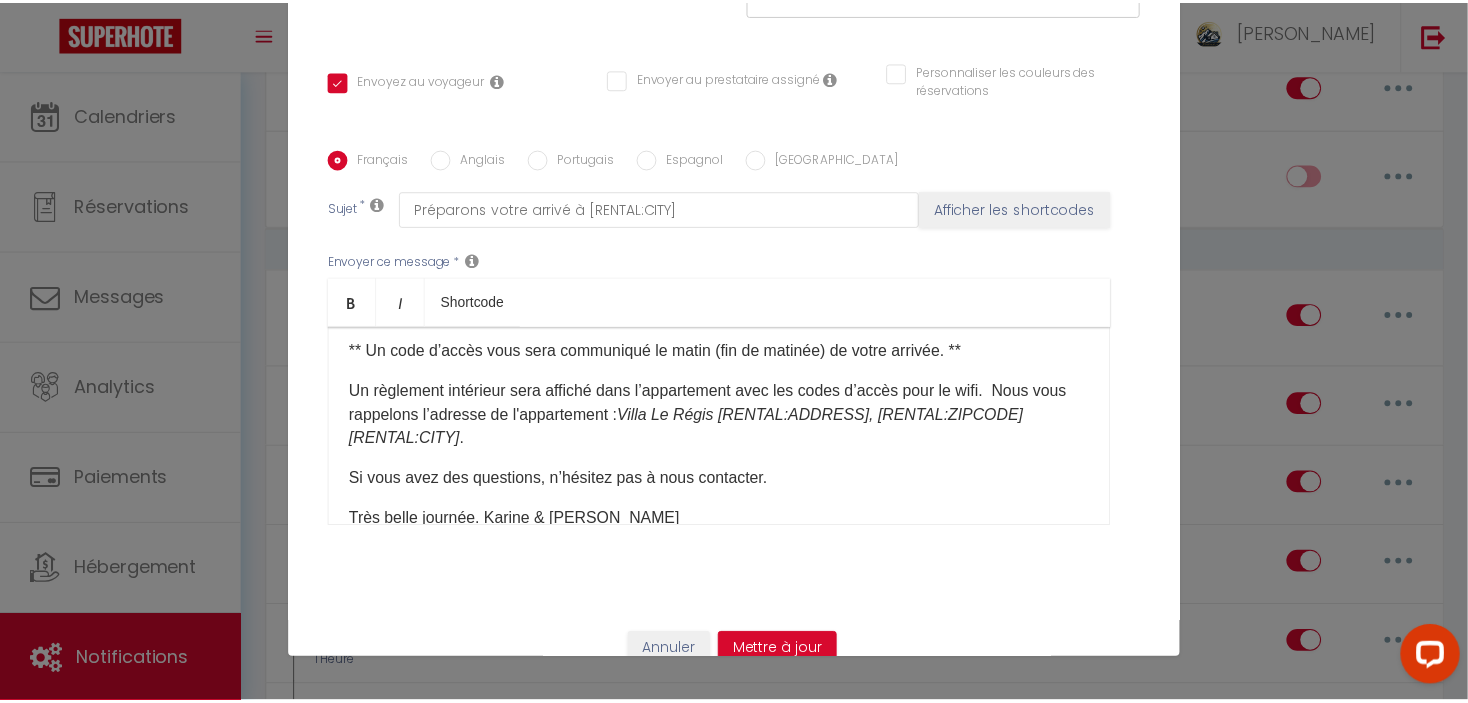 scroll, scrollTop: 285, scrollLeft: 0, axis: vertical 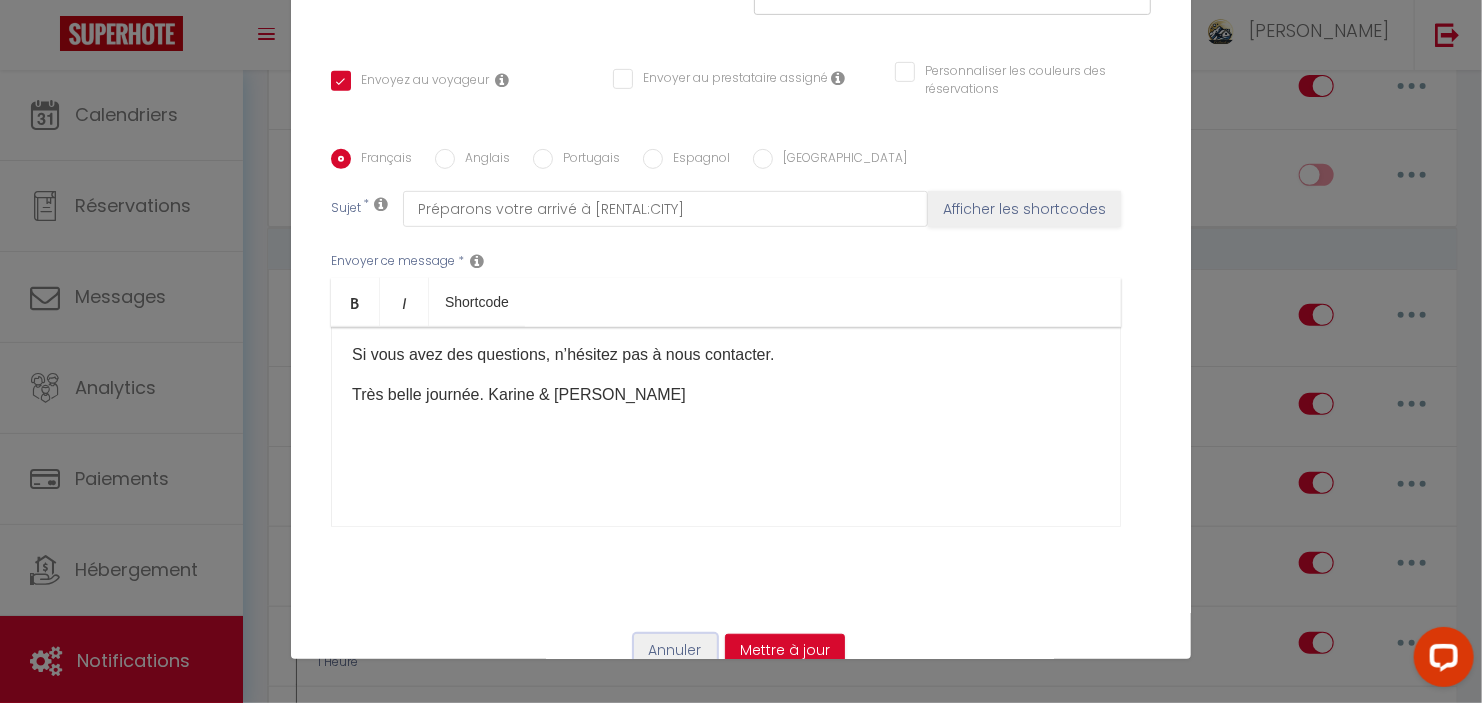 click on "Annuler" at bounding box center (675, 651) 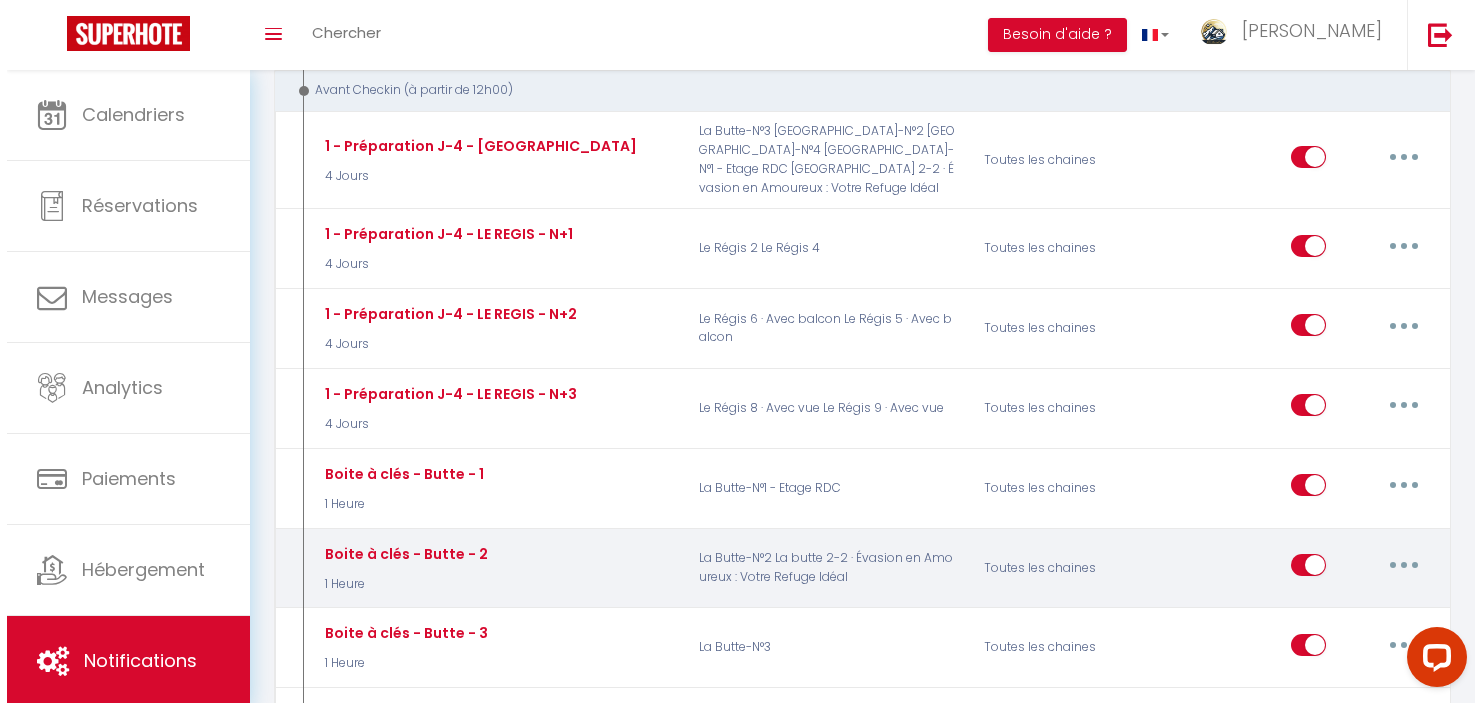 scroll, scrollTop: 500, scrollLeft: 0, axis: vertical 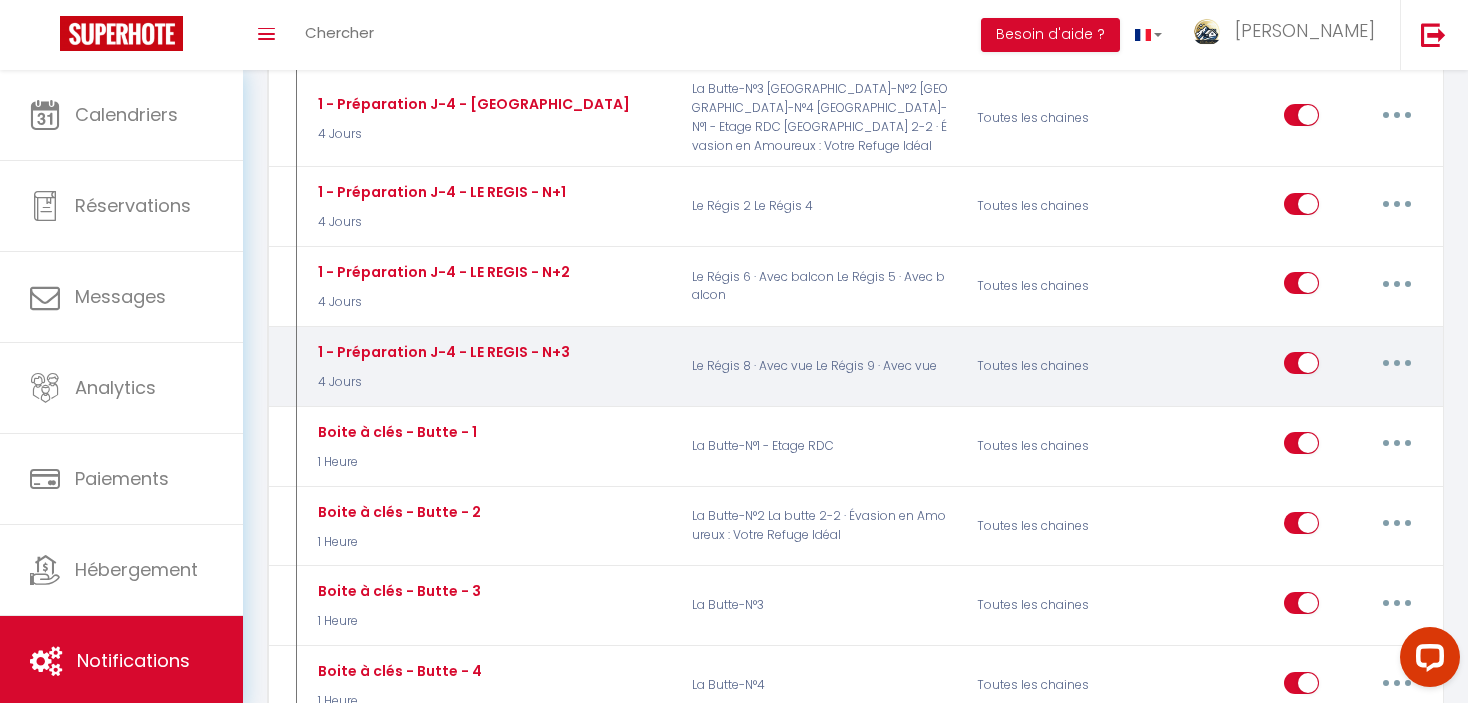 click at bounding box center [1397, 363] 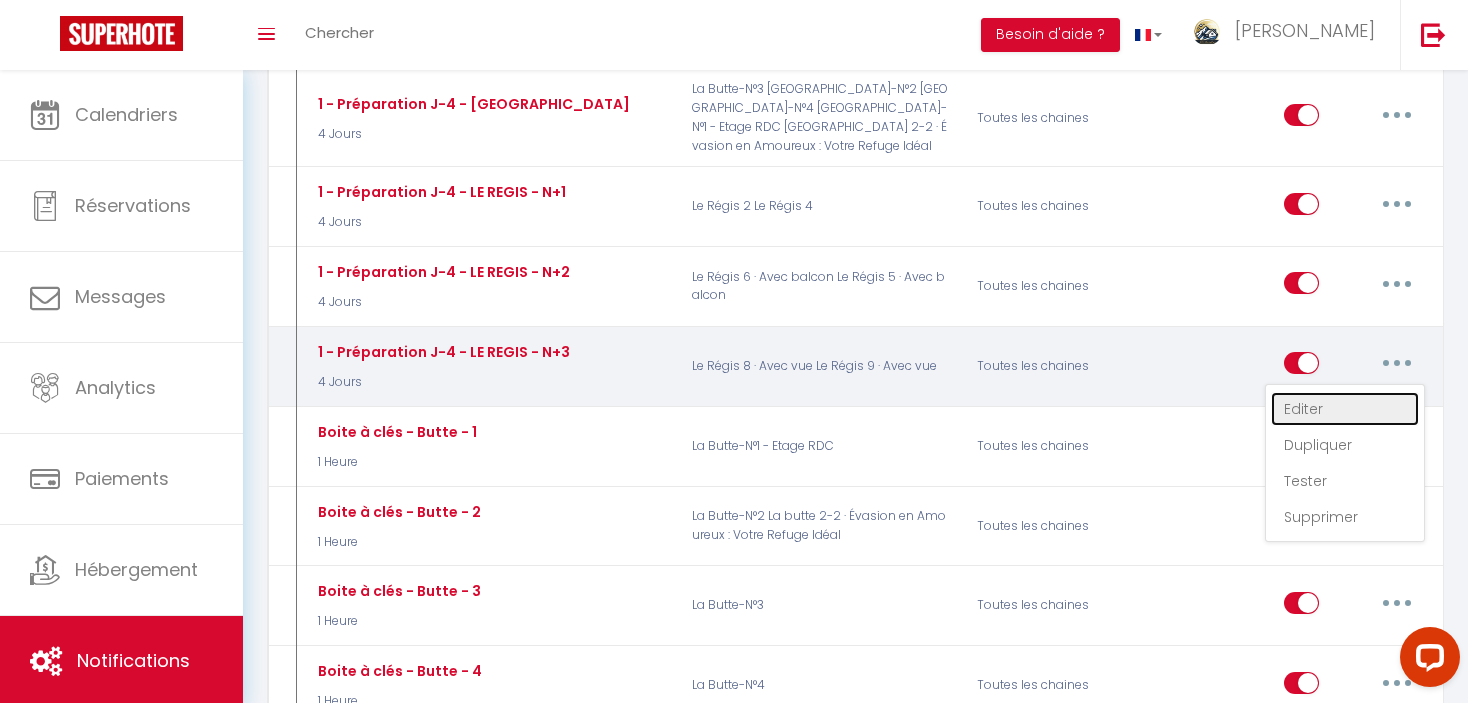 click on "Editer" at bounding box center [1345, 409] 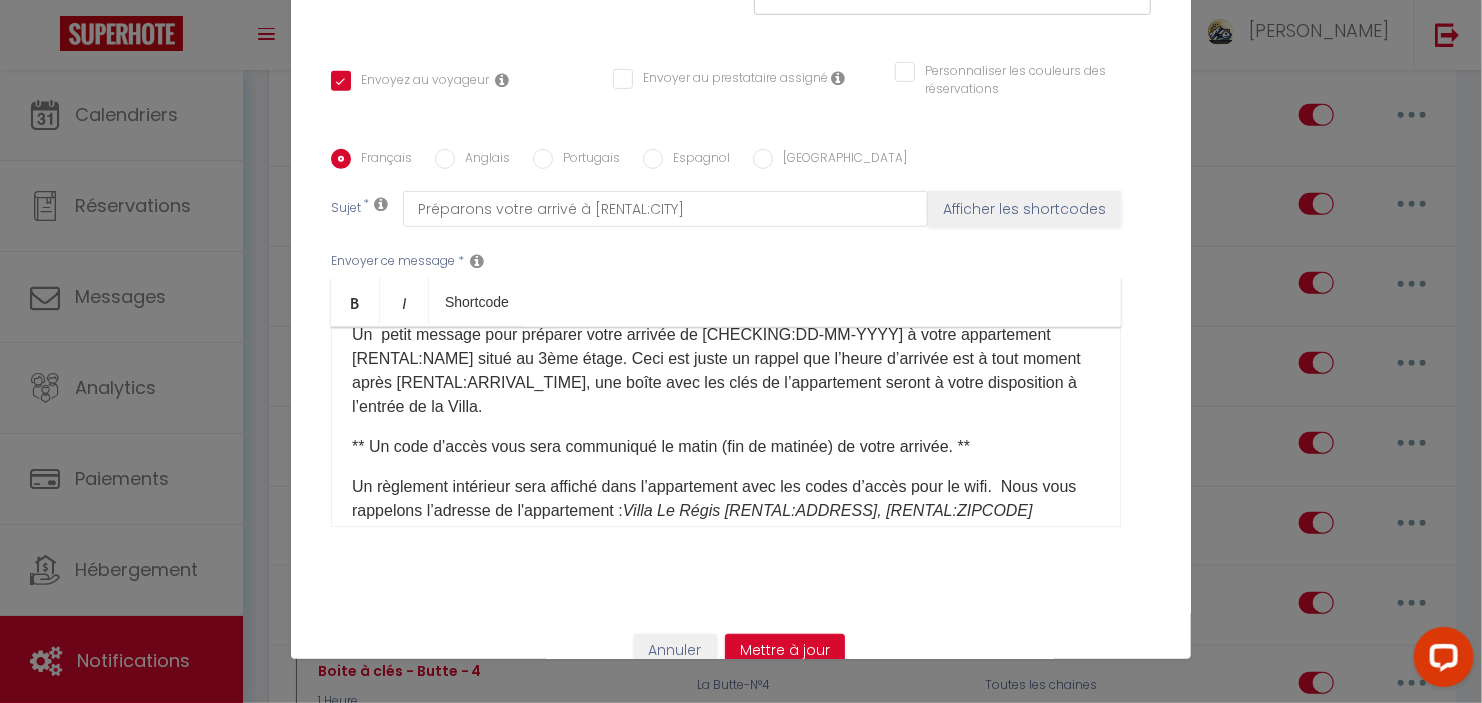 scroll, scrollTop: 100, scrollLeft: 0, axis: vertical 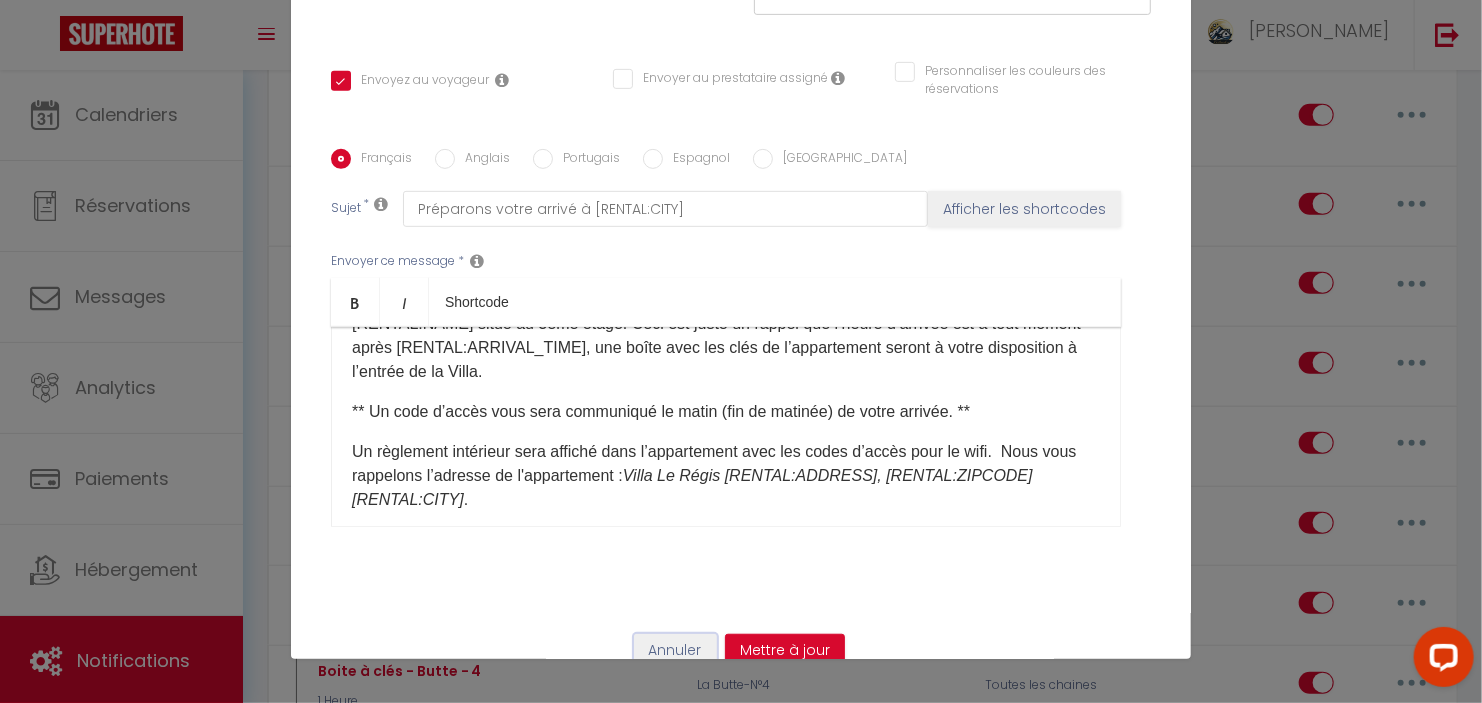 click on "Annuler" at bounding box center [675, 651] 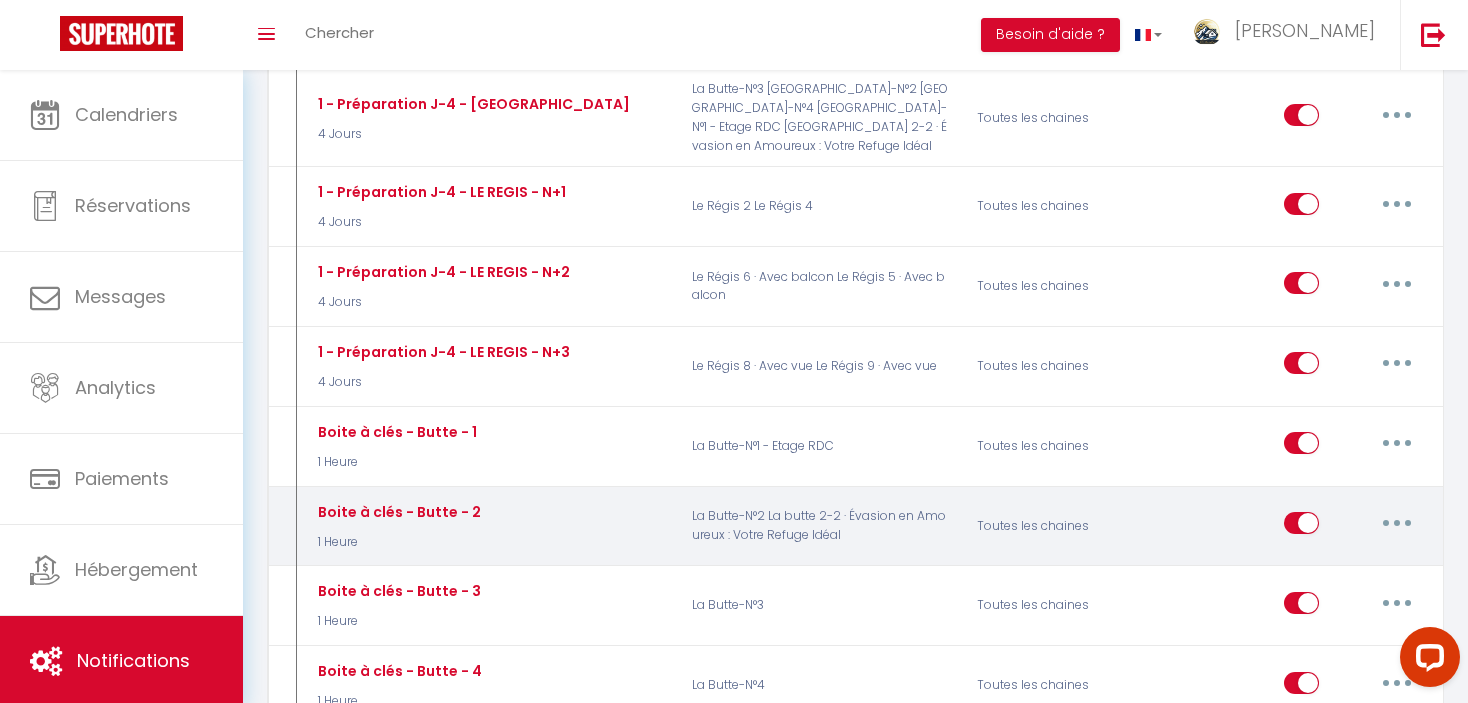 click at bounding box center (1397, 523) 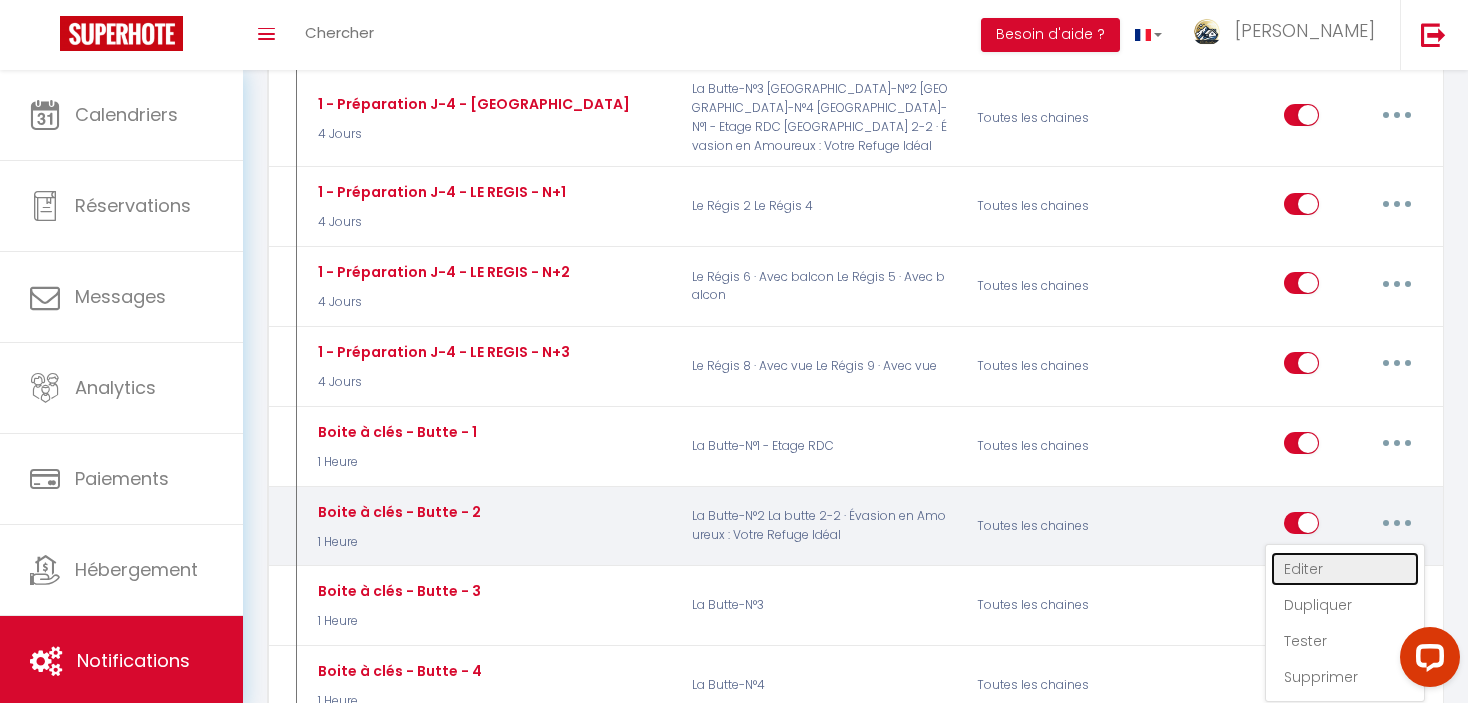 click on "Editer" at bounding box center (1345, 569) 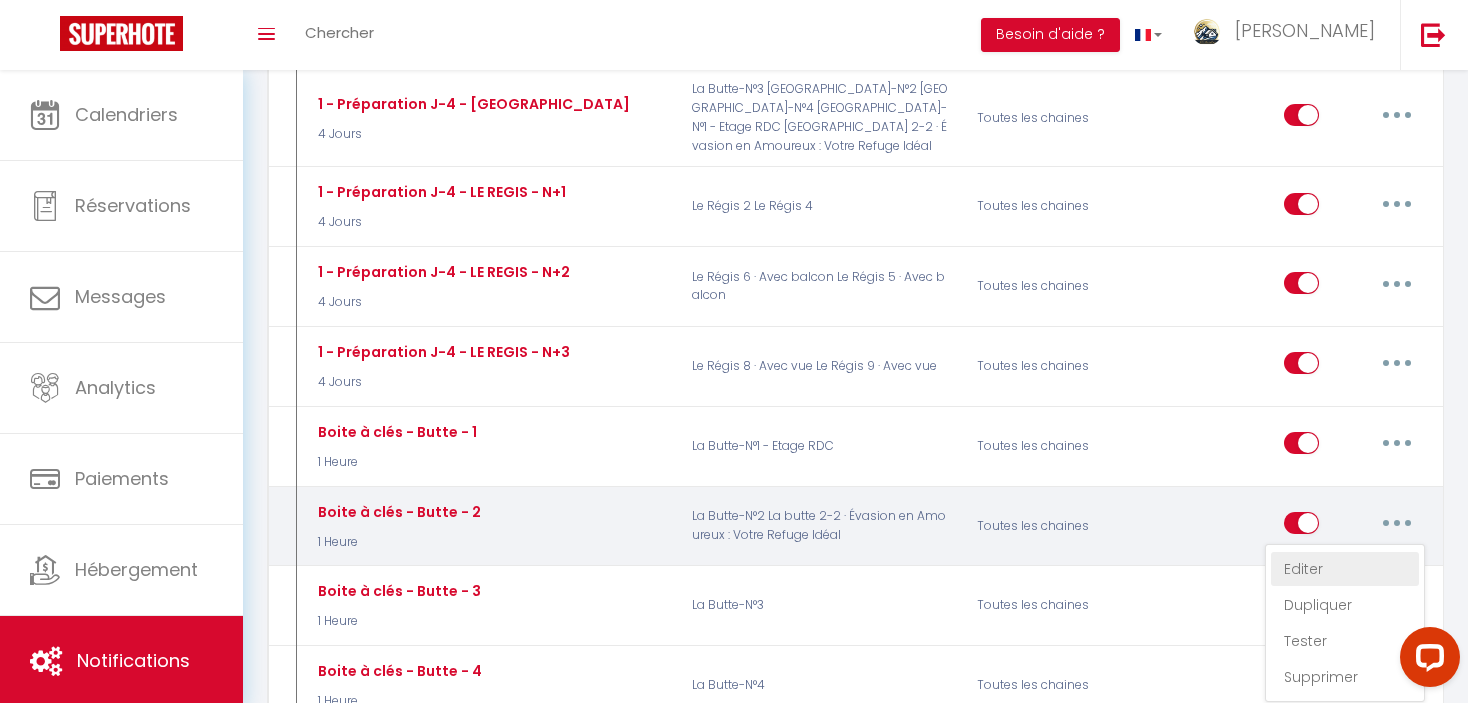 type on "Boite à clés - Butte - 2" 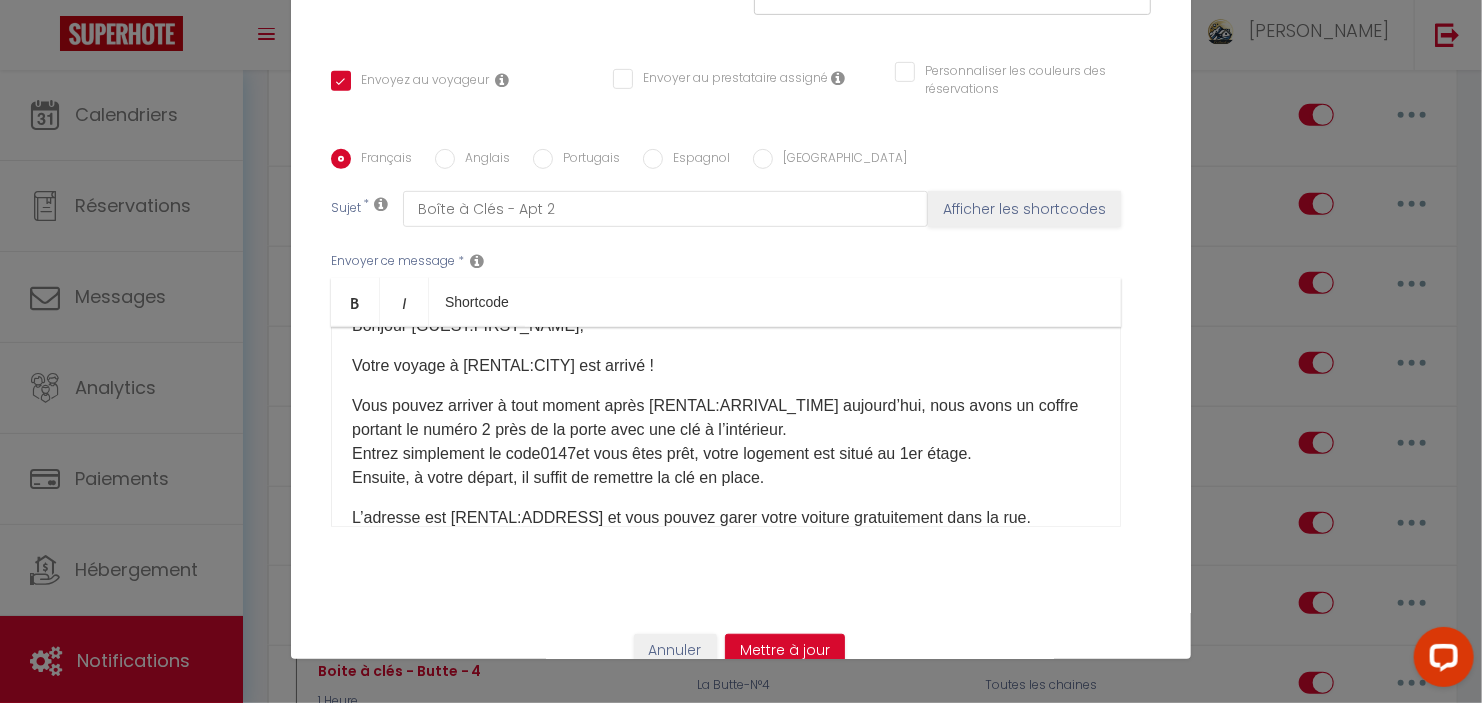 scroll, scrollTop: 0, scrollLeft: 0, axis: both 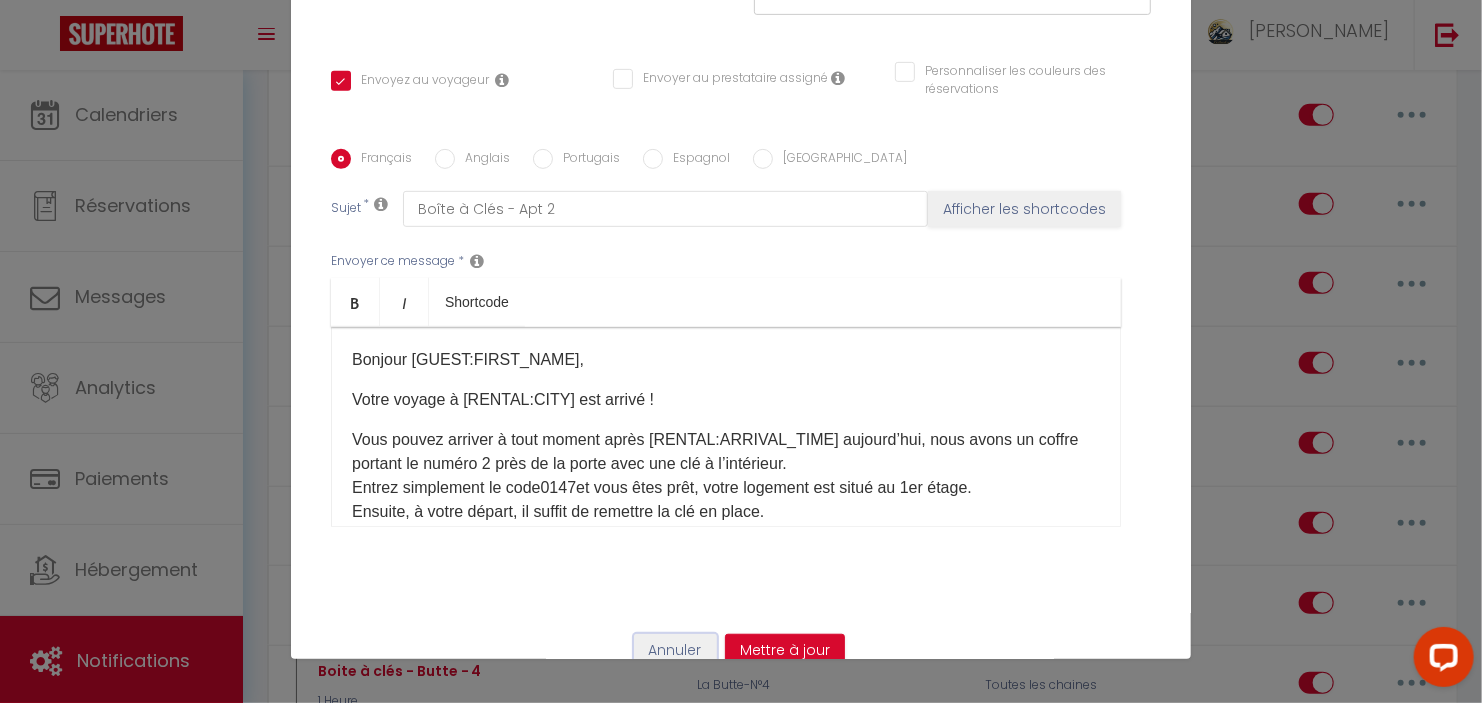 click on "Annuler" at bounding box center (675, 651) 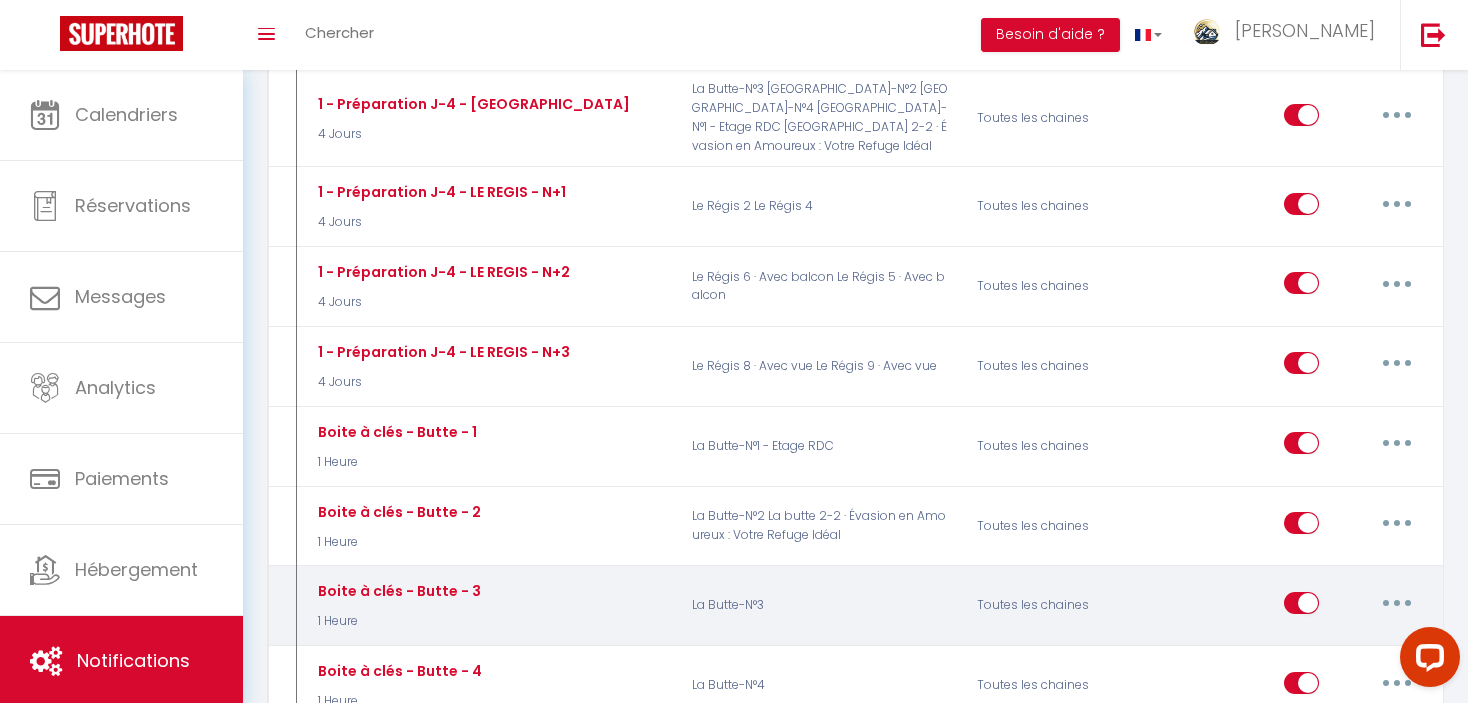 click at bounding box center (1397, 603) 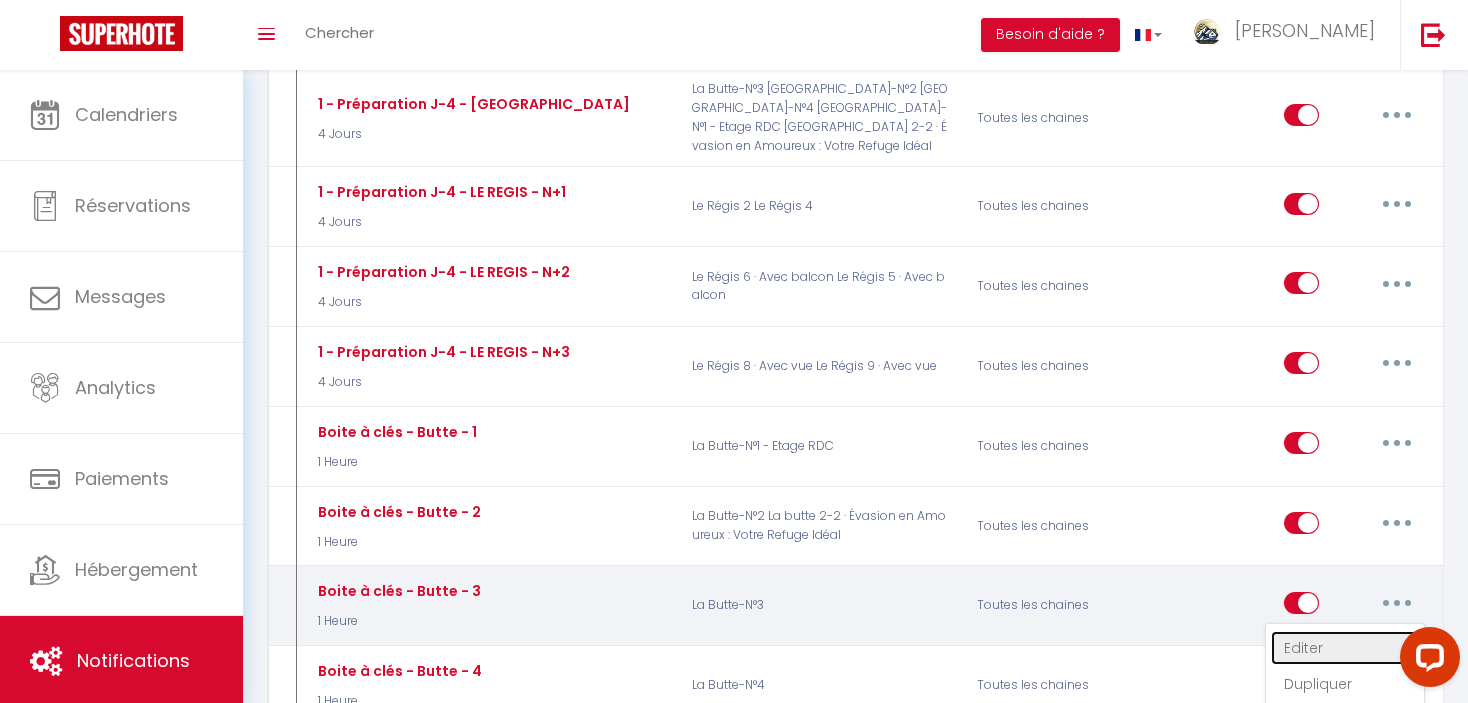 click on "Editer" at bounding box center [1345, 648] 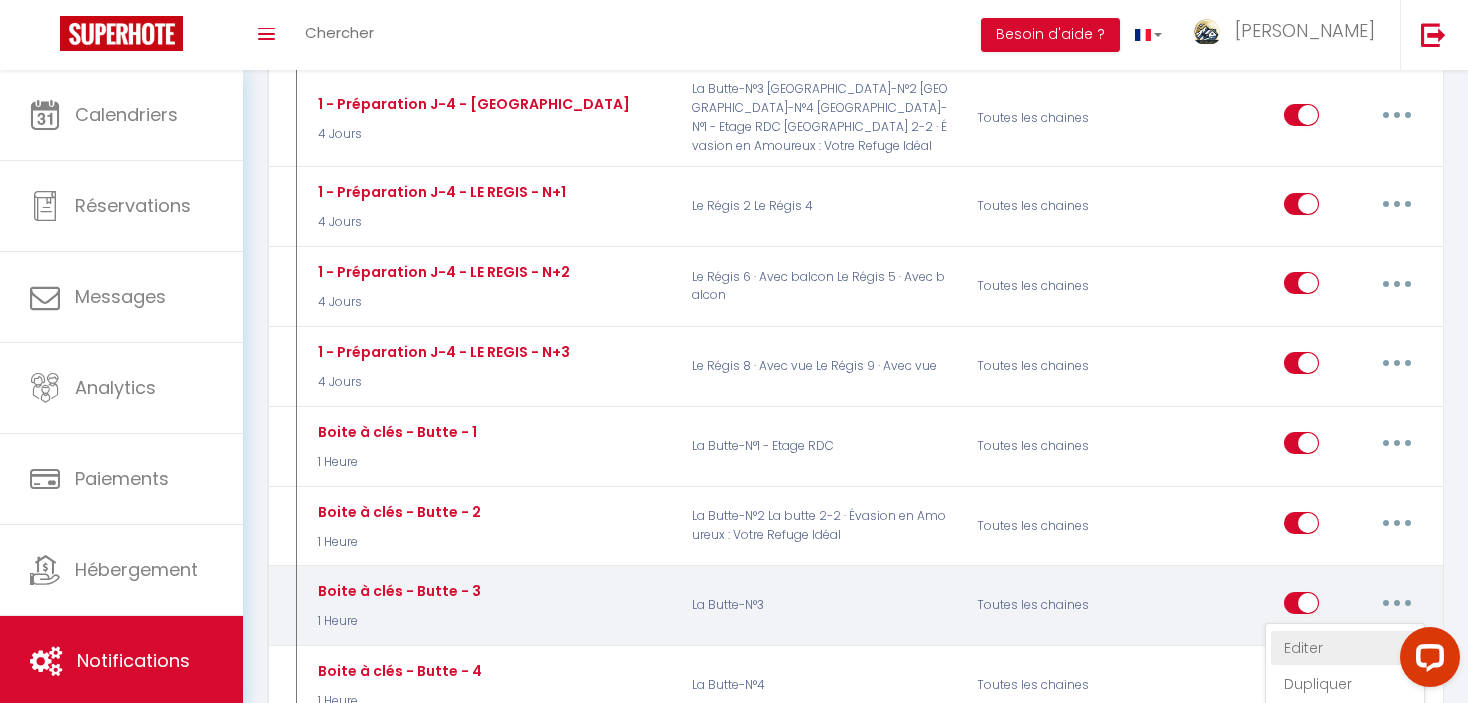 type on "Boite à clés - Butte - 3" 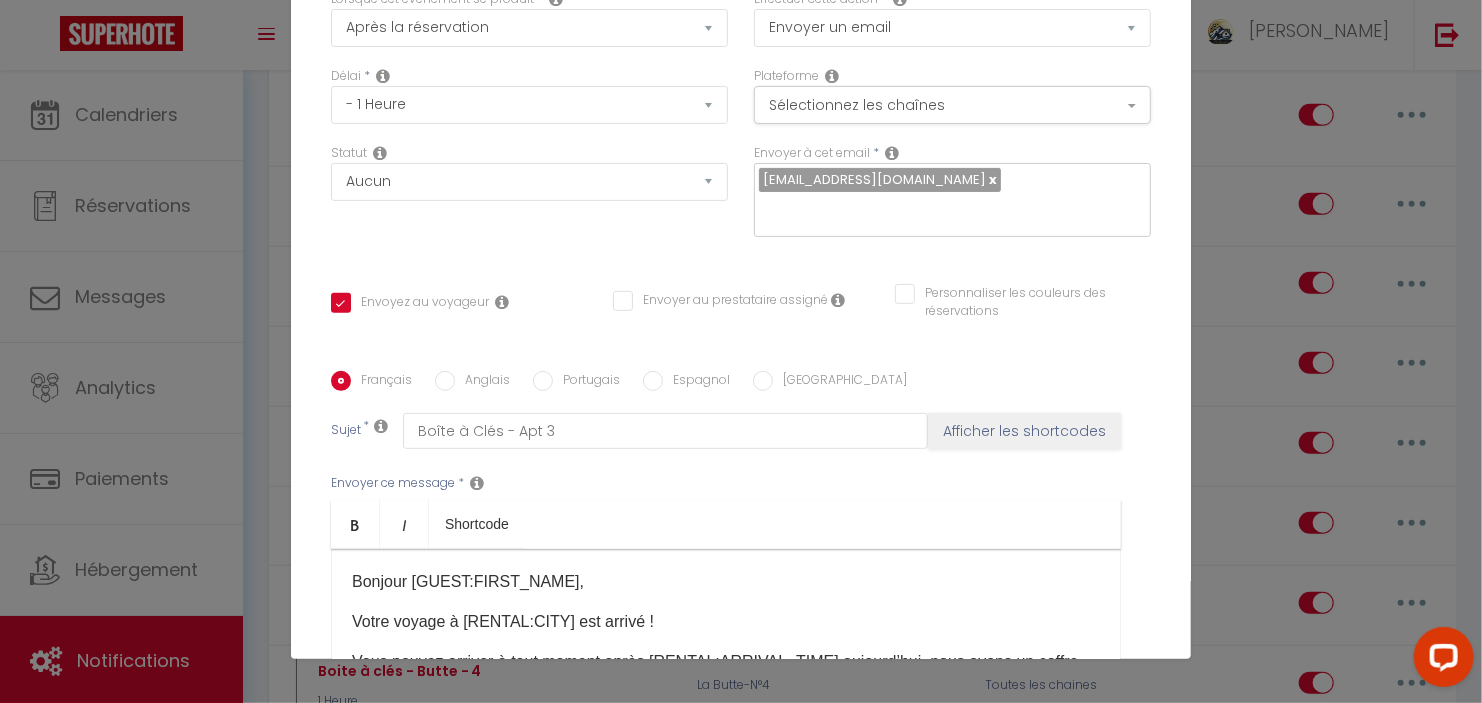 scroll, scrollTop: 360, scrollLeft: 0, axis: vertical 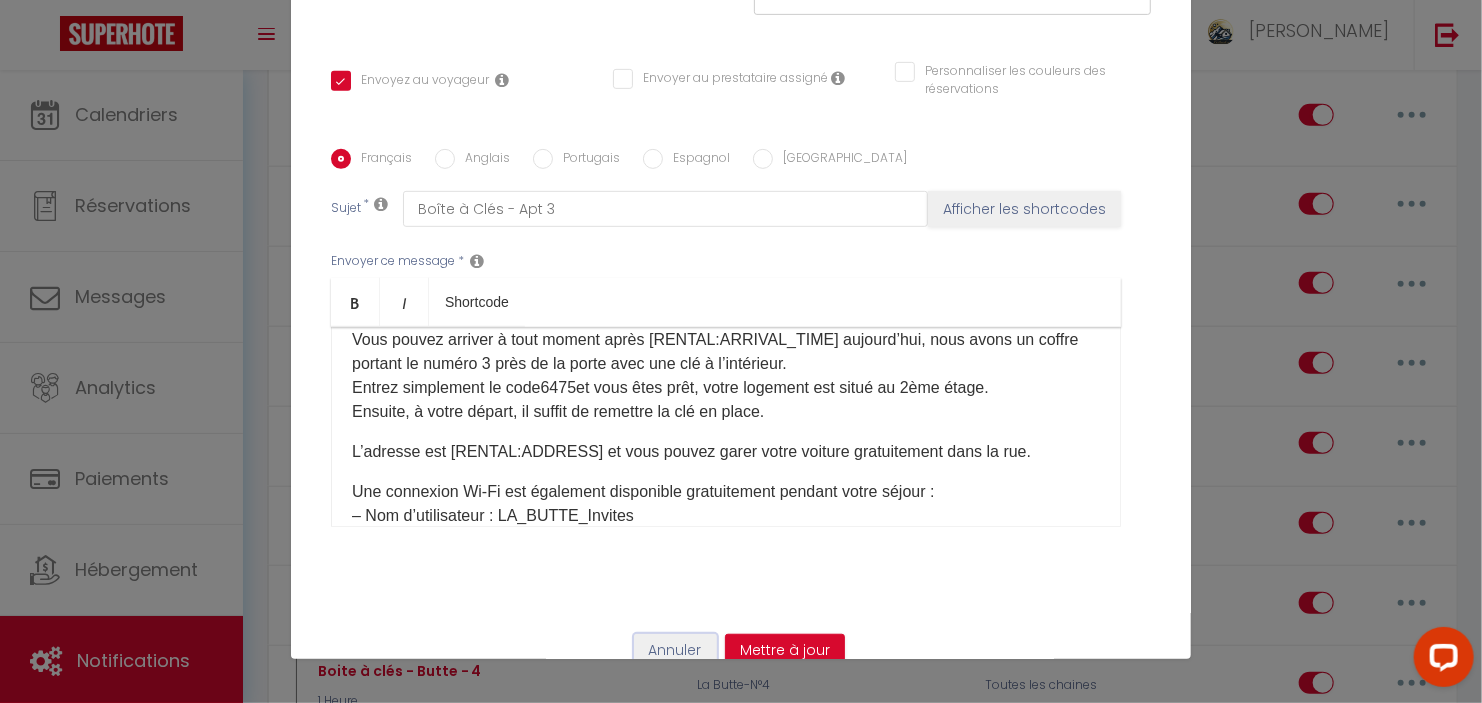 click on "Annuler" at bounding box center [675, 651] 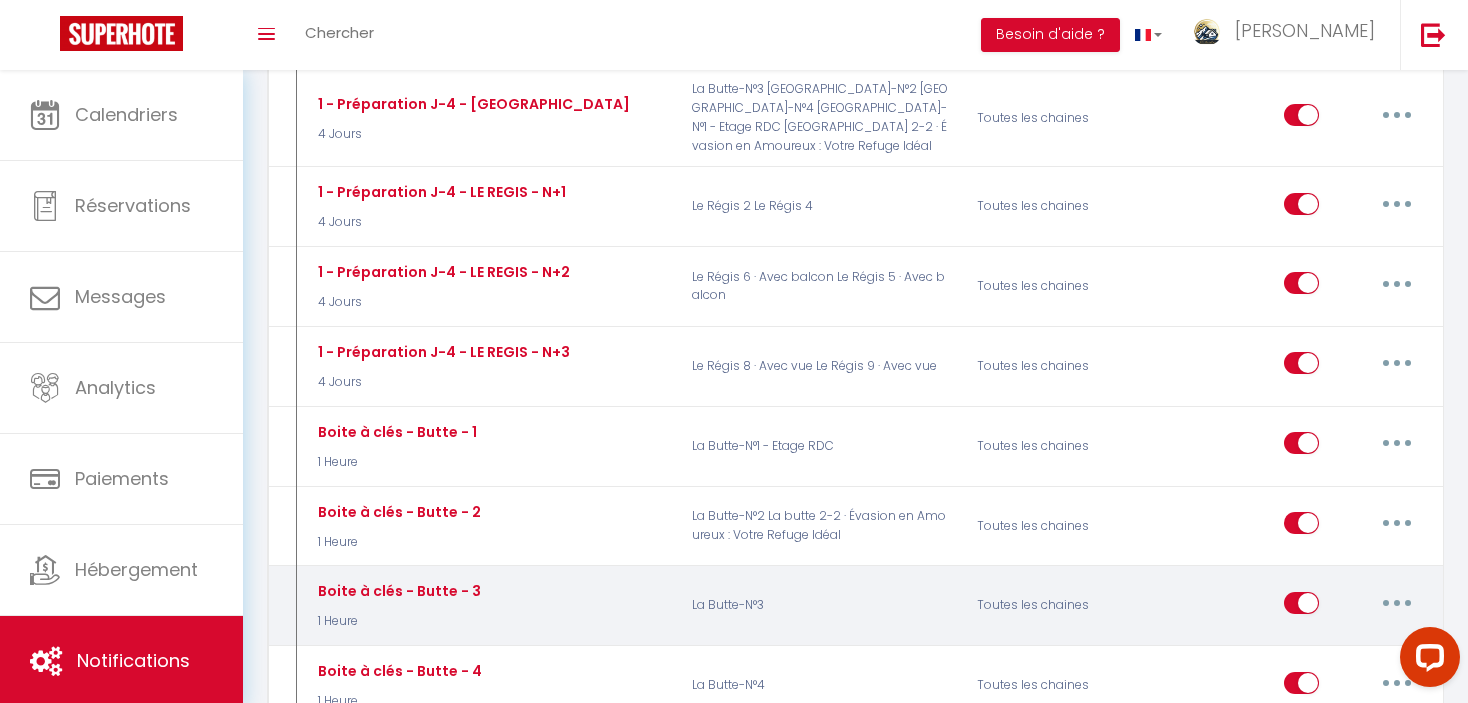 click at bounding box center [1397, 603] 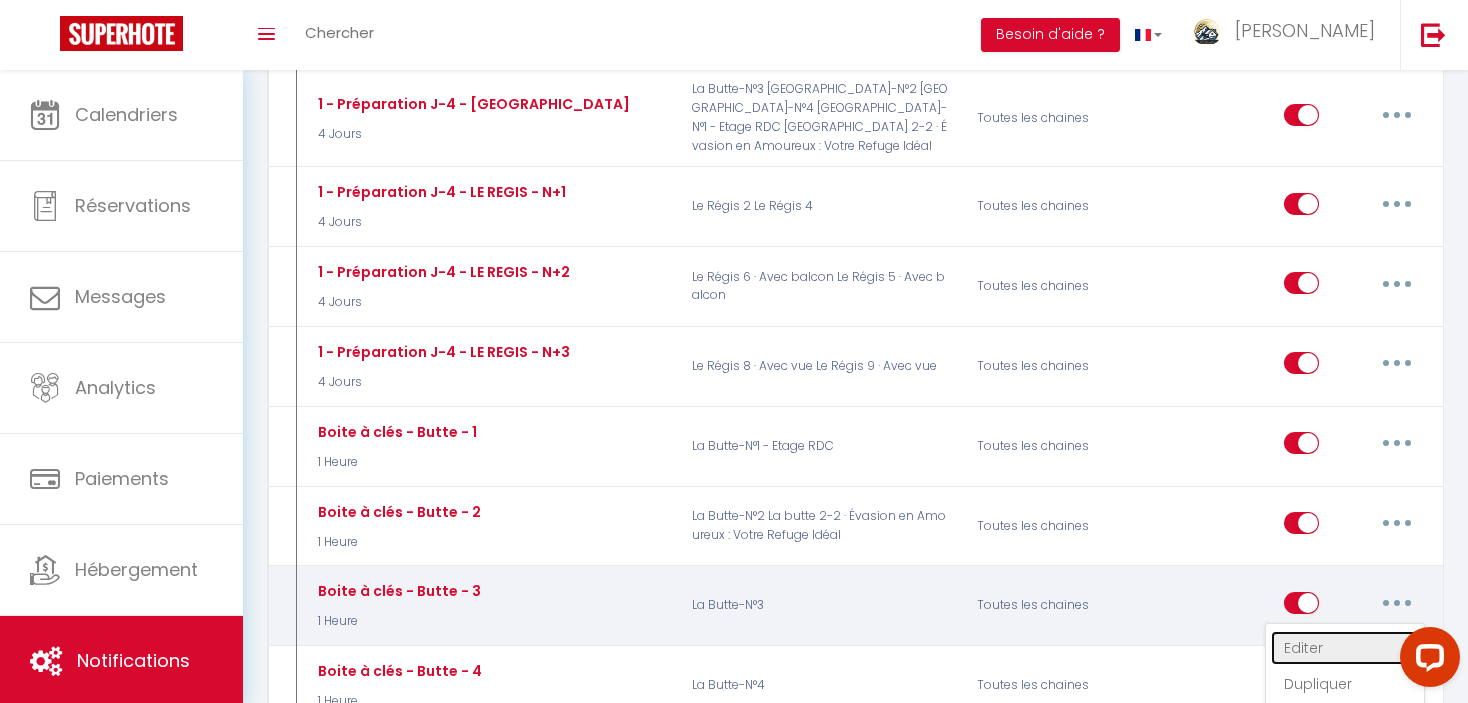 click on "Editer" at bounding box center [1345, 648] 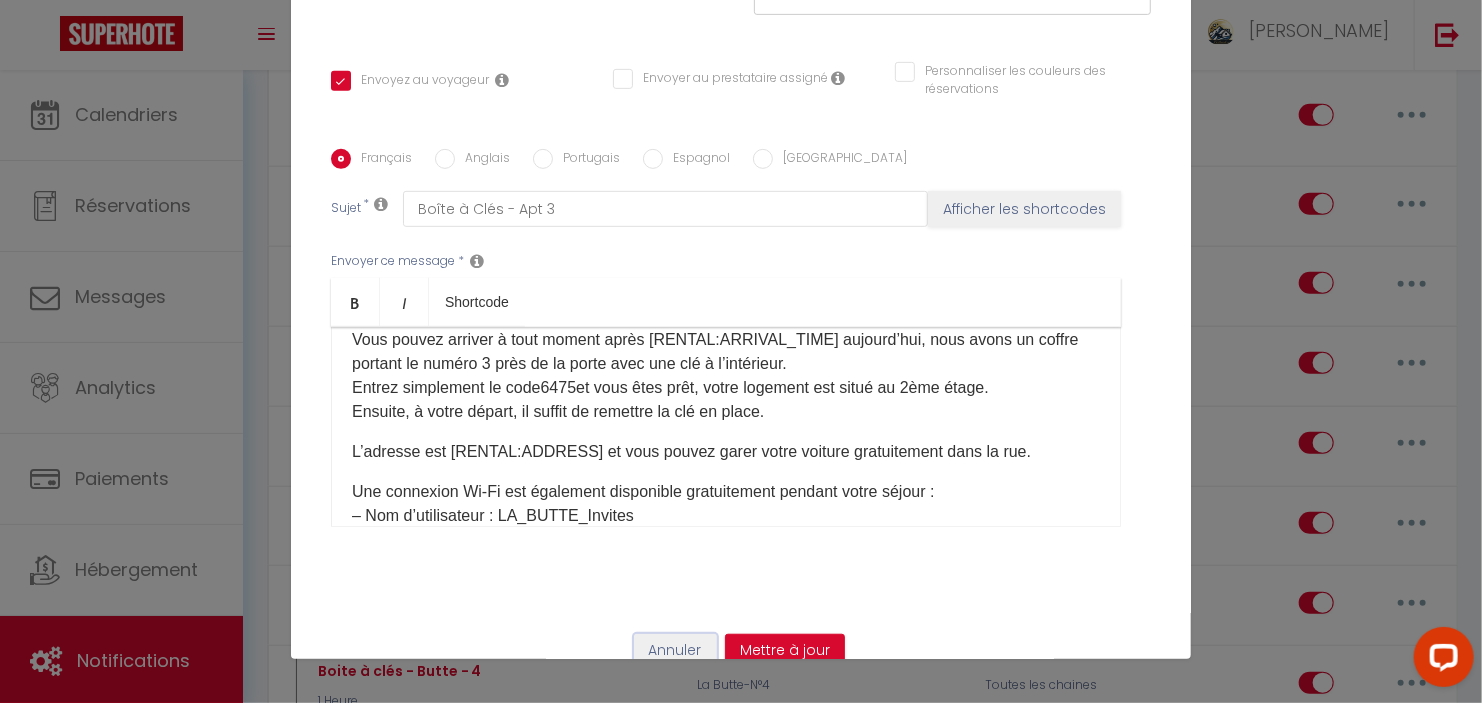 click on "Annuler" at bounding box center (675, 651) 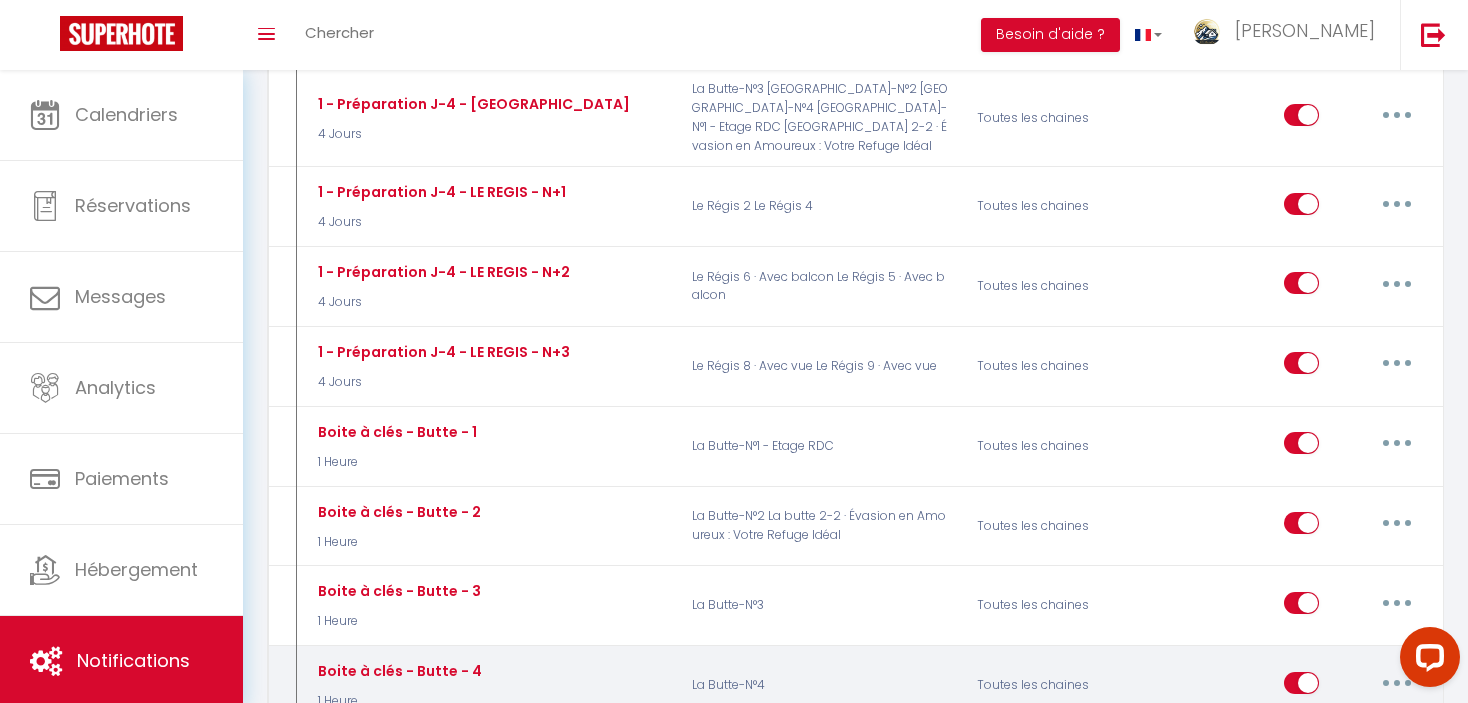 click at bounding box center [1397, 683] 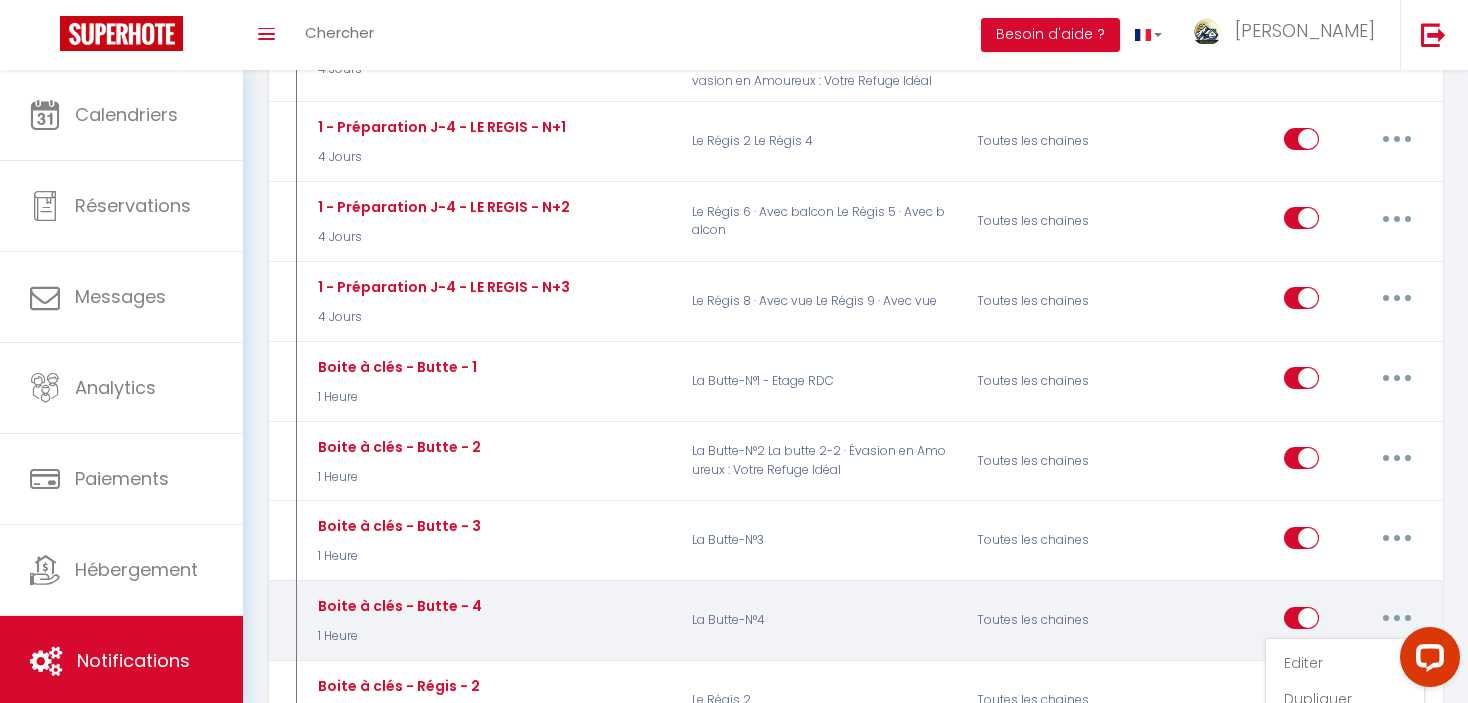scroll, scrollTop: 700, scrollLeft: 0, axis: vertical 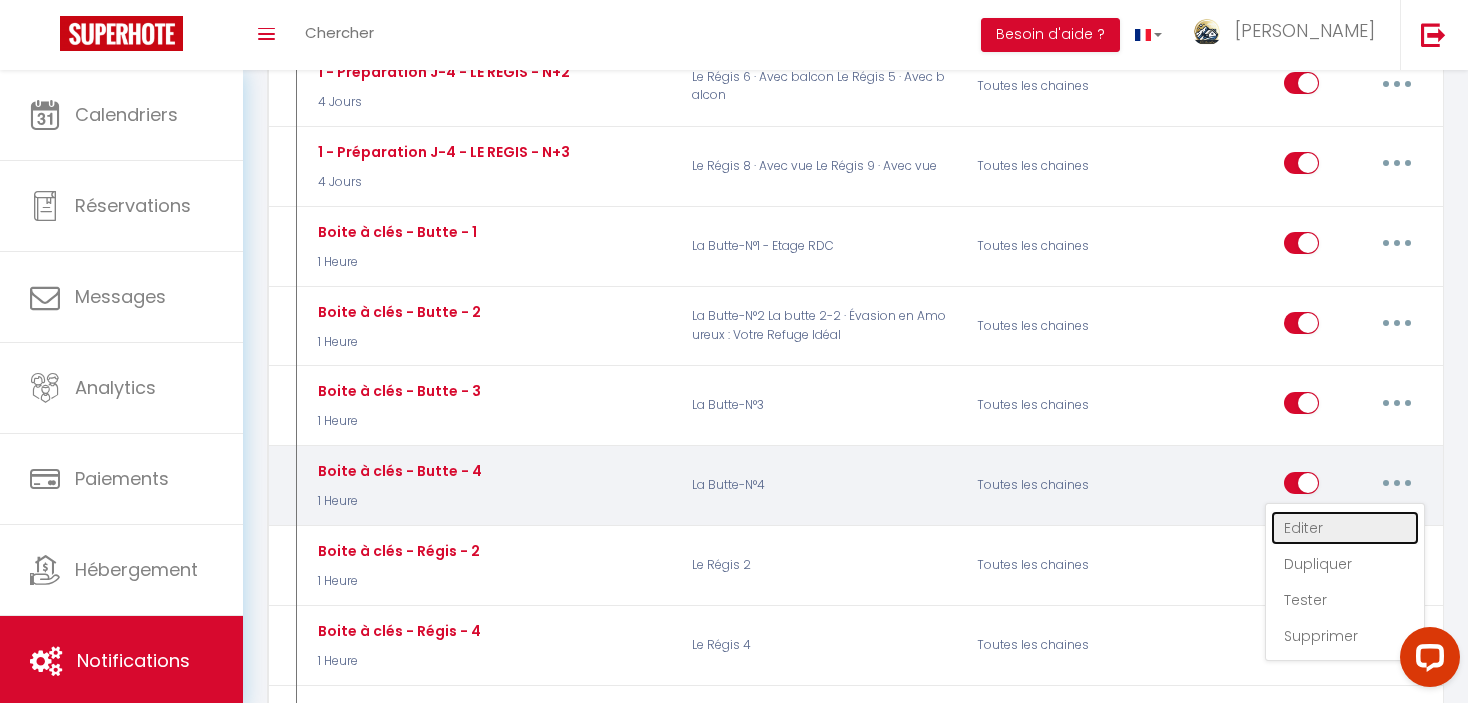 click on "Editer" at bounding box center [1345, 528] 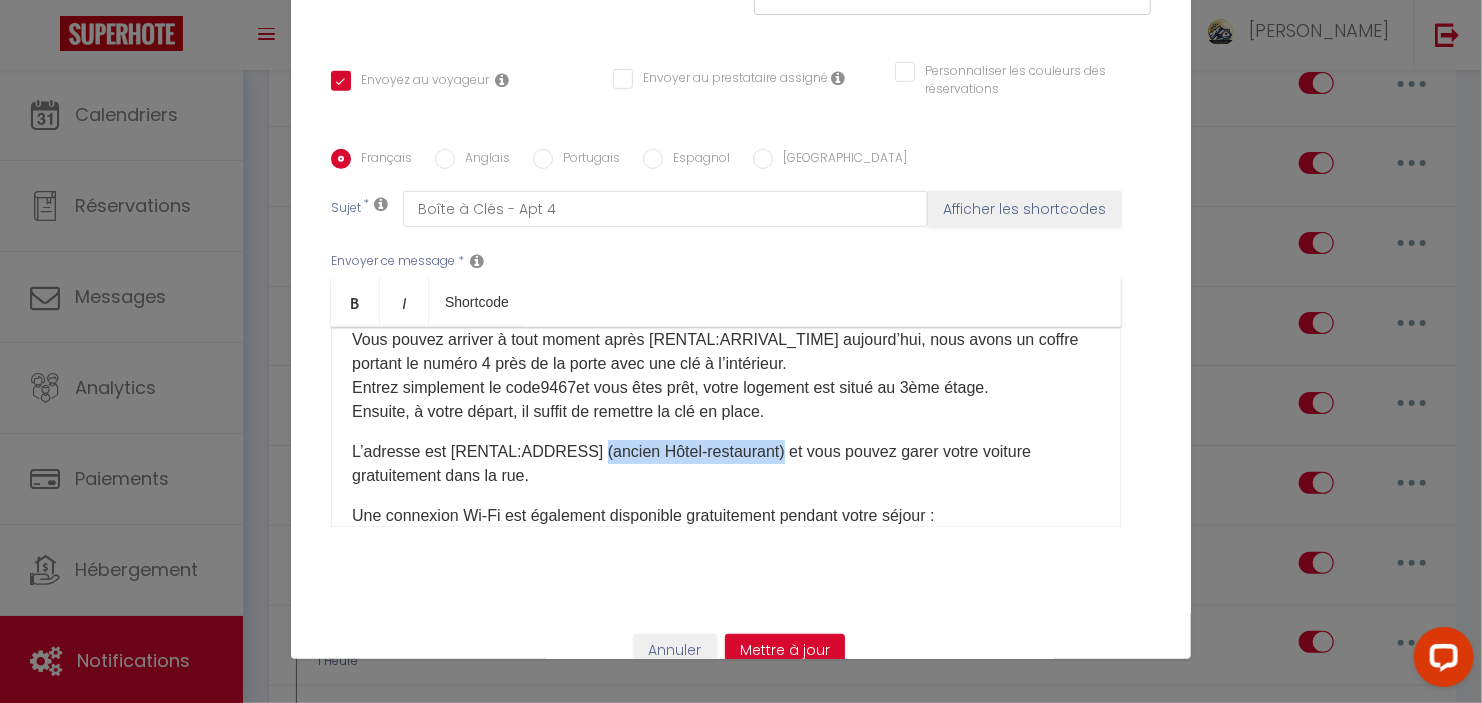 drag, startPoint x: 763, startPoint y: 424, endPoint x: 579, endPoint y: 416, distance: 184.17383 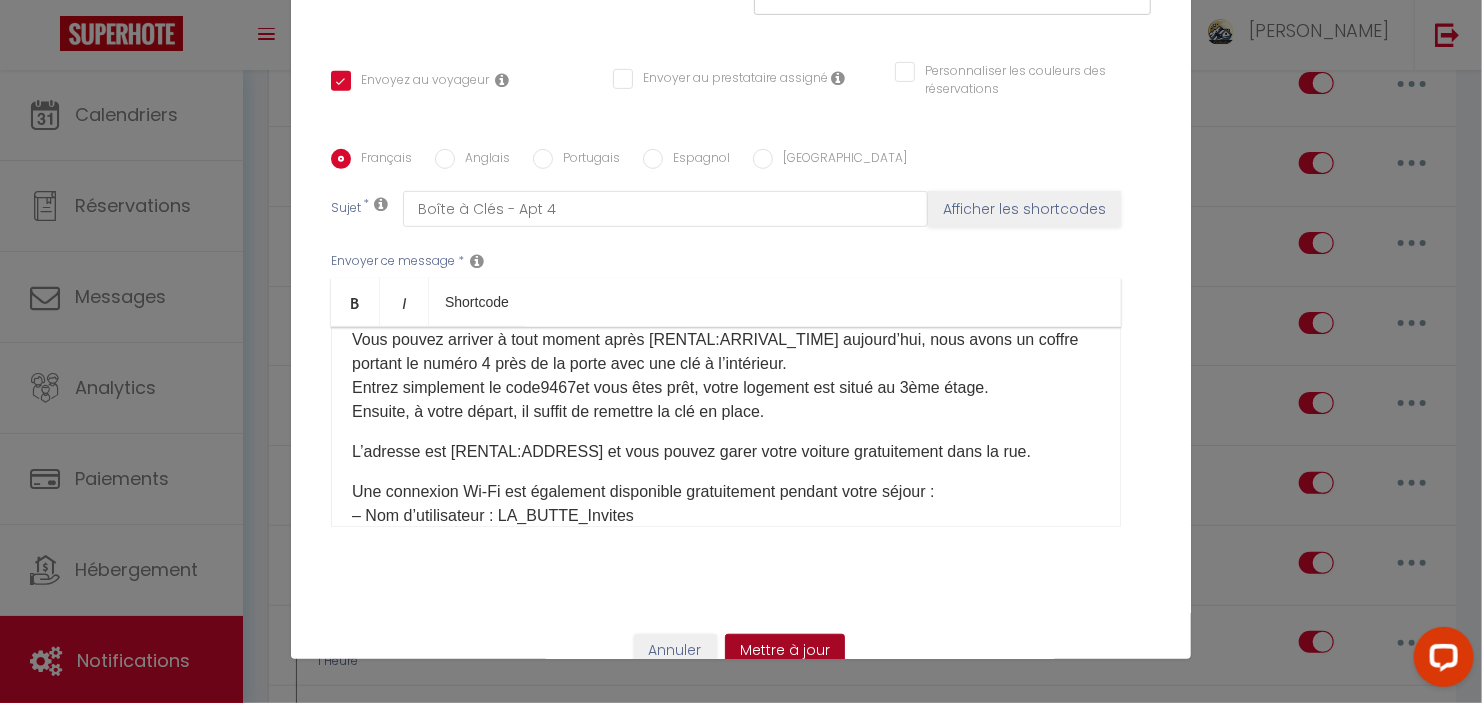 click on "Mettre à jour" at bounding box center (785, 651) 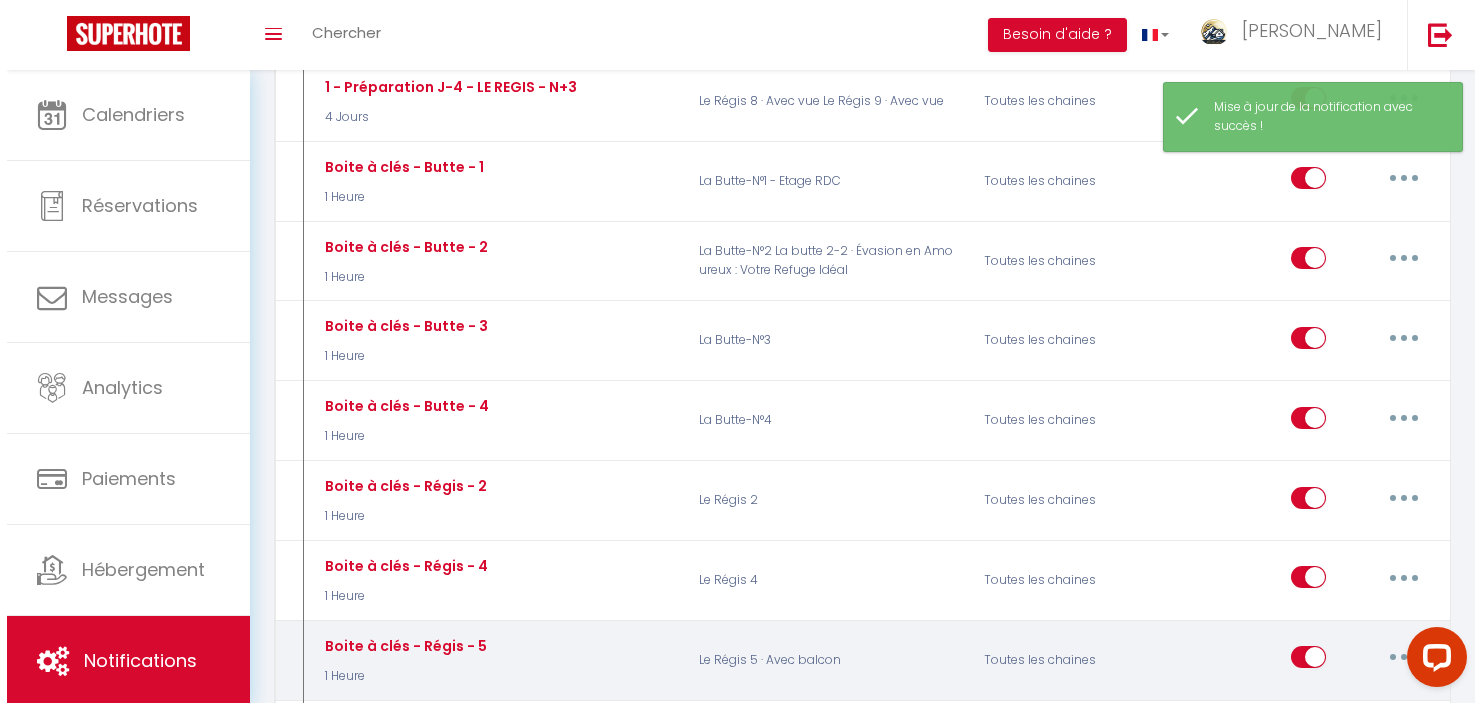 scroll, scrollTop: 800, scrollLeft: 0, axis: vertical 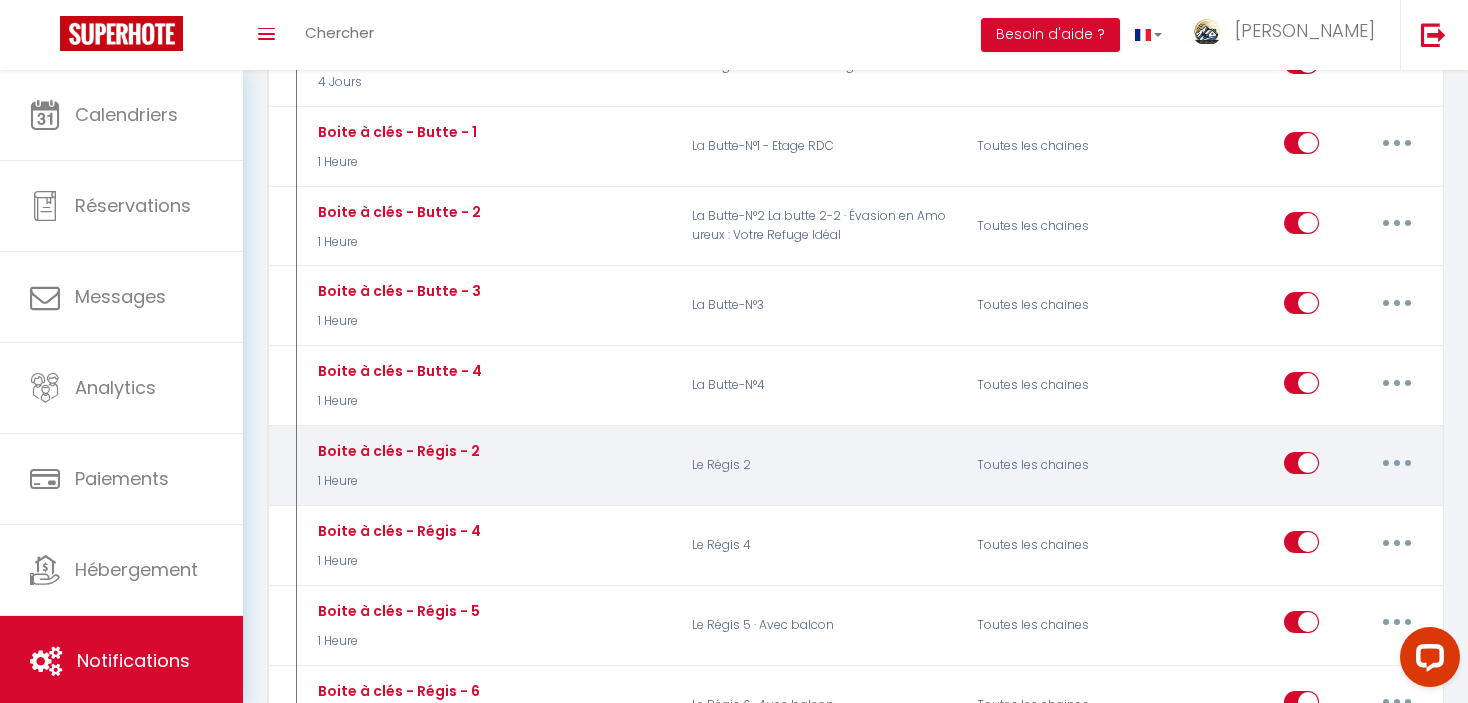click at bounding box center [1397, 463] 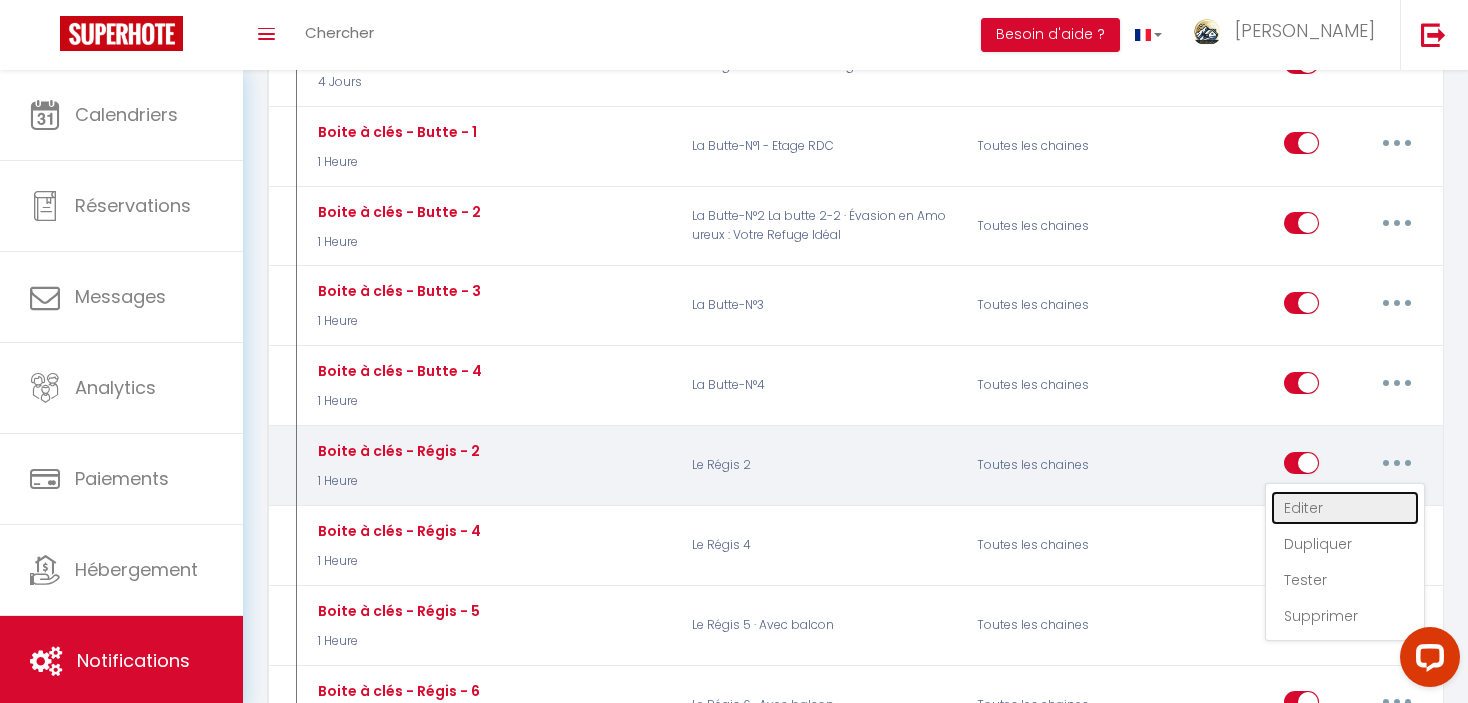 click on "Editer" at bounding box center [1345, 508] 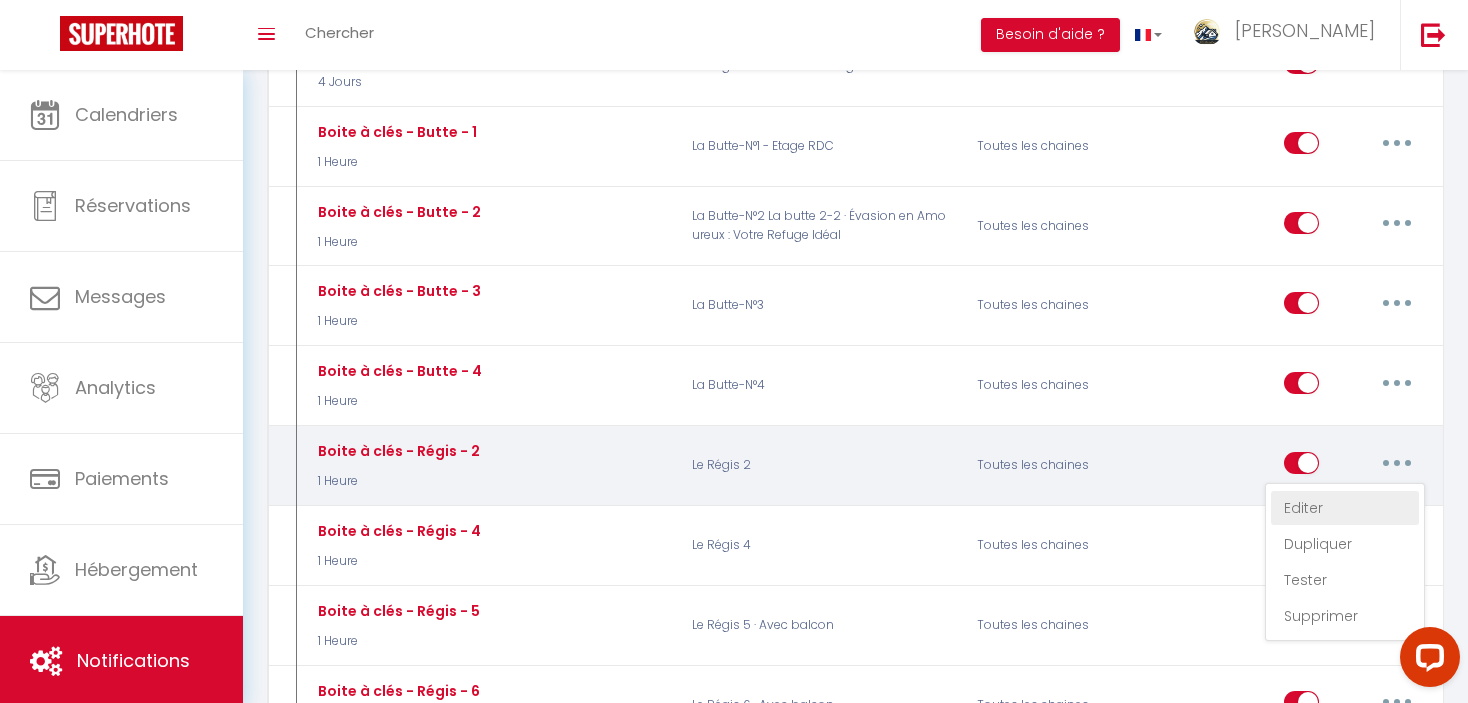 type on "Boite à clés - Régis - 2" 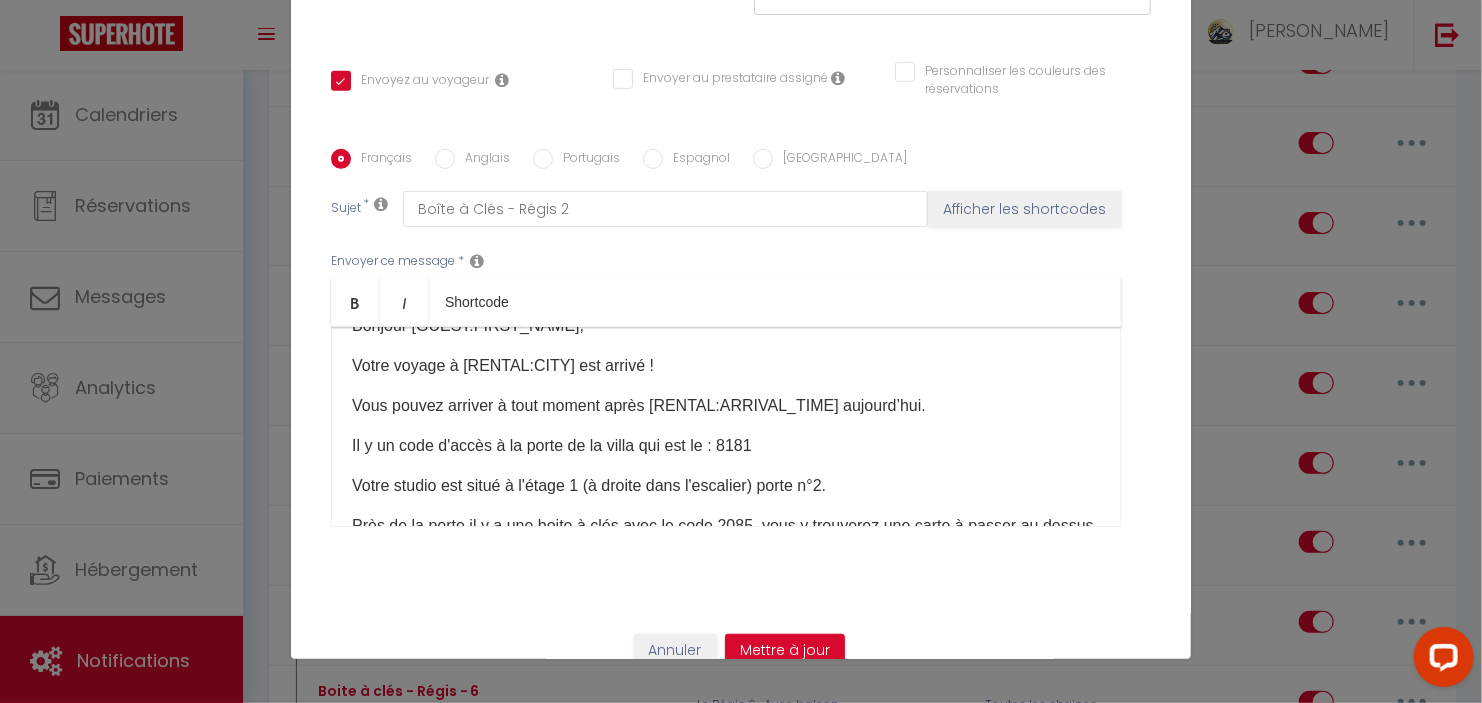 scroll, scrollTop: 0, scrollLeft: 0, axis: both 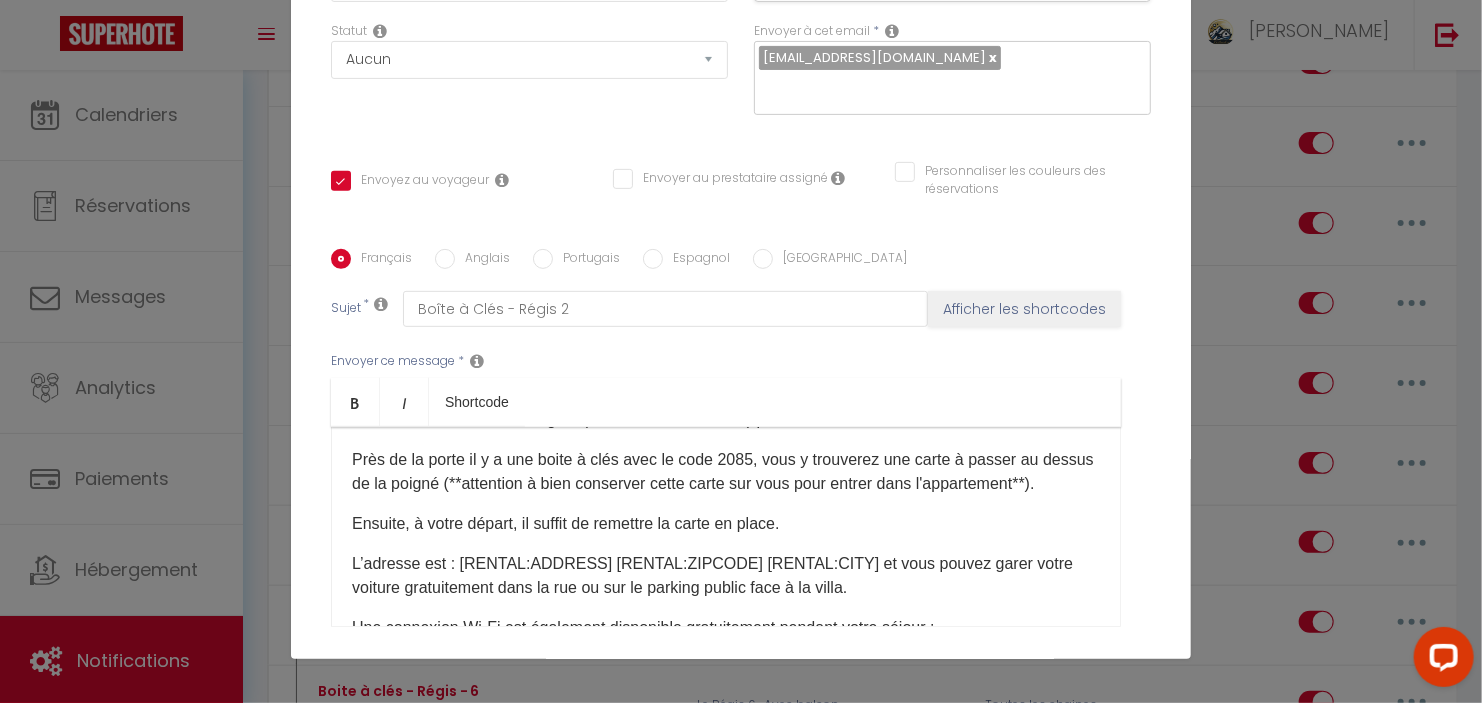 click on "L’adresse est : [RENTAL:ADDRESS]​ [RENTAL:ZIPCODE] [RENTAL:CITY] ​​et vous pouvez garer votre voiture gratuitement dans la rue ou sur le parking public face à la villa." at bounding box center [726, 576] 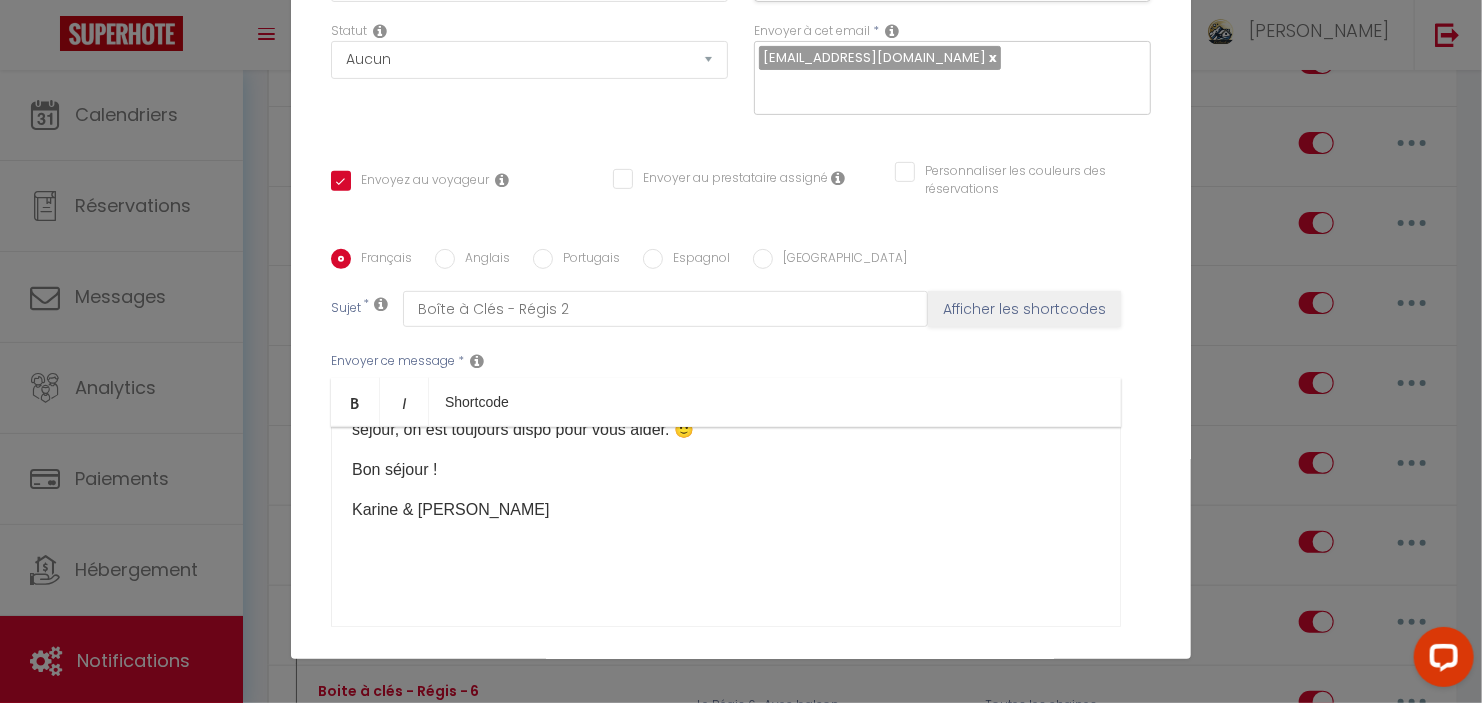 scroll, scrollTop: 621, scrollLeft: 0, axis: vertical 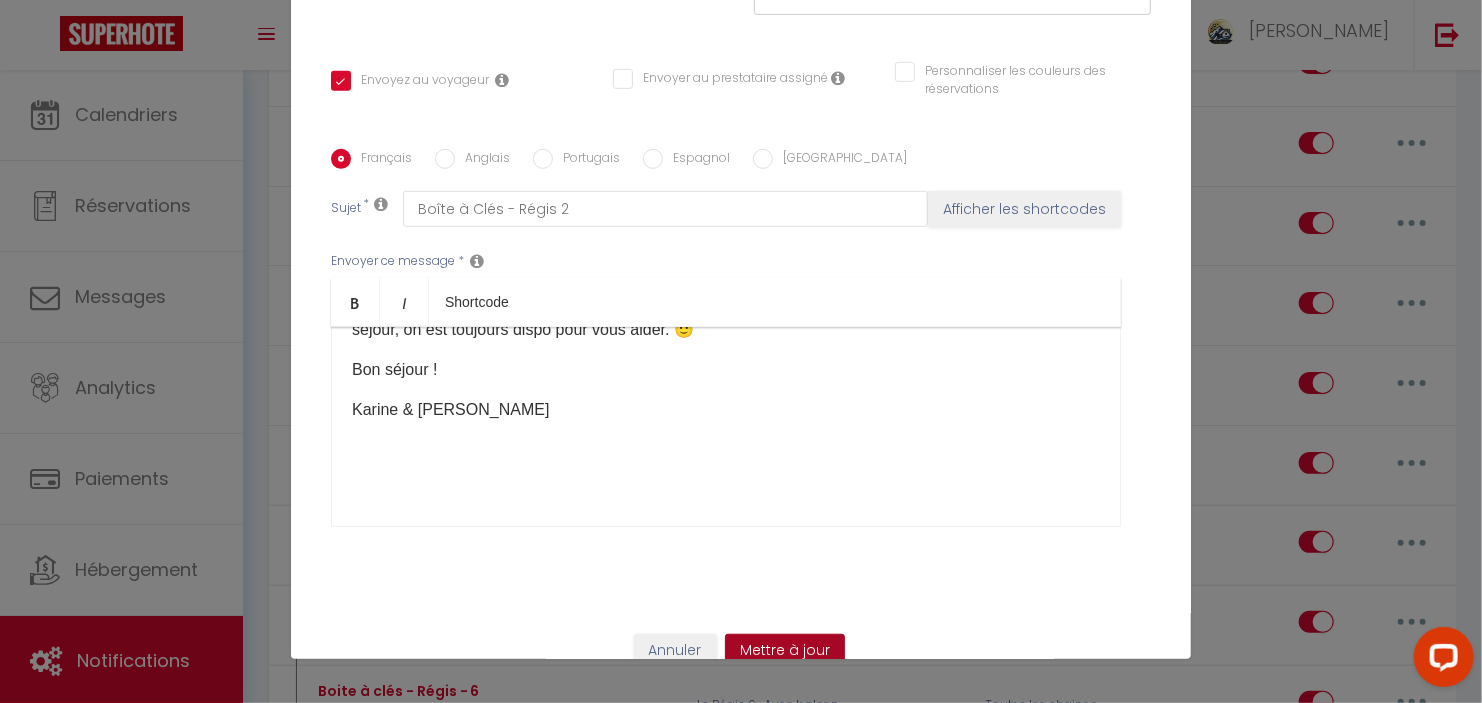 click on "Mettre à jour" at bounding box center (785, 651) 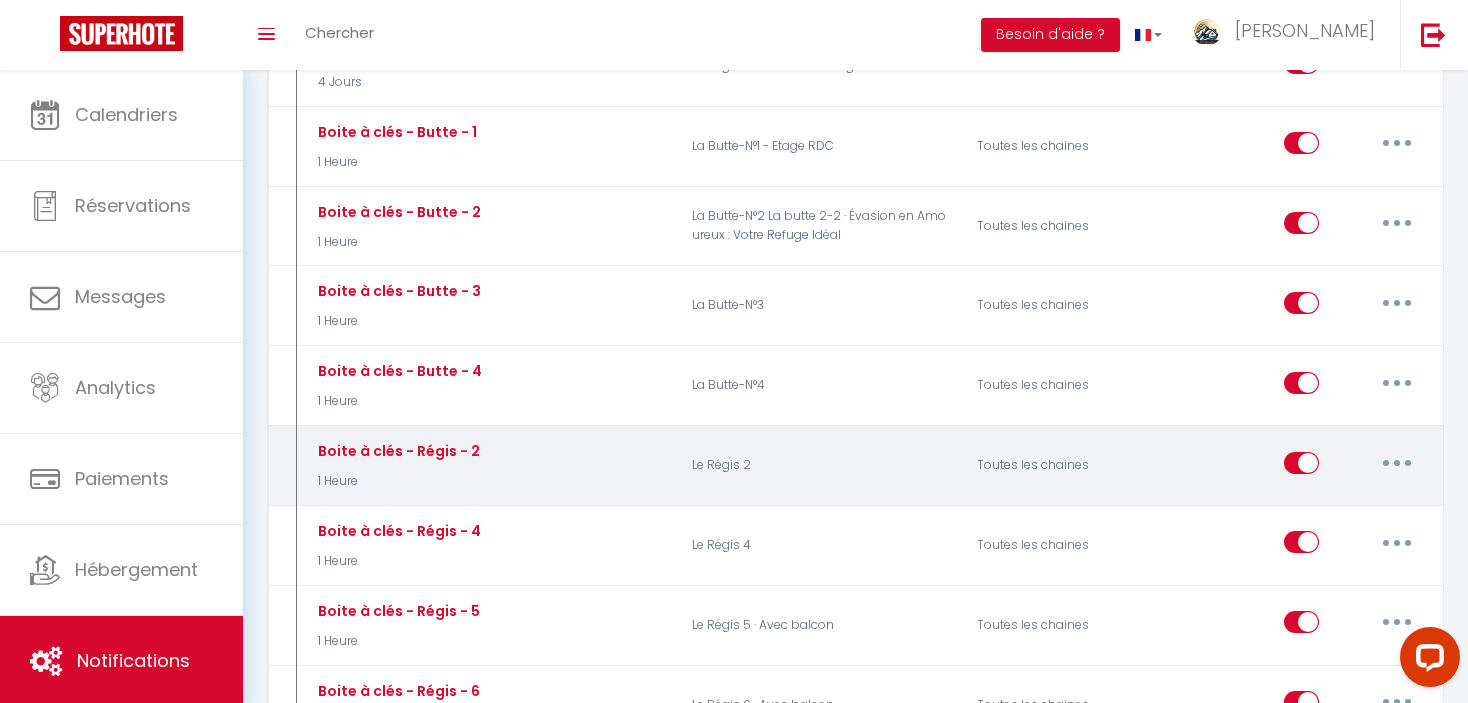click at bounding box center [1397, 463] 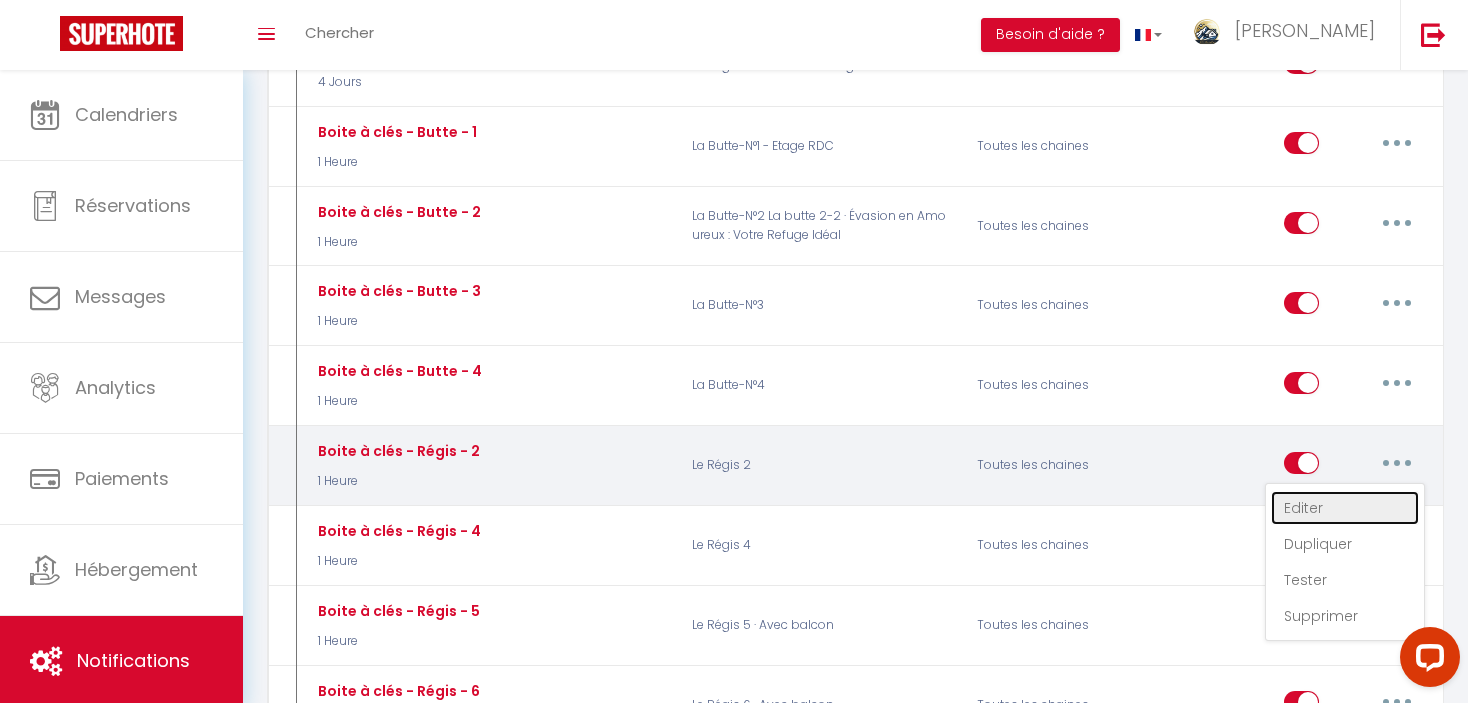 click on "Editer" at bounding box center [1345, 508] 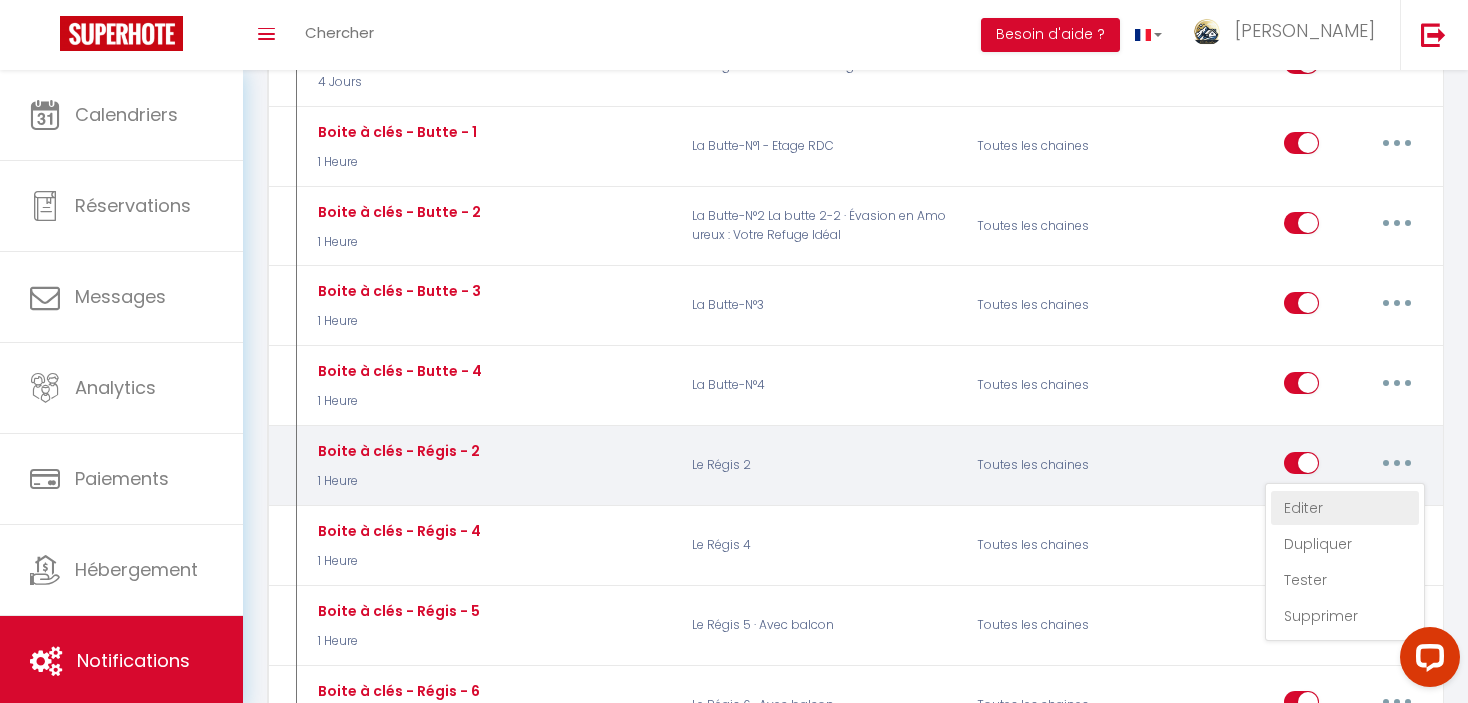 checkbox on "false" 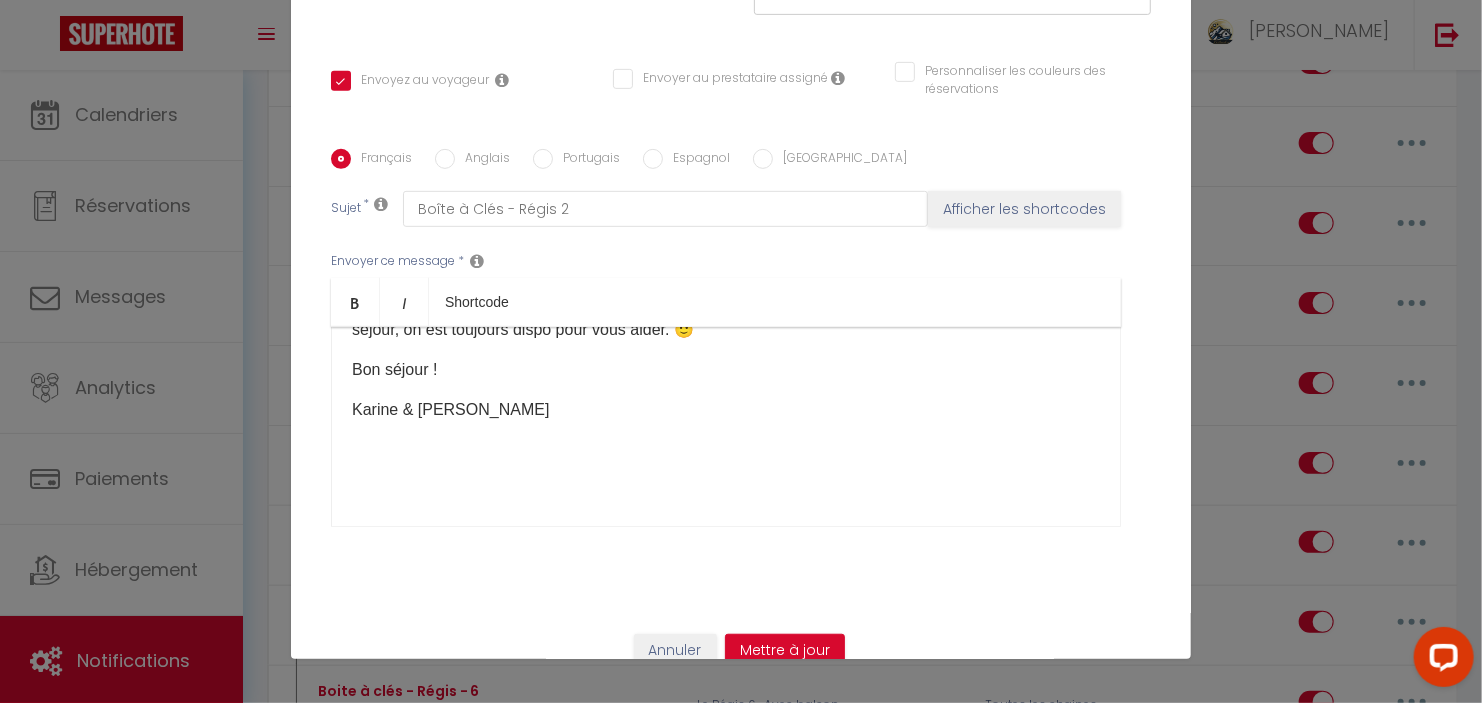 click on "Anglais" at bounding box center [482, 160] 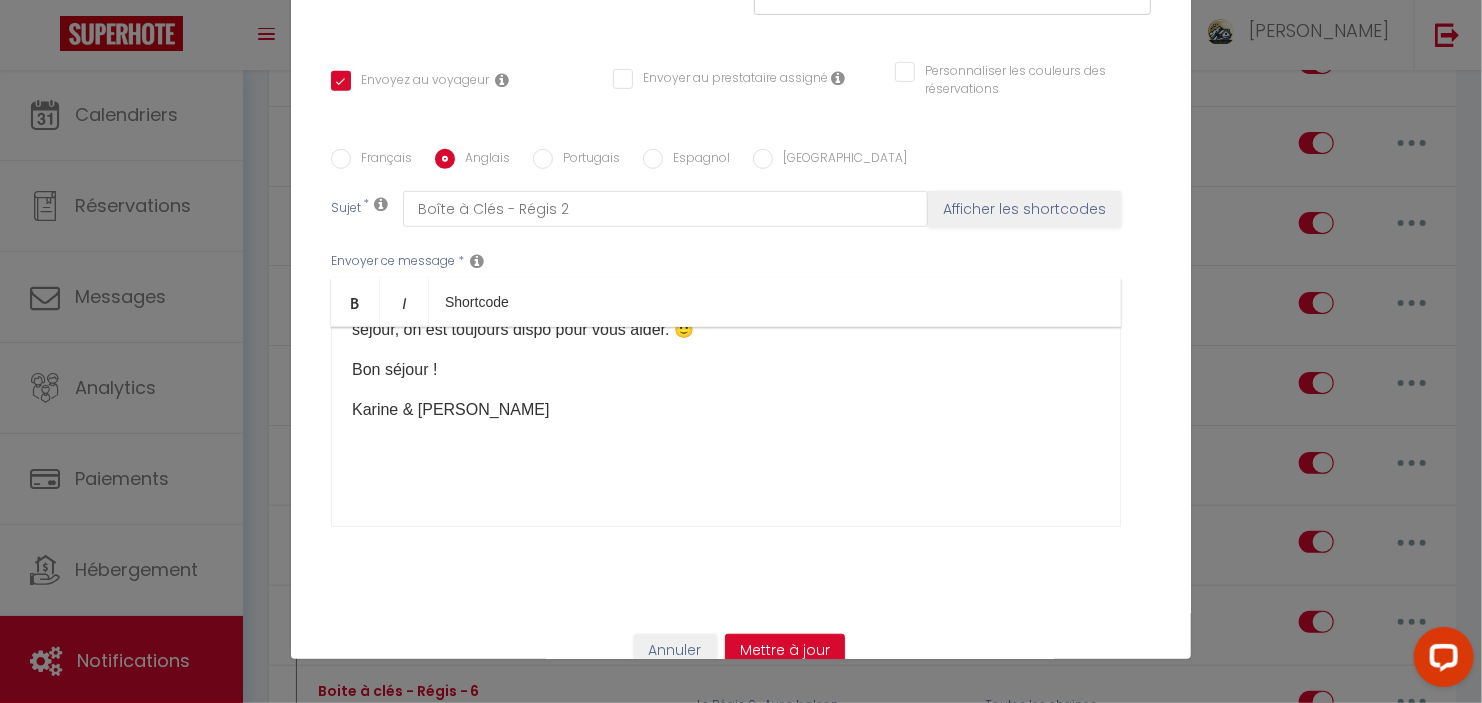 checkbox on "true" 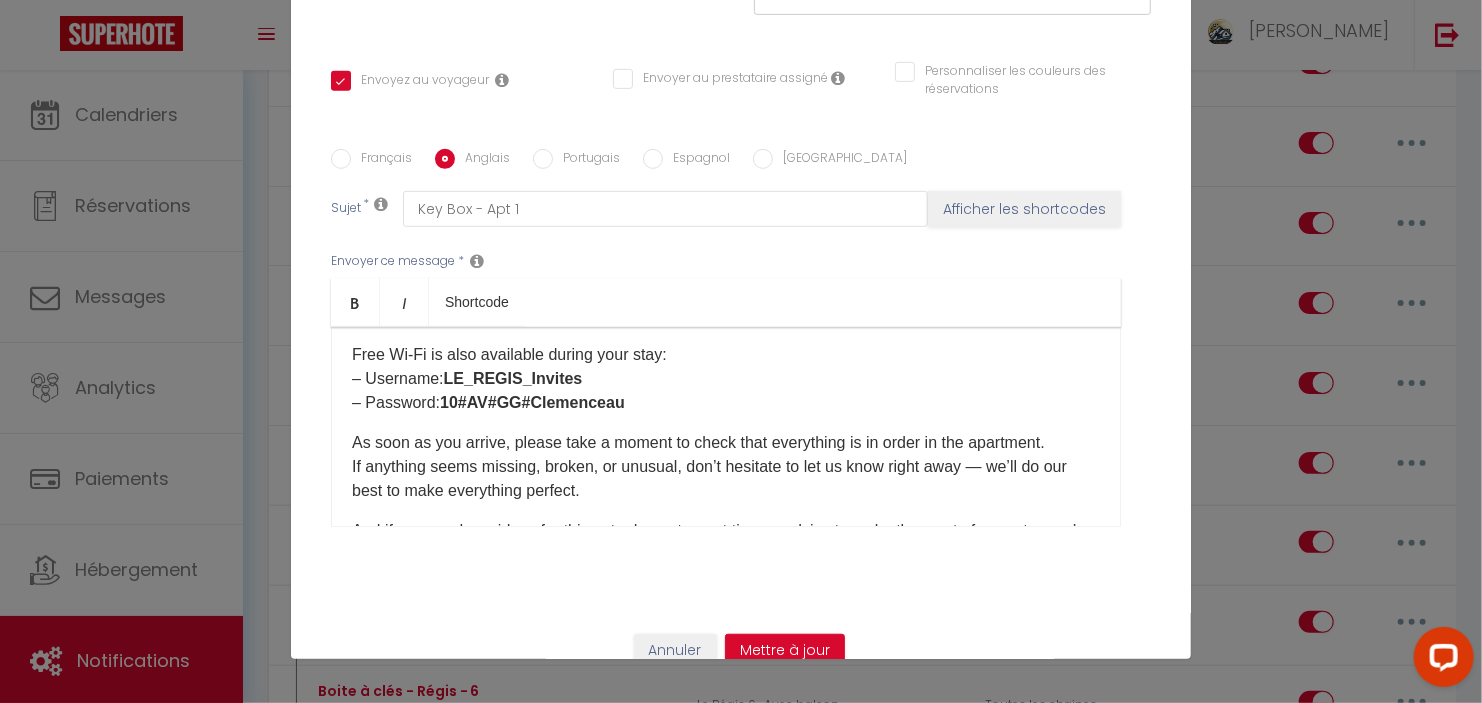 scroll, scrollTop: 273, scrollLeft: 0, axis: vertical 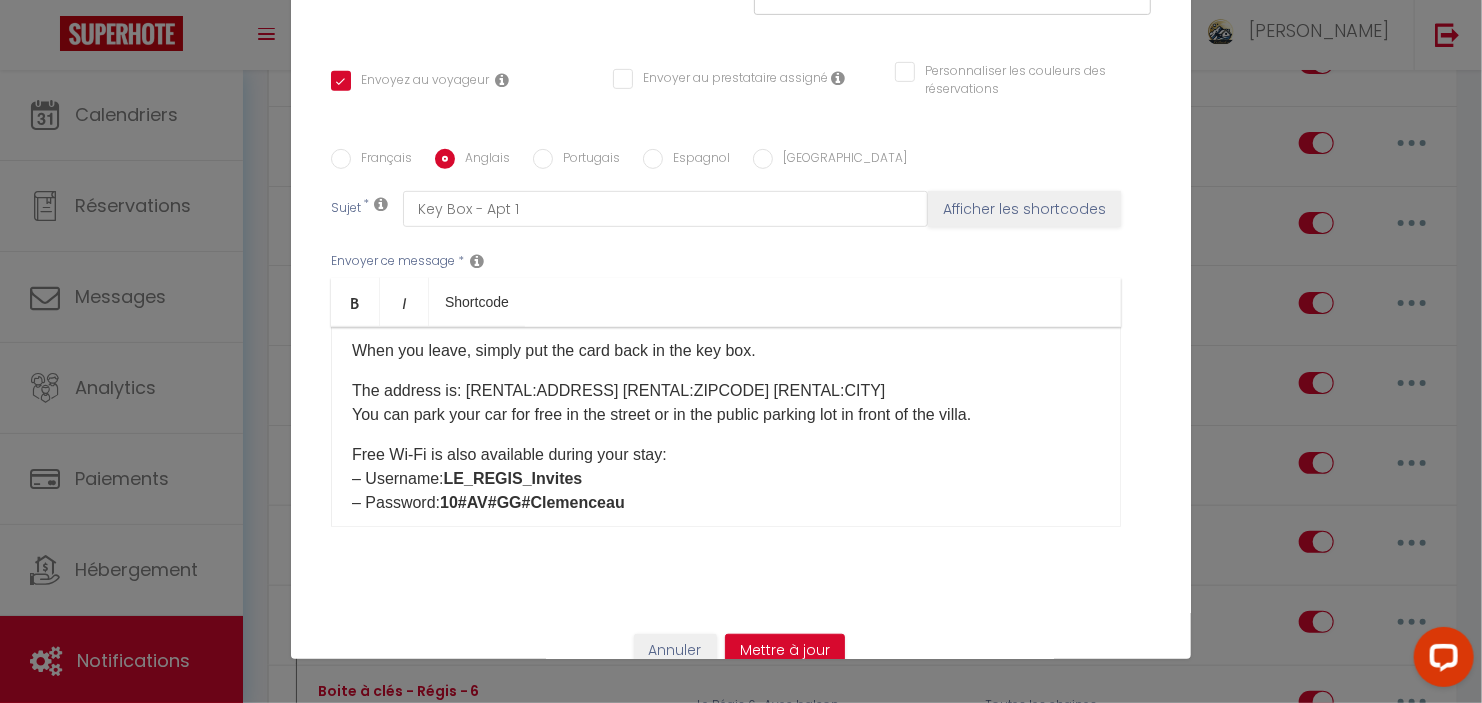 click on "The address is: [RENTAL:ADDRESS] [RENTAL:ZIPCODE] [RENTAL:CITY]
You can park your car for free in the street or in the public parking lot in front of the villa." at bounding box center [726, 403] 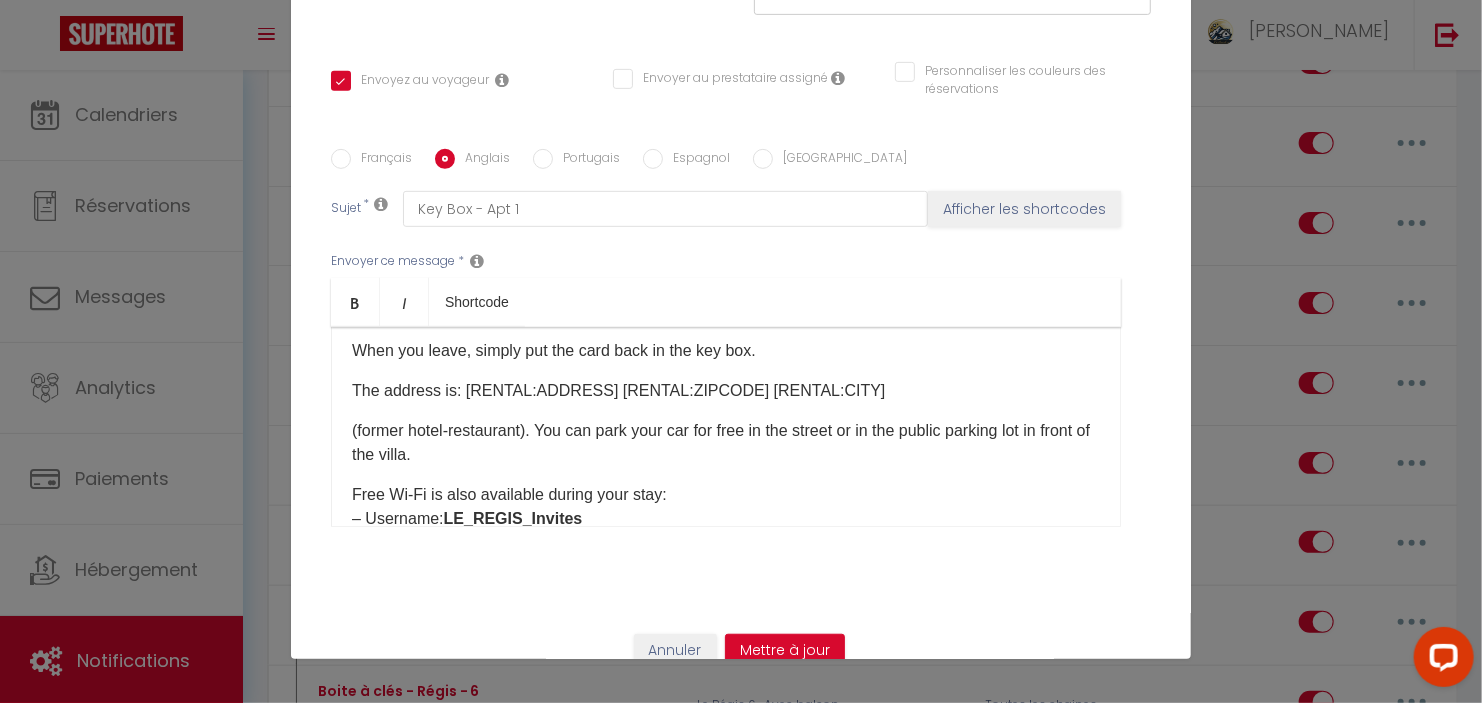 click on "Hello [GUEST:FIRST_NAME],
Your trip to [RENTAL:CITY] has arrived!
You can check in anytime after [RENTAL:ARRIVAL_TIME] [DATE].
There is an access code to the villa door:  8181
Your studio is located on the 1st floor (go right at the stairs), door no. 2.
Near the door, there is a key box with the code  2085  — inside you’ll find a key card to swipe over the door handle ( please make sure to keep this card with you to enter the apartment ).
When you leave, simply put the card back in the key box.
The address is: [RENTAL:ADDRESS] [RENTAL:ZIPCODE] [RENTAL:CITY]  (former hotel-restaurant). You can park your car for free in the street or in the public parking lot in front of the villa.
Free Wi-Fi is also available during your stay:
– Username:  LE_REGIS_Invites
– Password:  10#AV#GG#Clemenceau
As soon as you arrive, please take a moment to check that everything is in order in the apartment.
Enjoy your stay!
[PERSON_NAME] & [PERSON_NAME]" at bounding box center [726, 427] 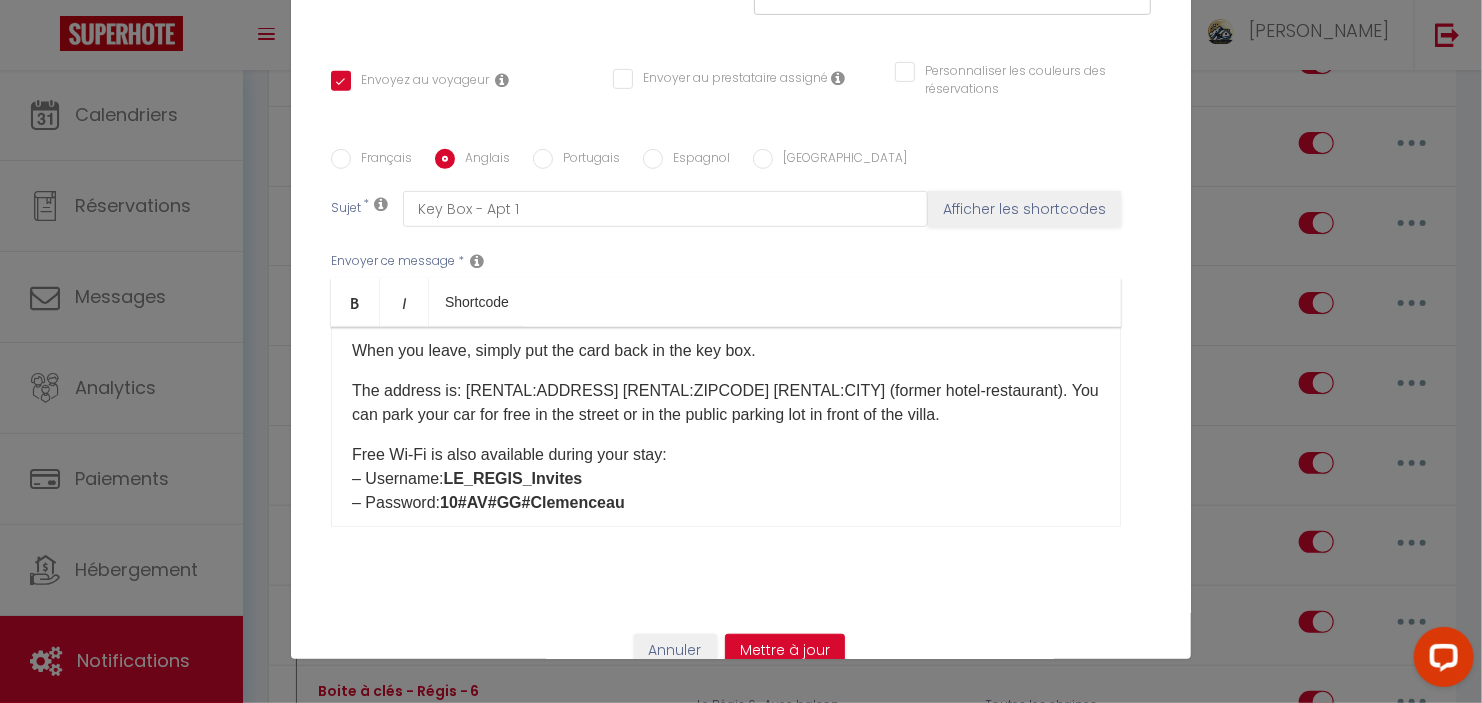 click on "The address is: [RENTAL:ADDRESS] [RENTAL:ZIPCODE] [RENTAL:CITY] (former hotel-restaurant). You can park your car for free in the street or in the public parking lot in front of the villa." at bounding box center [726, 403] 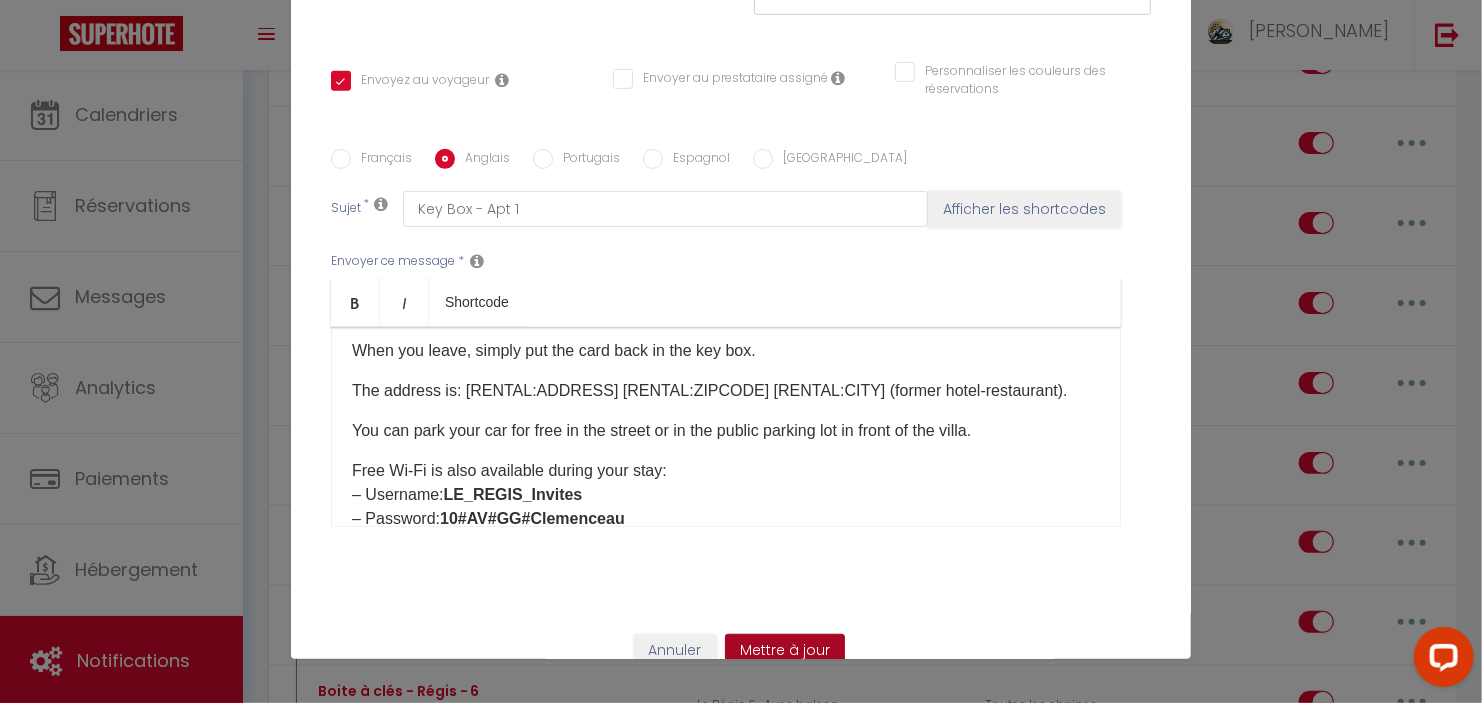click on "Mettre à jour" at bounding box center (785, 651) 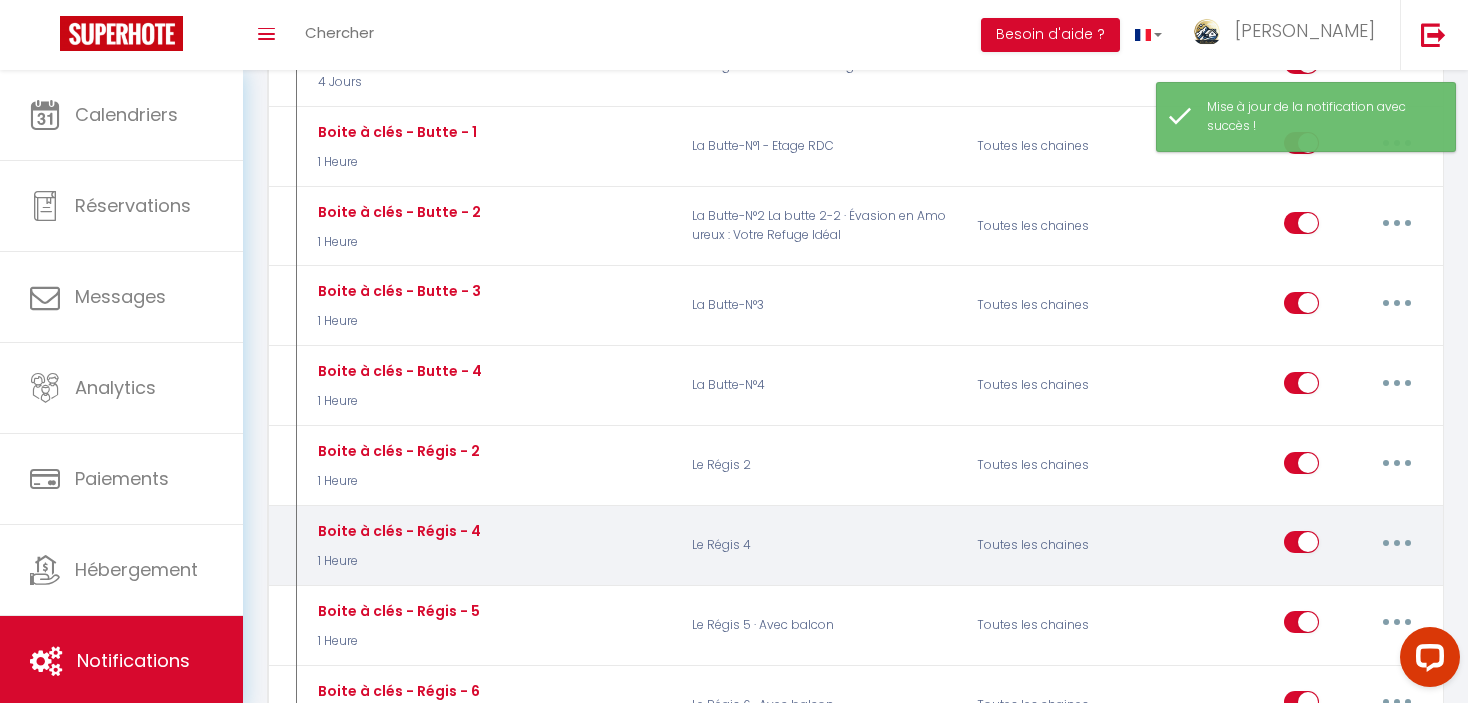 click at bounding box center (1397, 542) 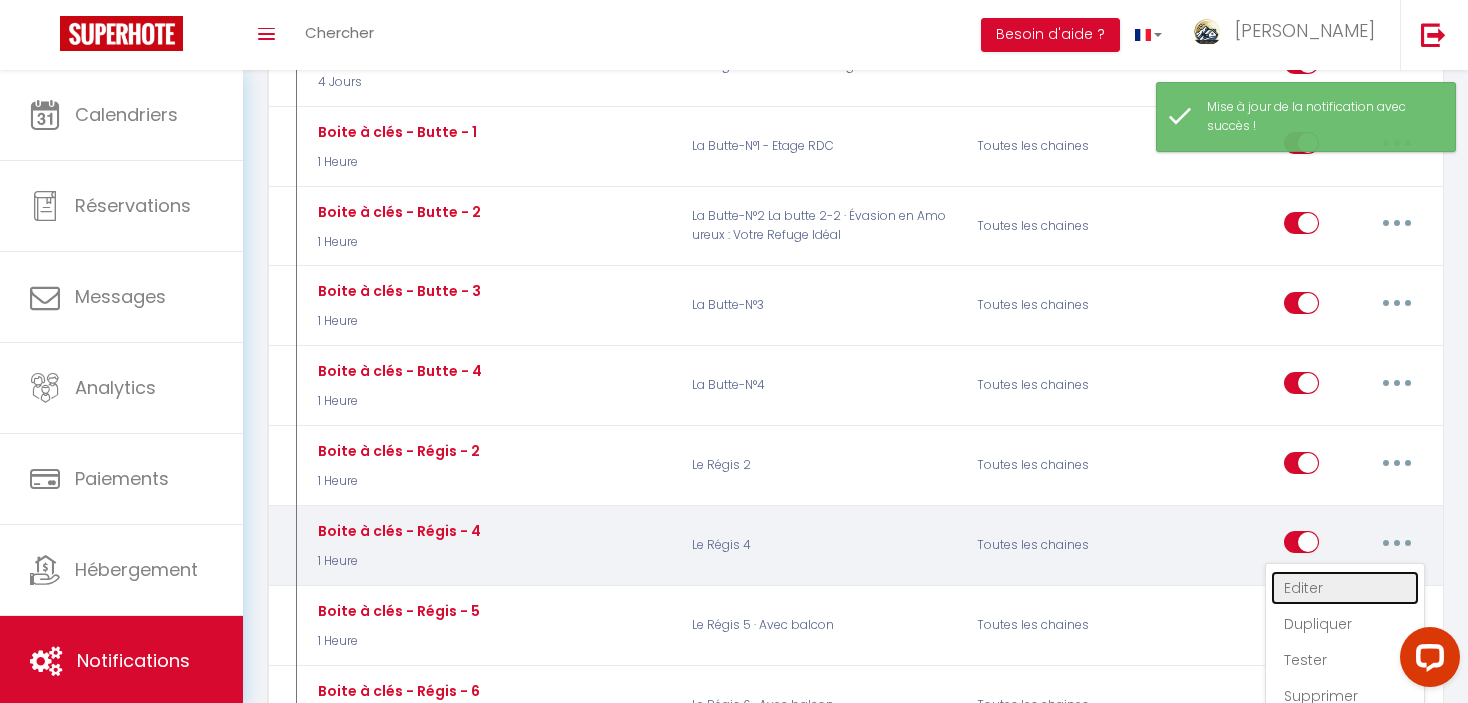 click on "Editer" at bounding box center [1345, 588] 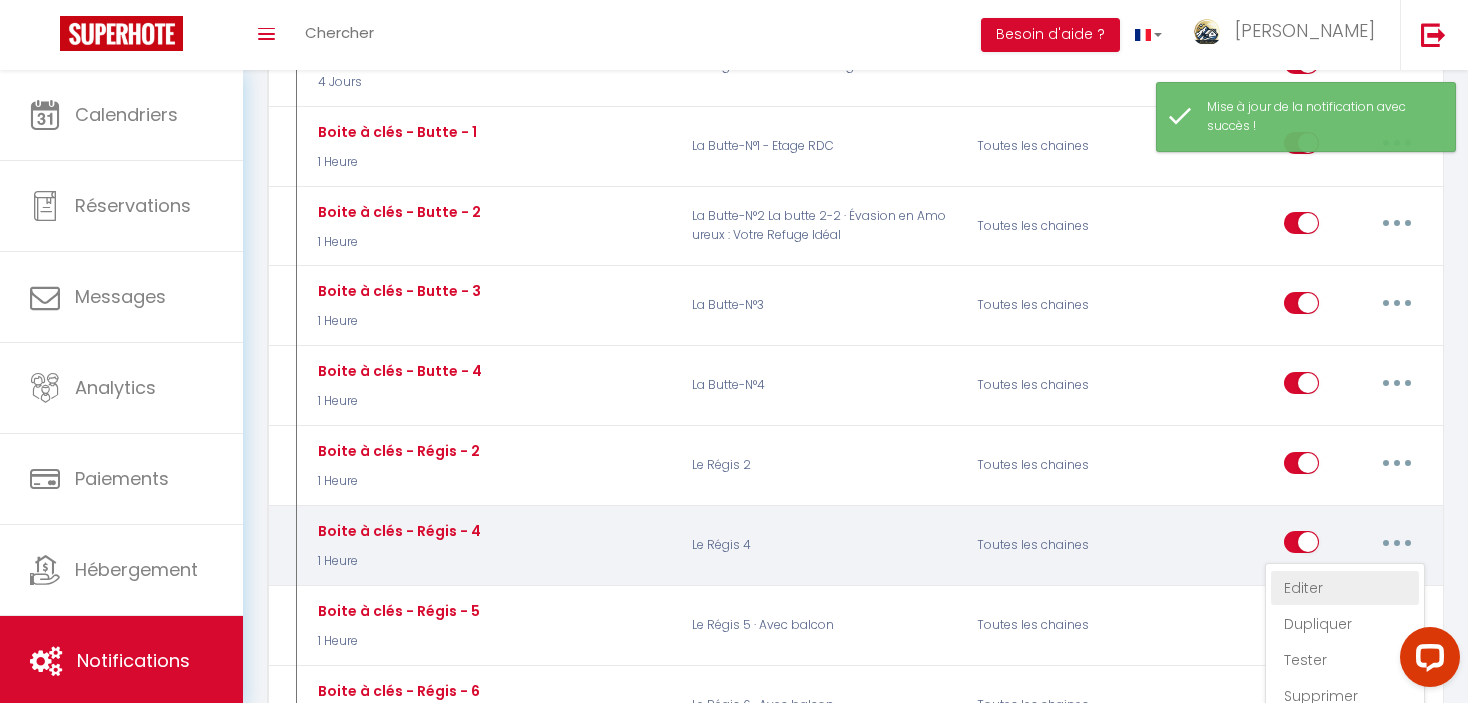 type on "Boite à clés - Régis - 4" 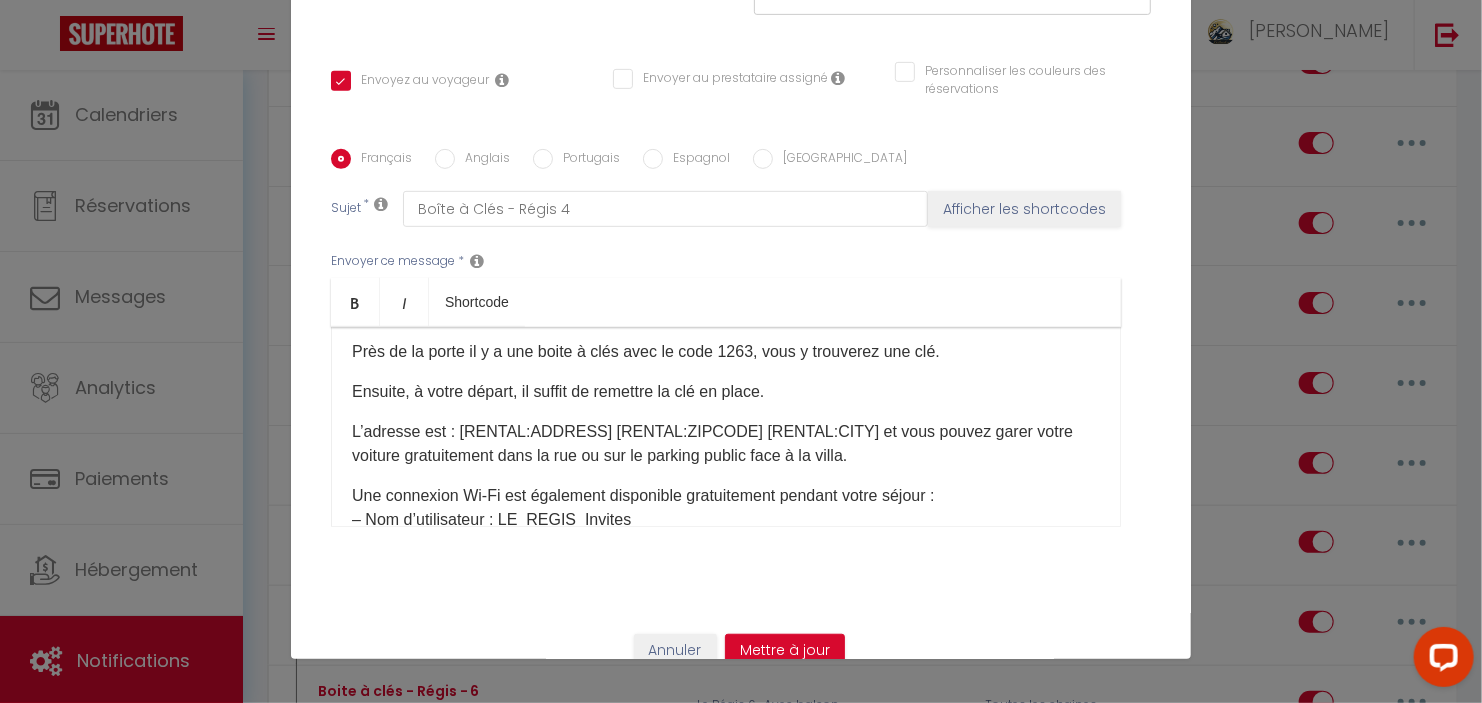 scroll, scrollTop: 173, scrollLeft: 0, axis: vertical 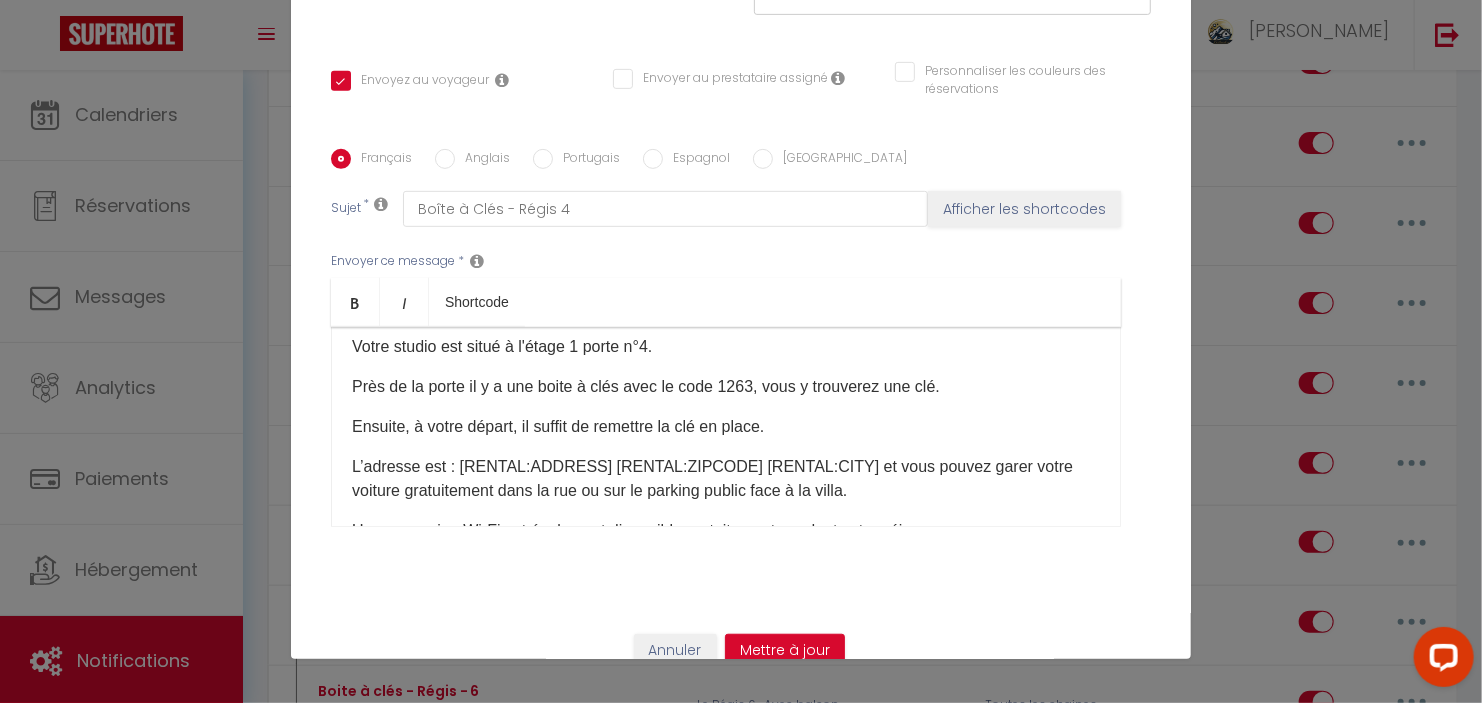 click on "L’adresse est : [RENTAL:ADDRESS]​ [RENTAL:ZIPCODE] [RENTAL:CITY] ​​et vous pouvez garer votre voiture gratuitement dans la rue ou sur le parking public face à la villa." at bounding box center [726, 479] 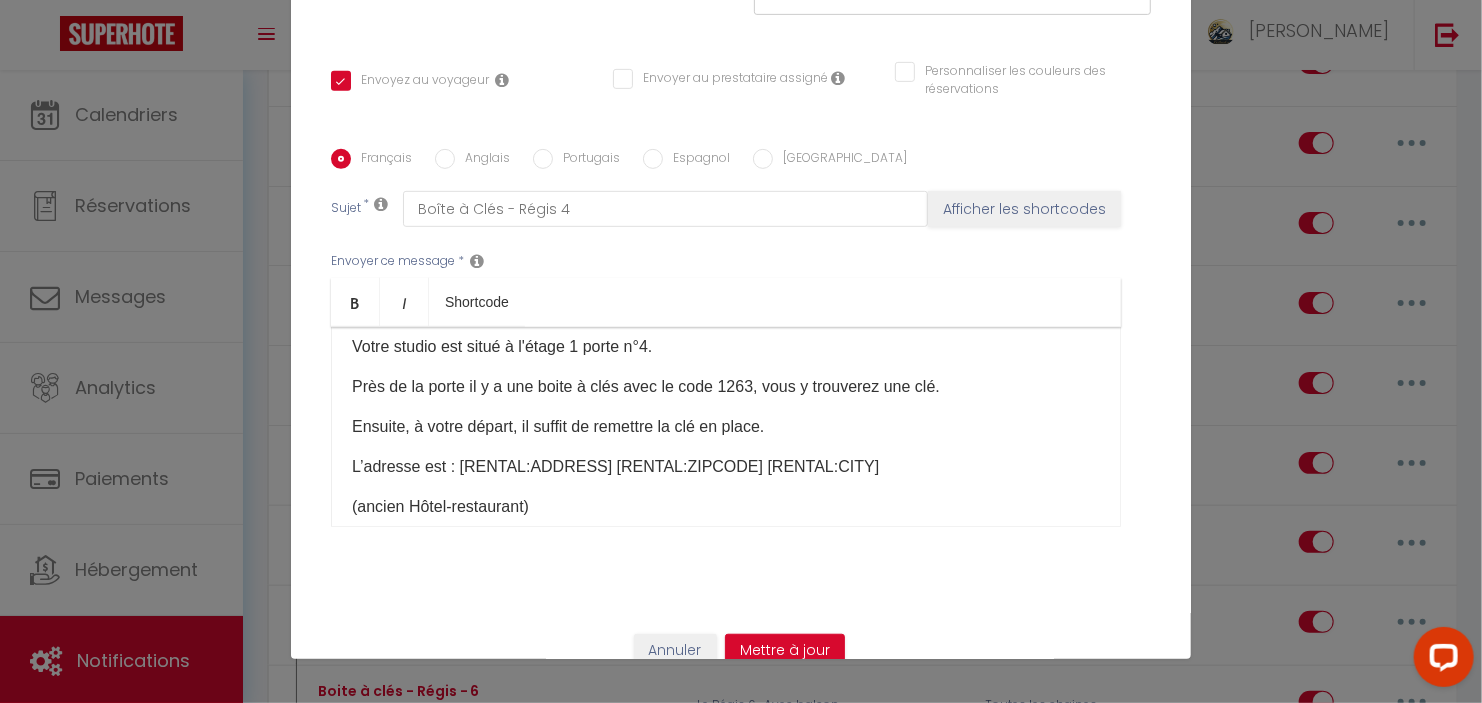 click on "L’adresse est : [RENTAL:ADDRESS]​ [RENTAL:ZIPCODE] [RENTAL:CITY]" at bounding box center [726, 467] 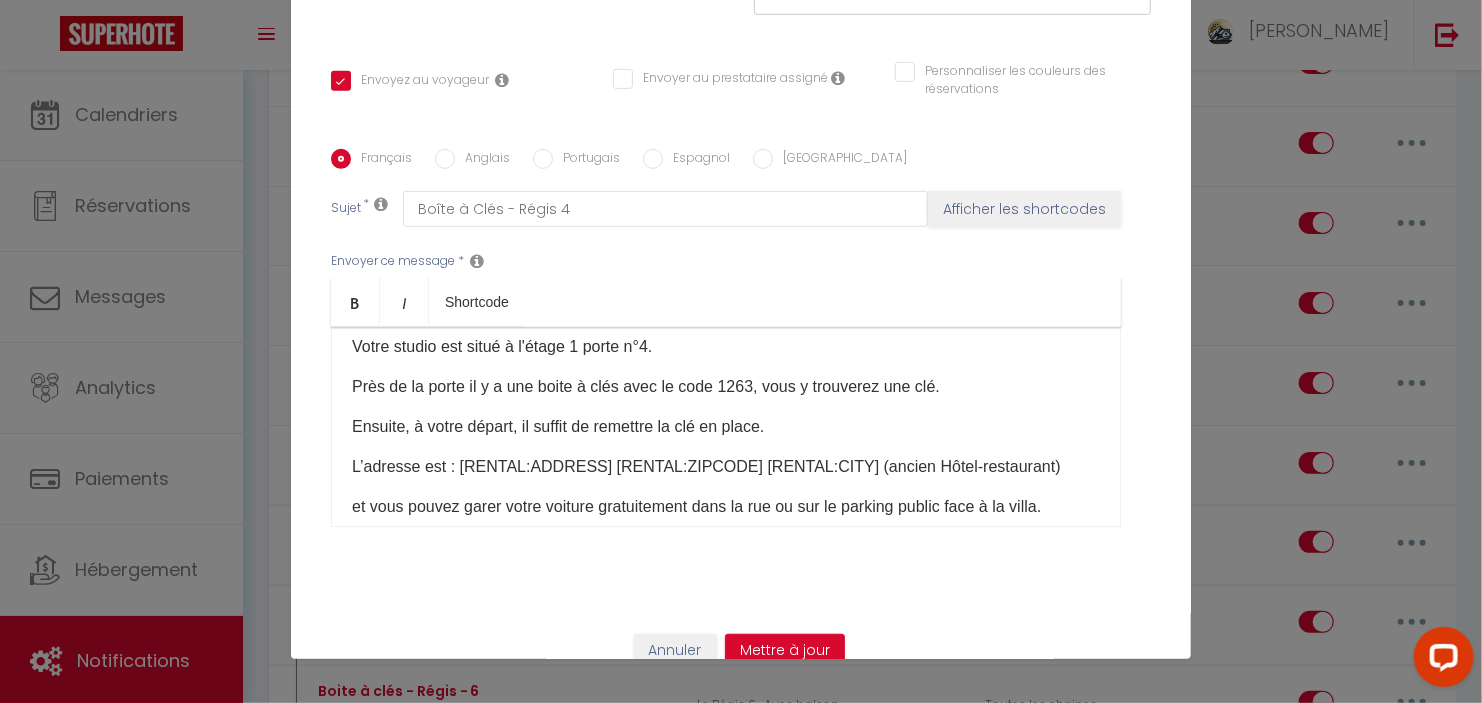 click on "L’adresse est : [RENTAL:ADDRESS]​ [RENTAL:ZIPCODE] [RENTAL:CITY] (ancien Hôtel-restaurant)" at bounding box center (726, 467) 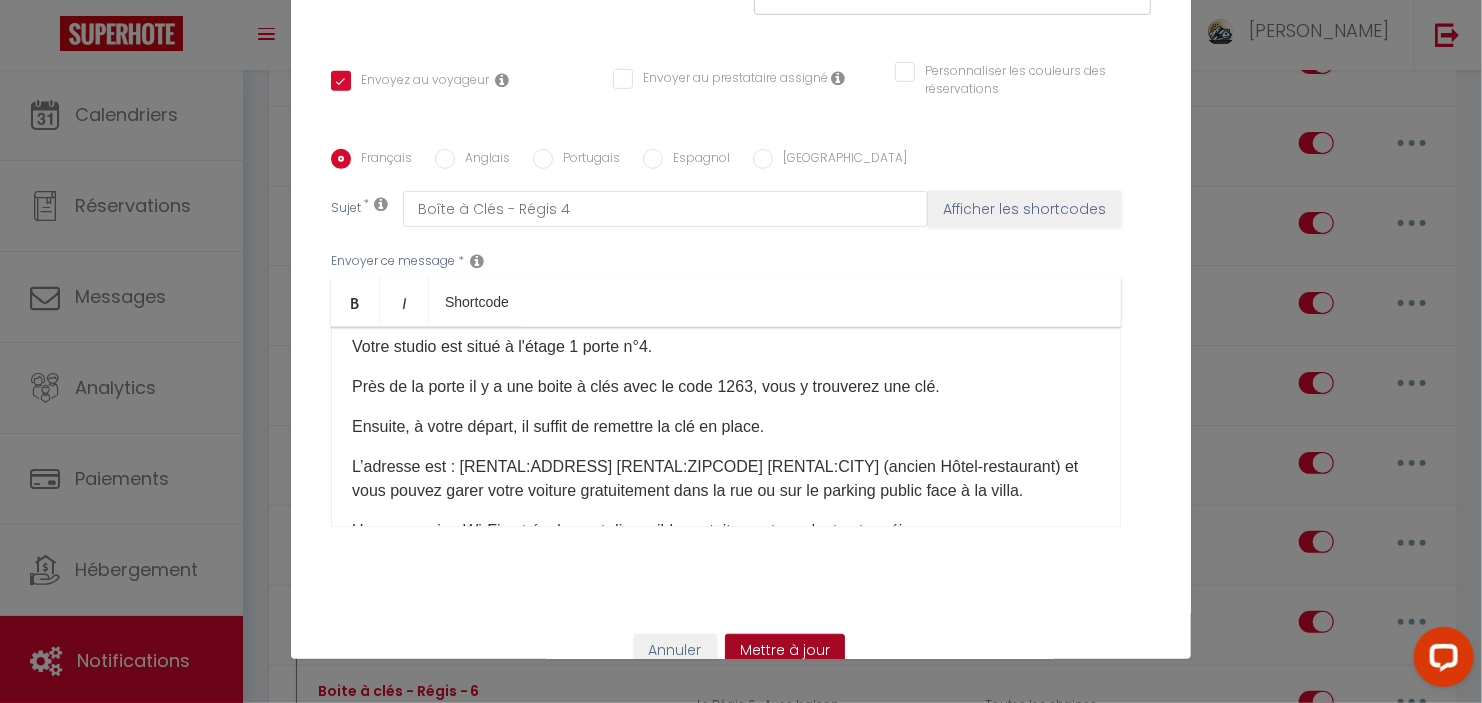 click on "Mettre à jour" at bounding box center (785, 651) 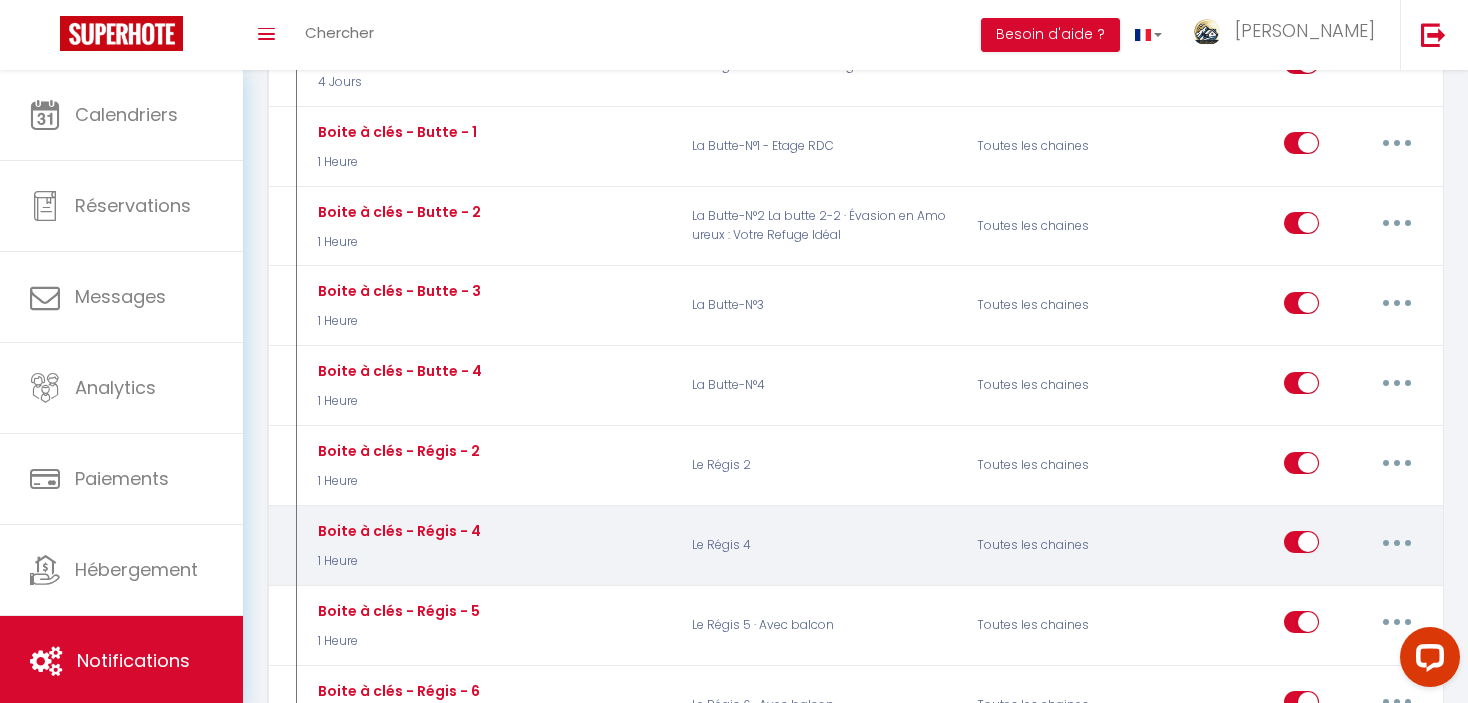 click at bounding box center [1397, 542] 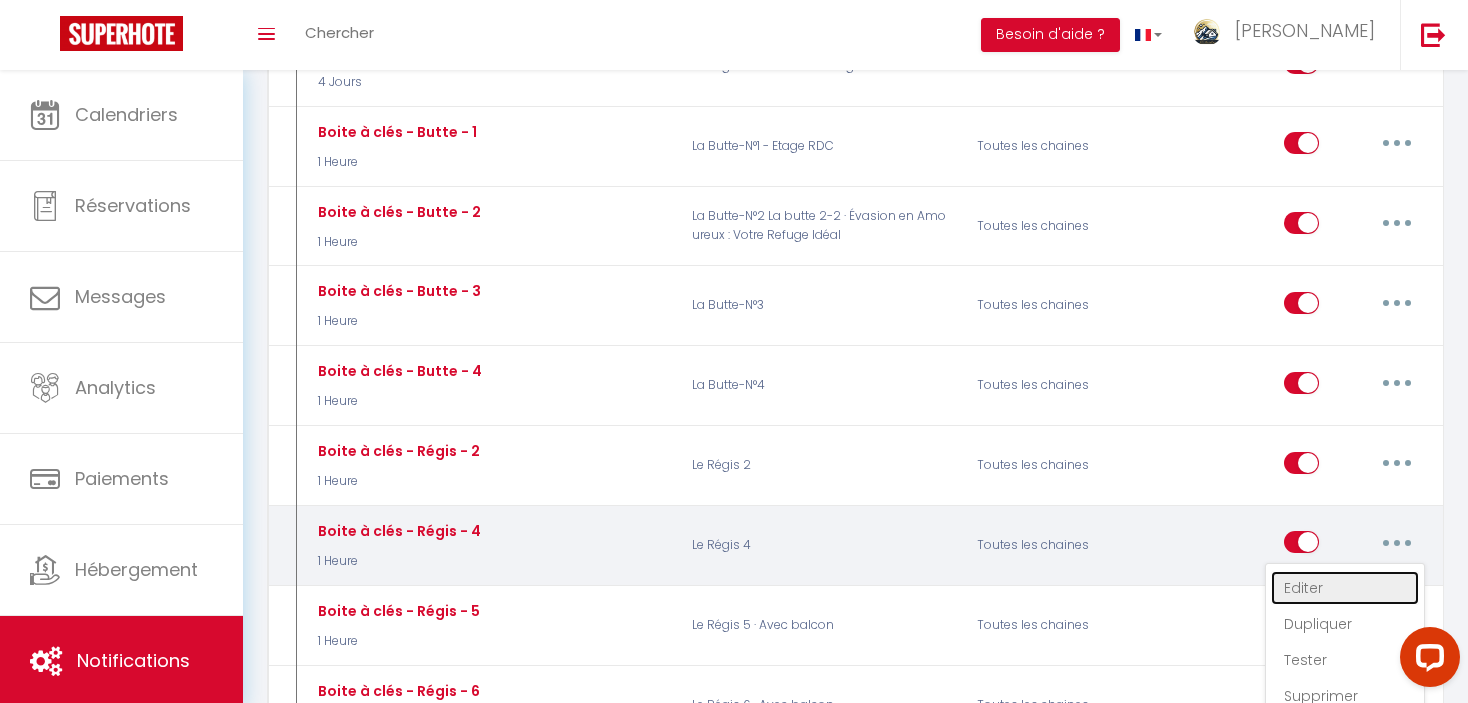 click on "Editer" at bounding box center [1345, 588] 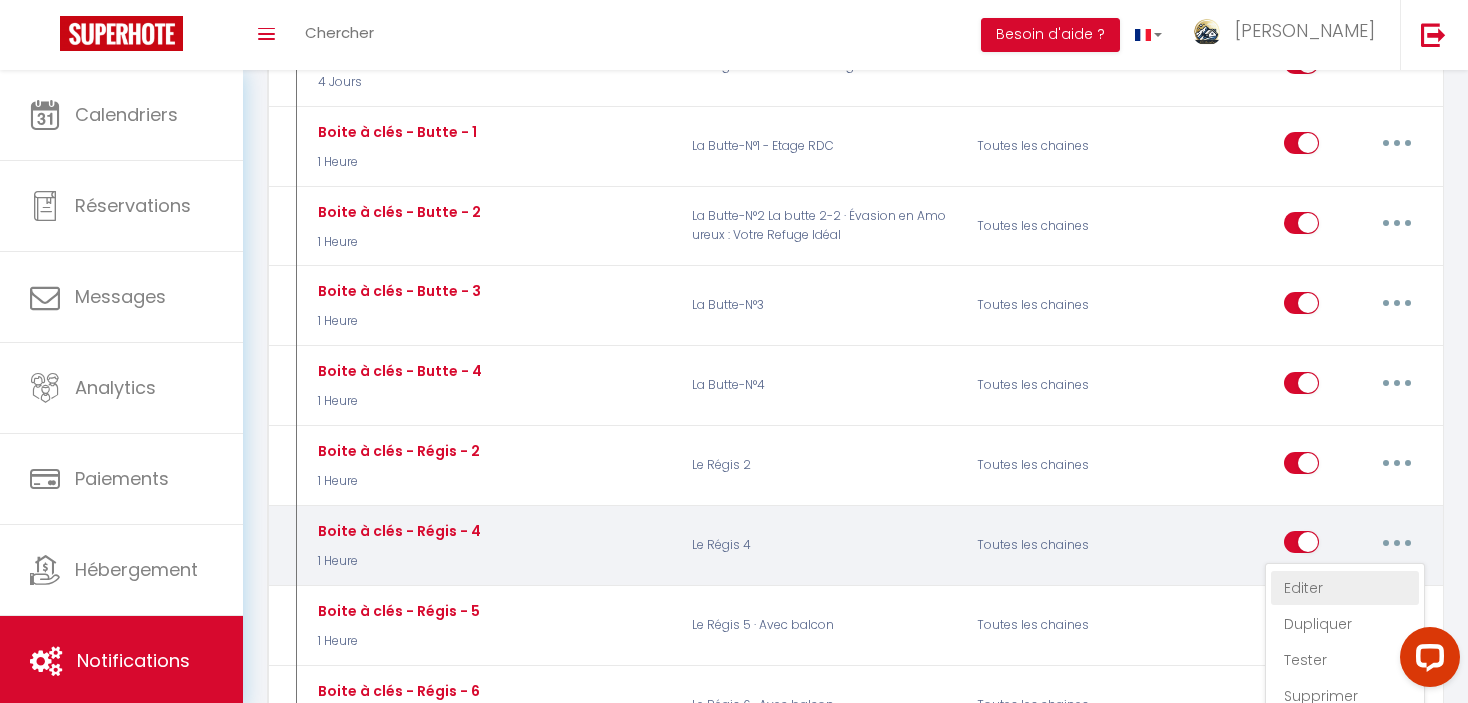 type on "Boite à clés - Régis - 4" 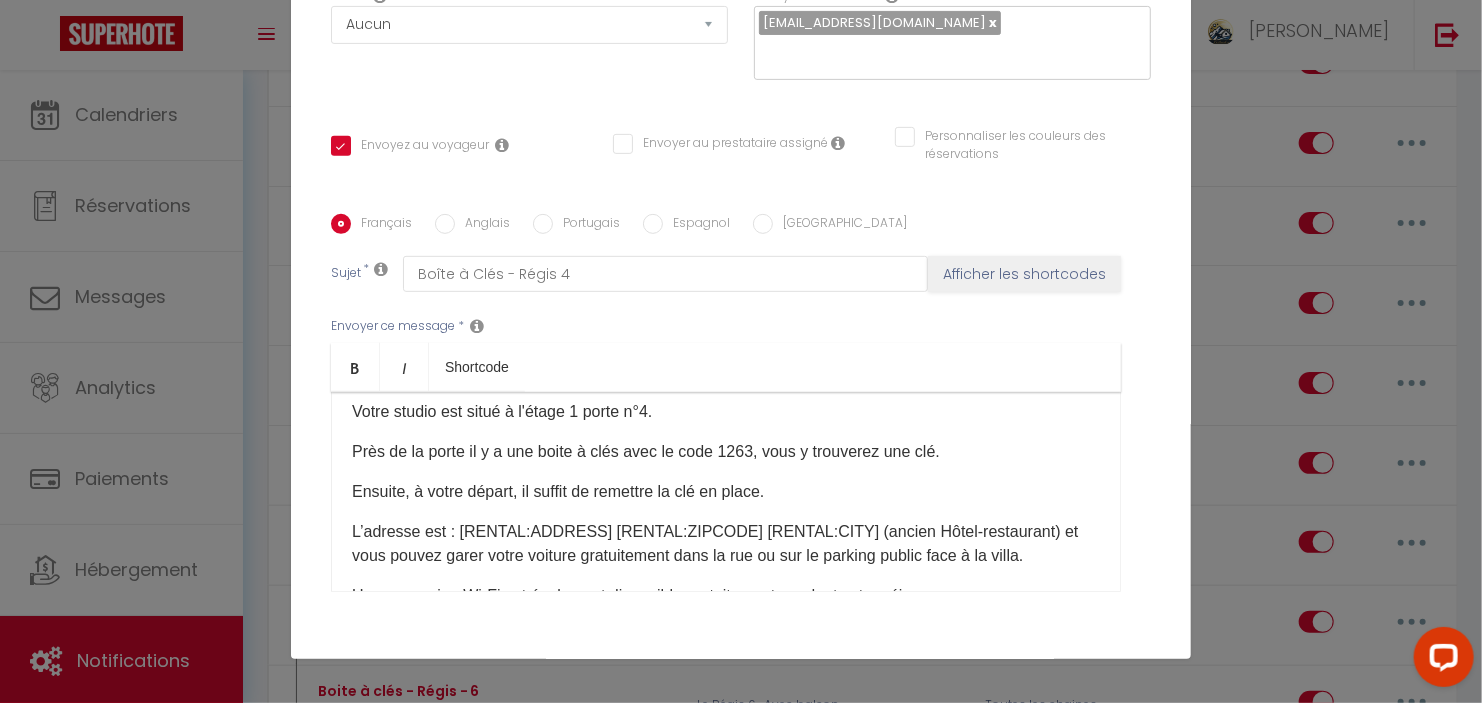 scroll, scrollTop: 260, scrollLeft: 0, axis: vertical 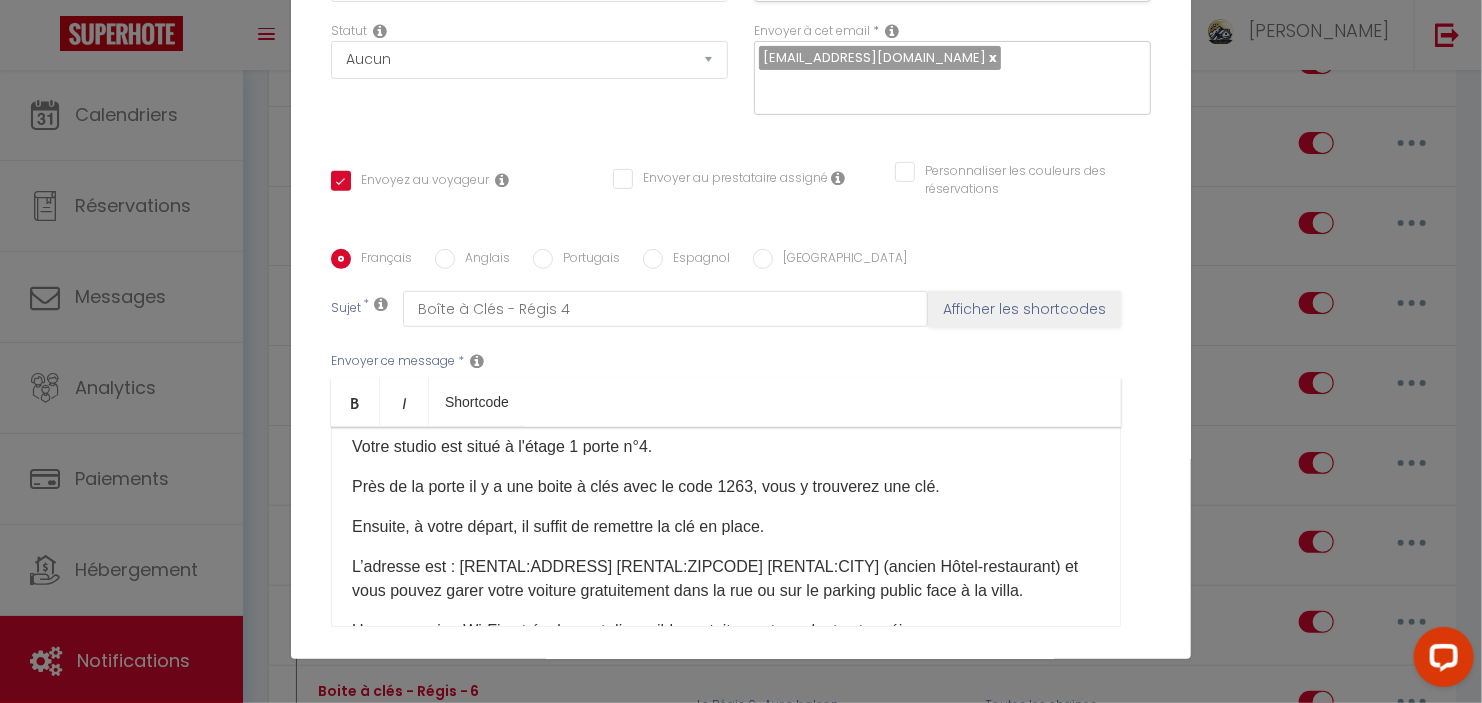 click on "Anglais" at bounding box center (445, 259) 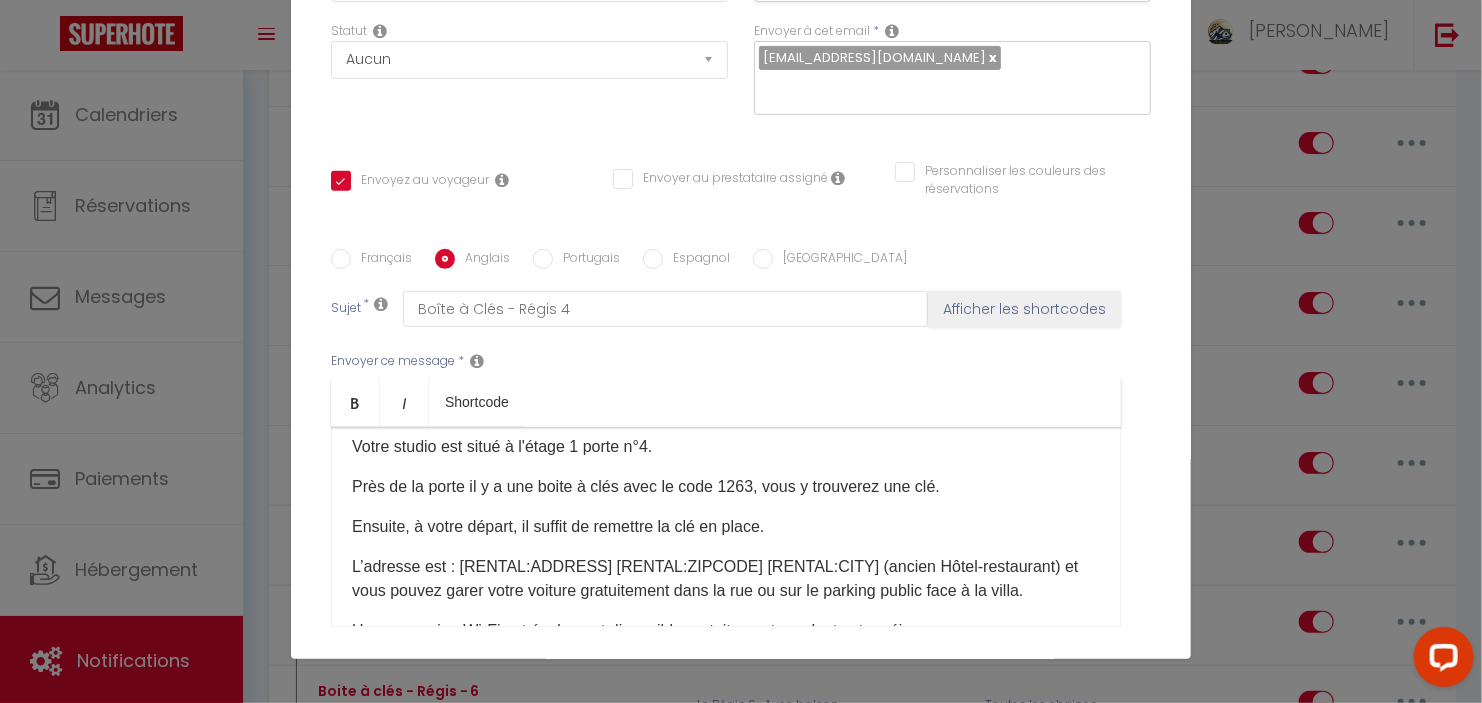 checkbox on "true" 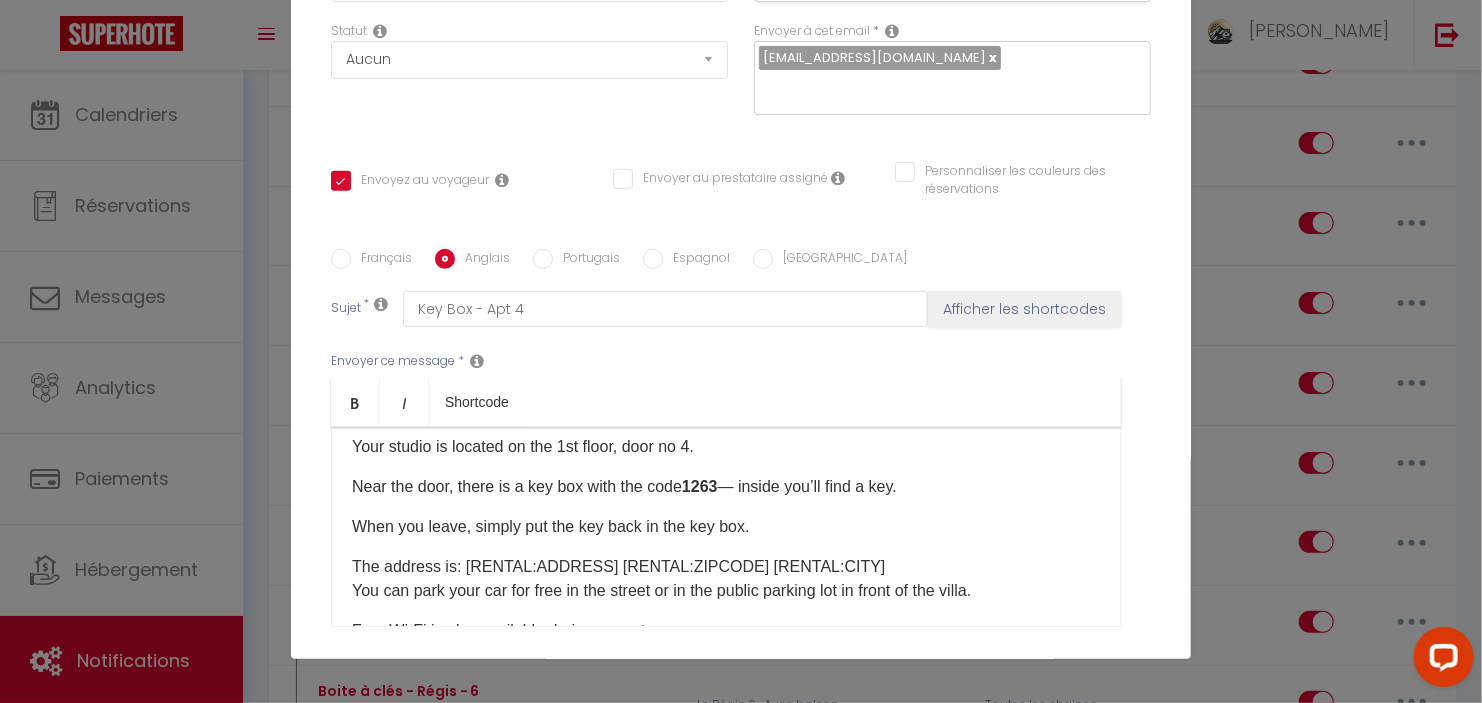 click on "The address is: [RENTAL:ADDRESS] [RENTAL:ZIPCODE] [RENTAL:CITY]
You can park your car for free in the street or in the public parking lot in front of the villa." at bounding box center (726, 579) 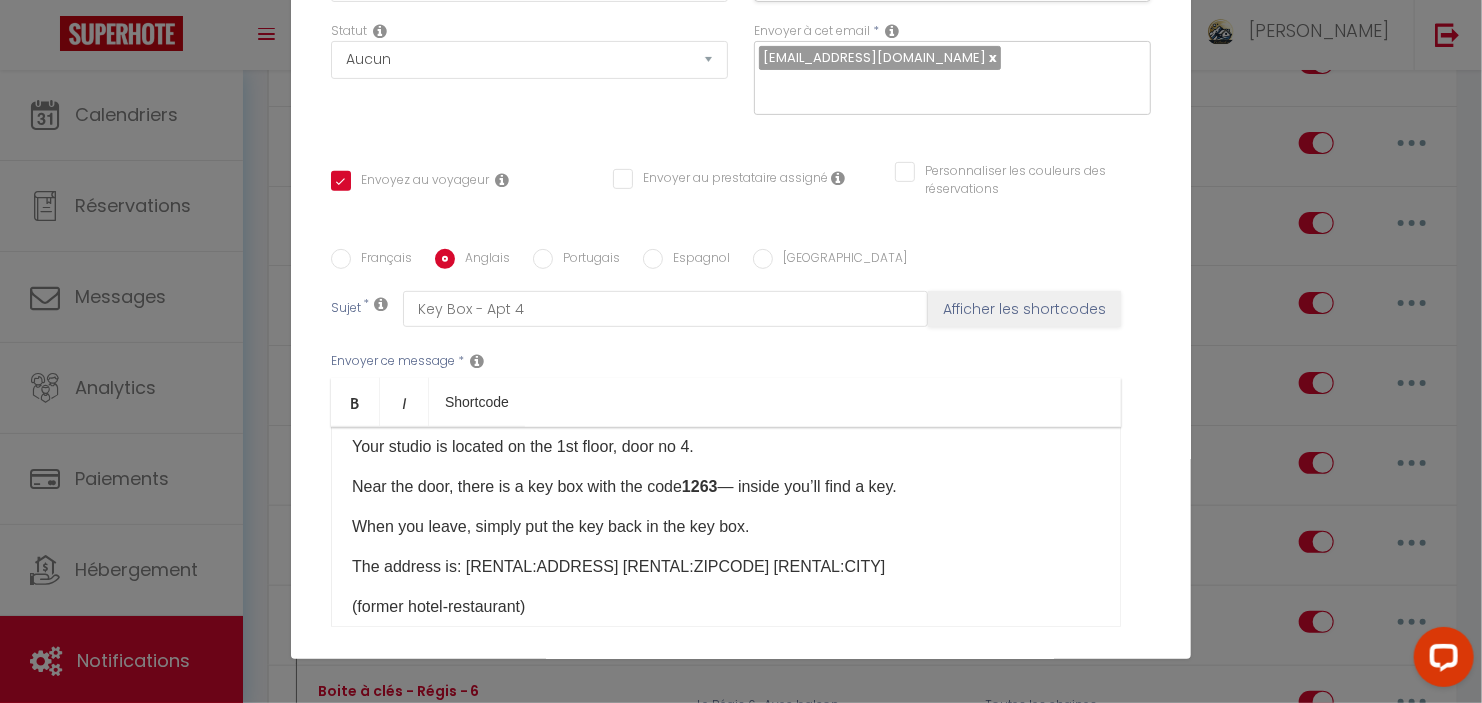 click on "The address is: [RENTAL:ADDRESS] [RENTAL:ZIPCODE] [RENTAL:CITY]" at bounding box center [726, 567] 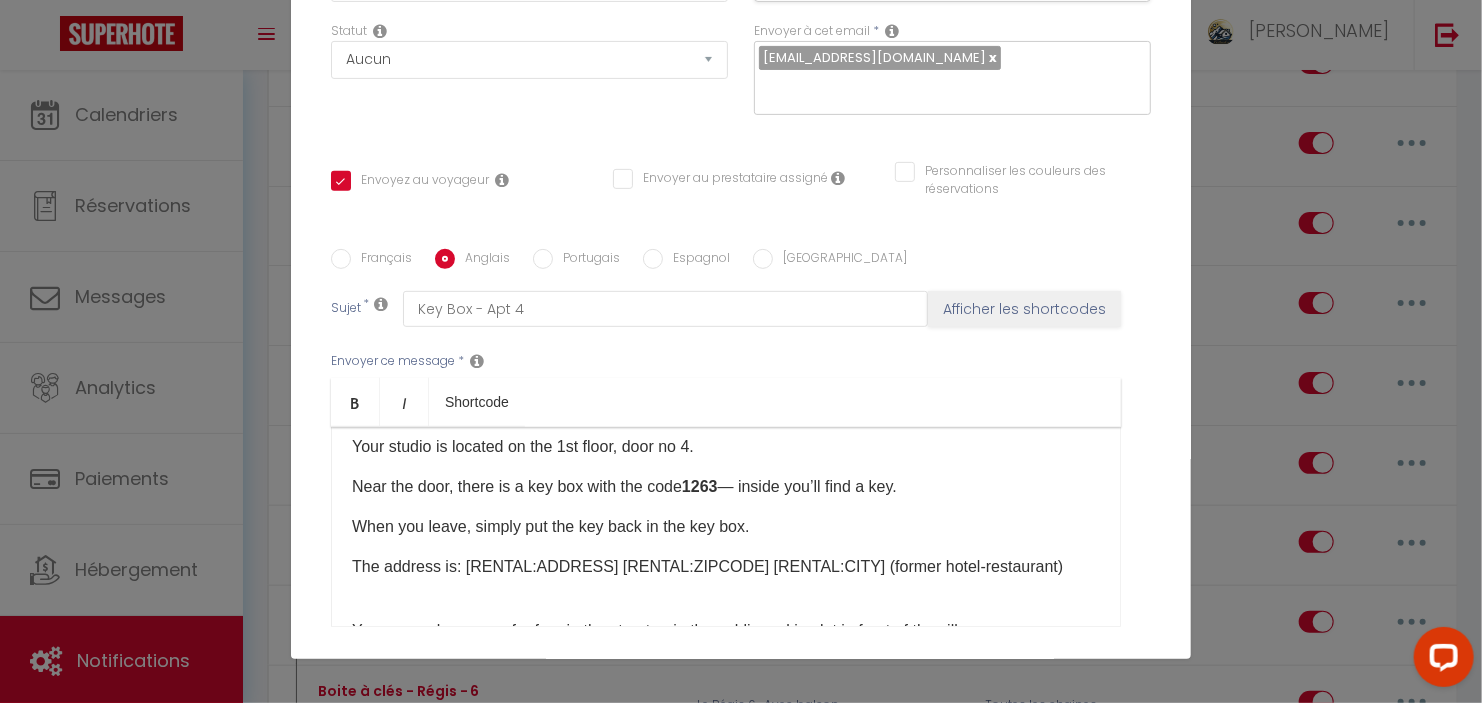 click on "The address is: [RENTAL:ADDRESS] [RENTAL:ZIPCODE] [RENTAL:CITY] (former hotel-restaurant)" at bounding box center [726, 567] 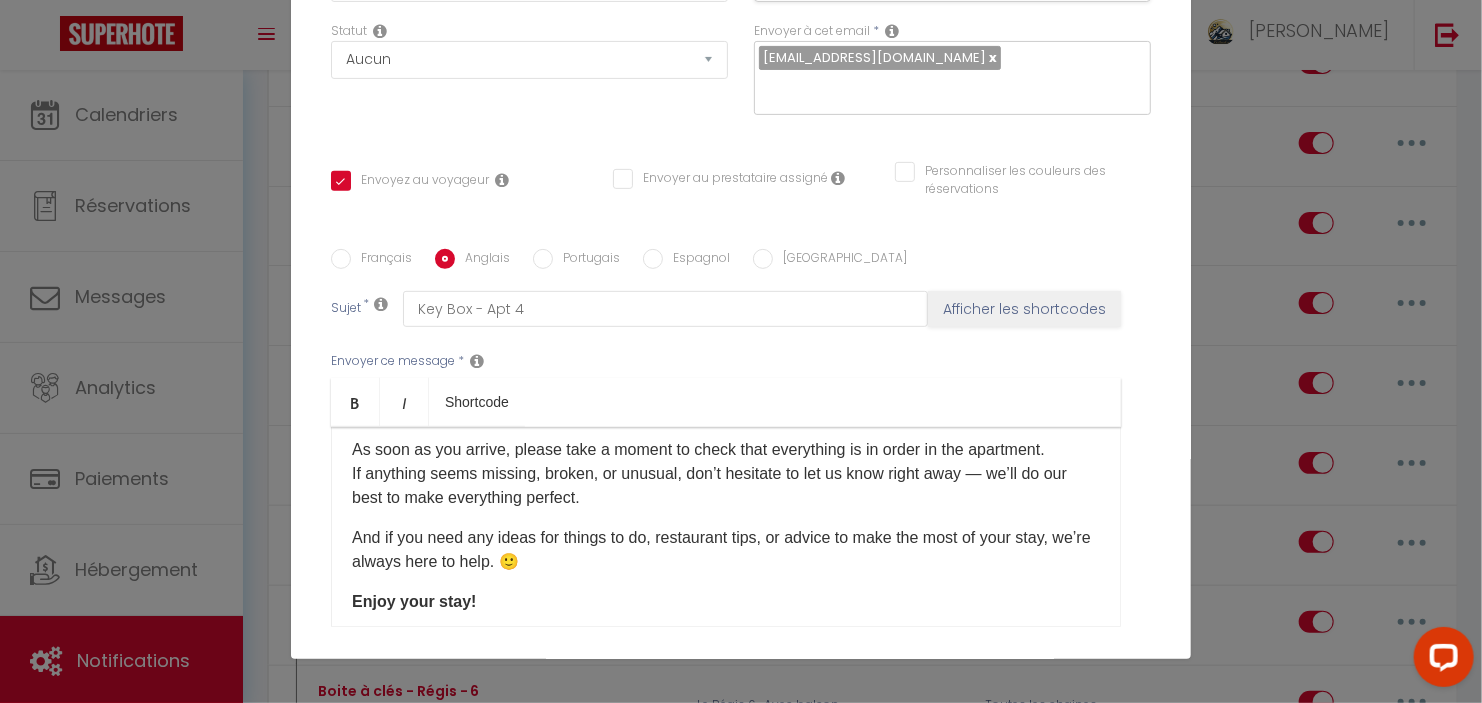scroll, scrollTop: 565, scrollLeft: 0, axis: vertical 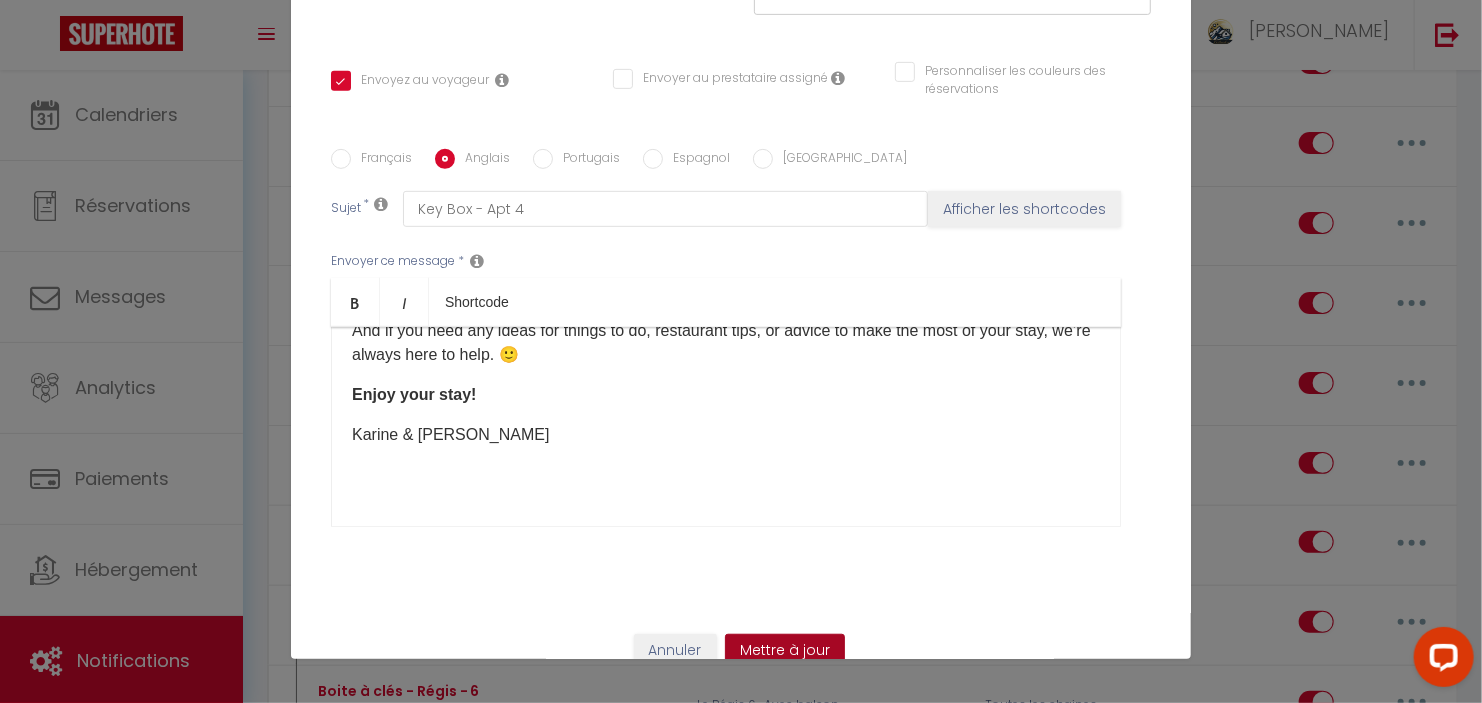 click on "Mettre à jour" at bounding box center (785, 651) 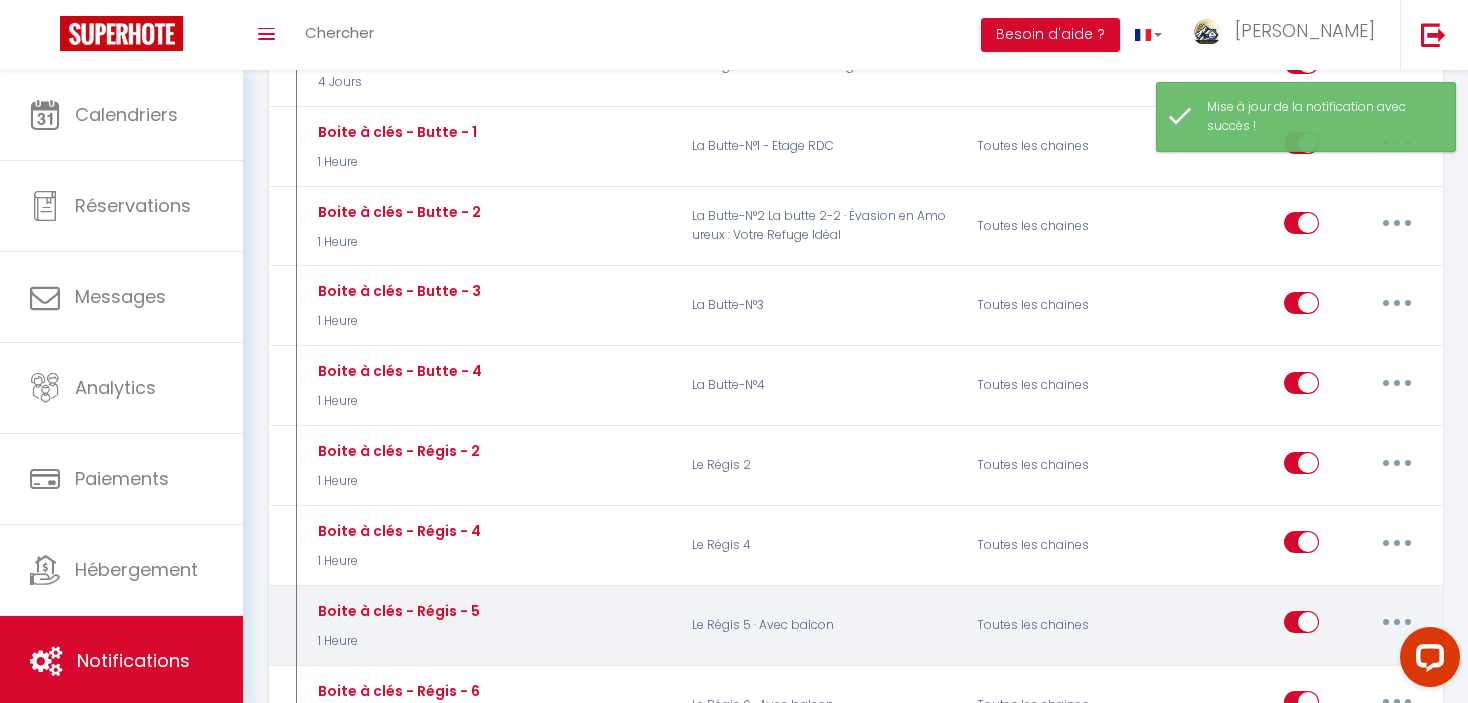 click at bounding box center (1397, 622) 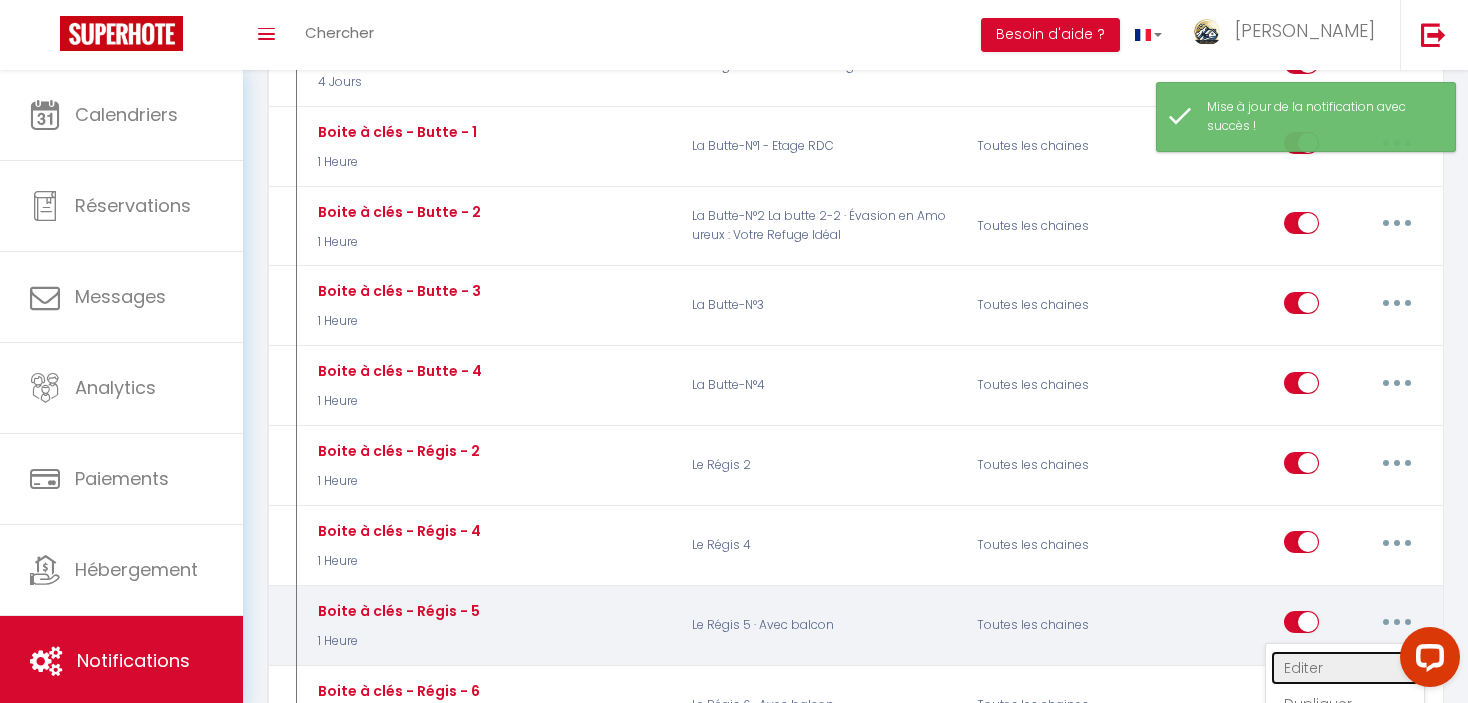 click on "Editer" at bounding box center (1345, 668) 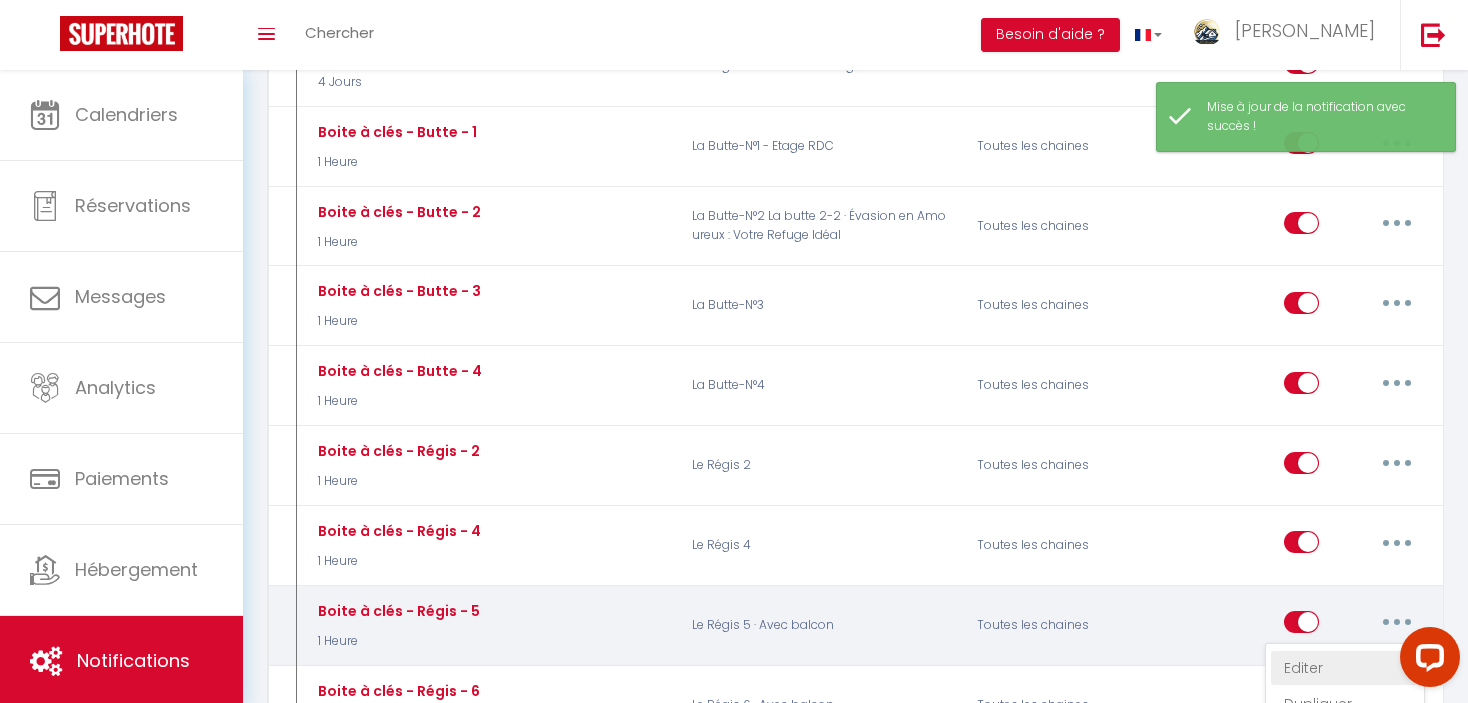 type on "Boite à clés - Régis - 5" 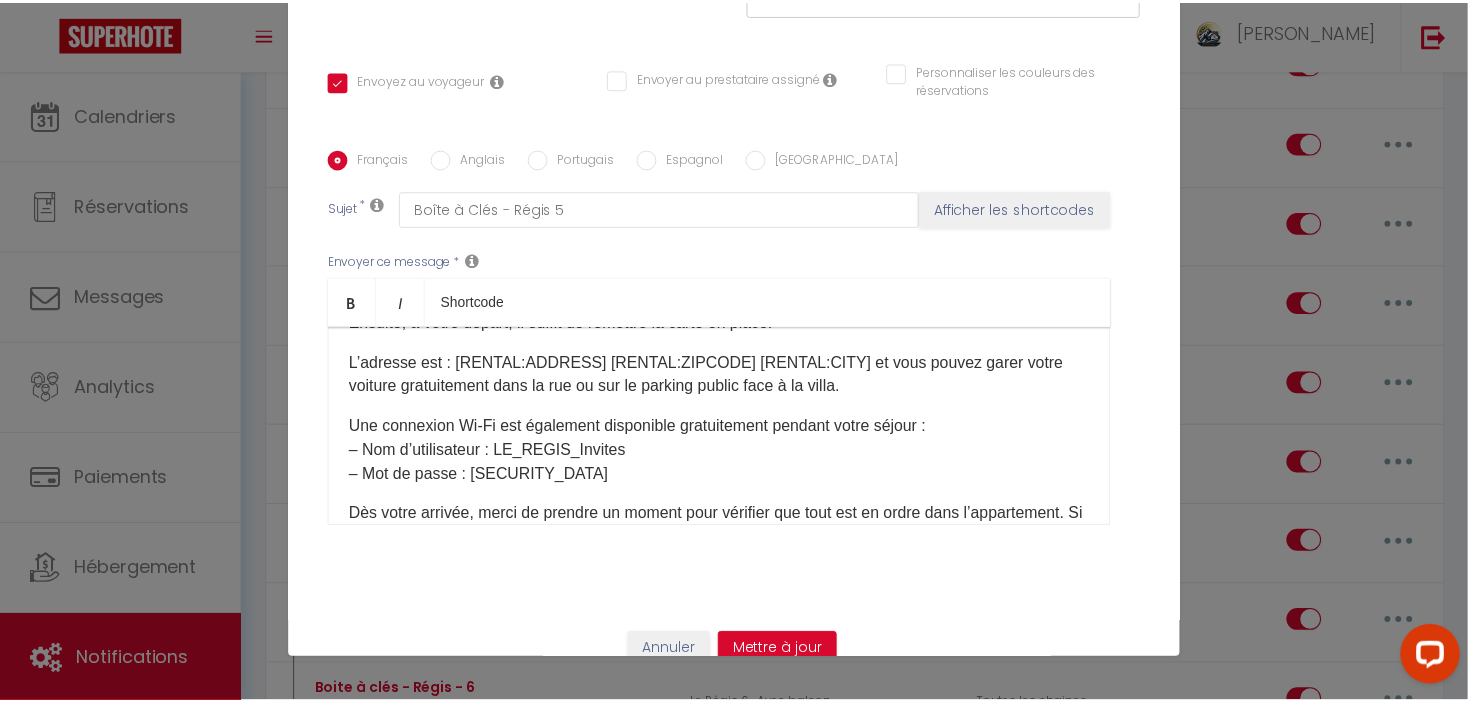 scroll, scrollTop: 265, scrollLeft: 0, axis: vertical 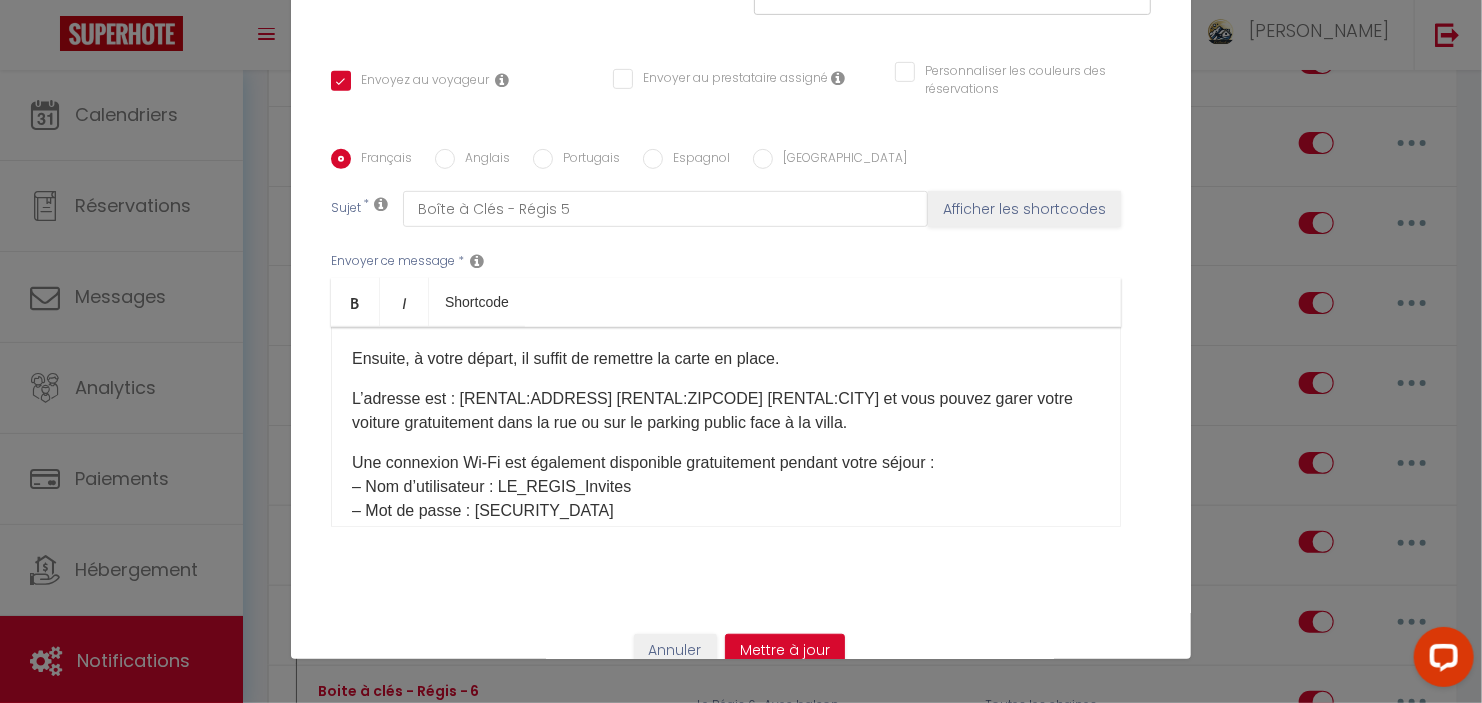 click on "Anglais" at bounding box center (445, 159) 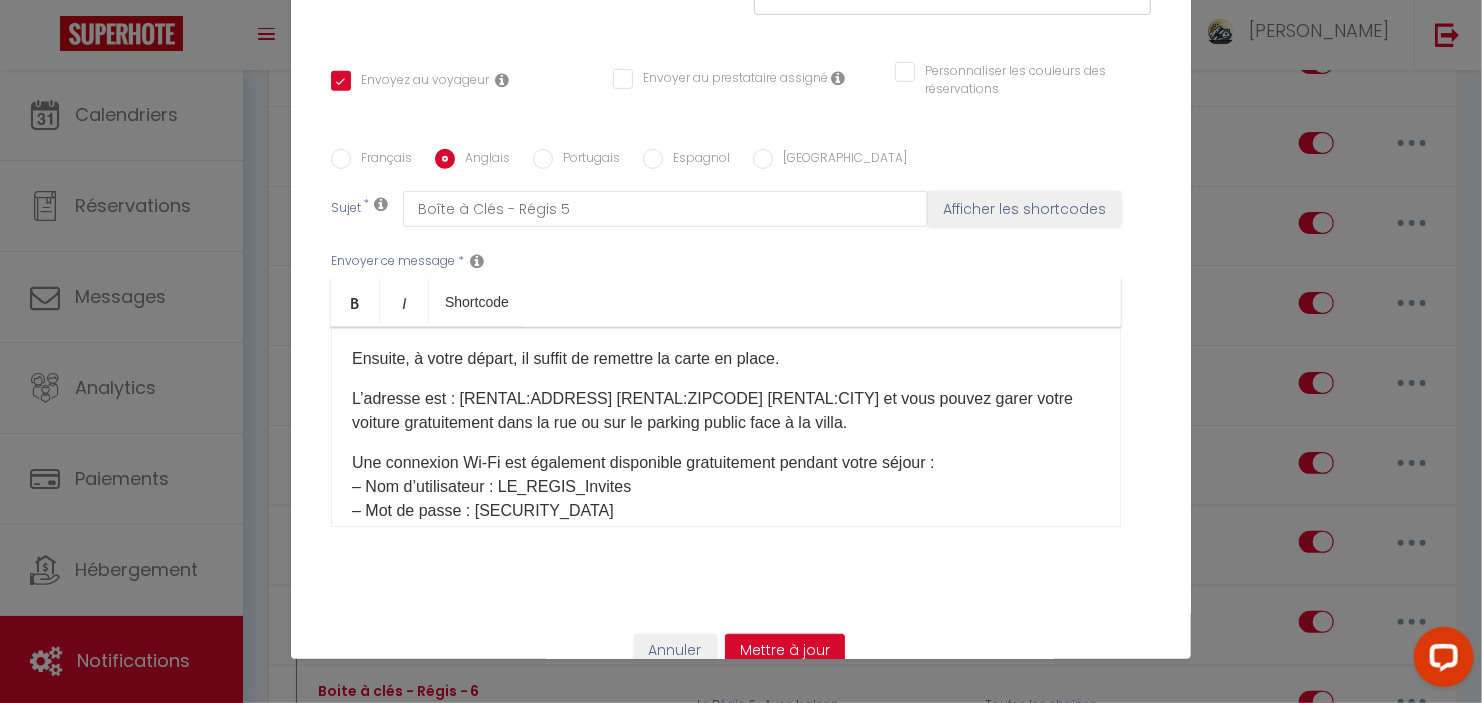 checkbox on "true" 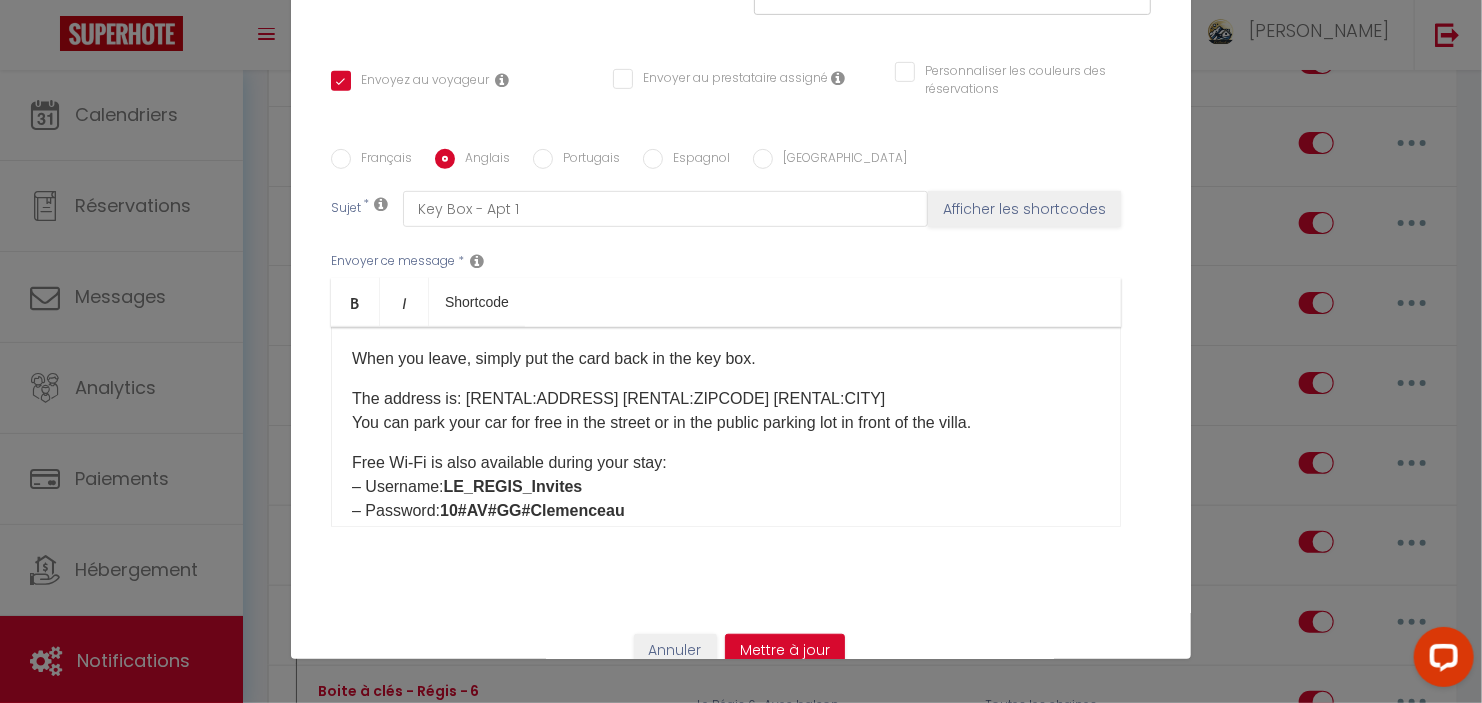 click on "The address is: [RENTAL:ADDRESS] [RENTAL:ZIPCODE] [RENTAL:CITY]
You can park your car for free in the street or in the public parking lot in front of the villa." at bounding box center [726, 411] 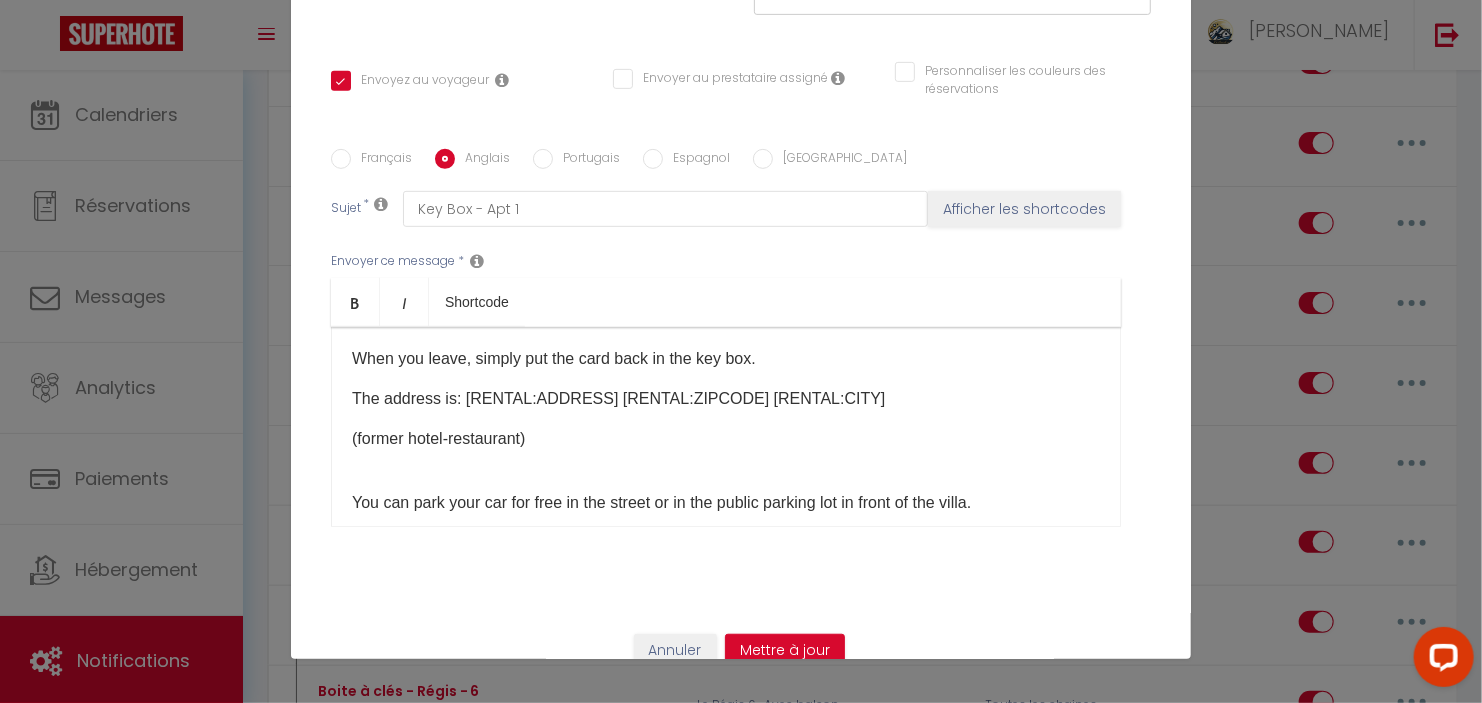click on "The address is: [RENTAL:ADDRESS] [RENTAL:ZIPCODE] [RENTAL:CITY]" at bounding box center (726, 399) 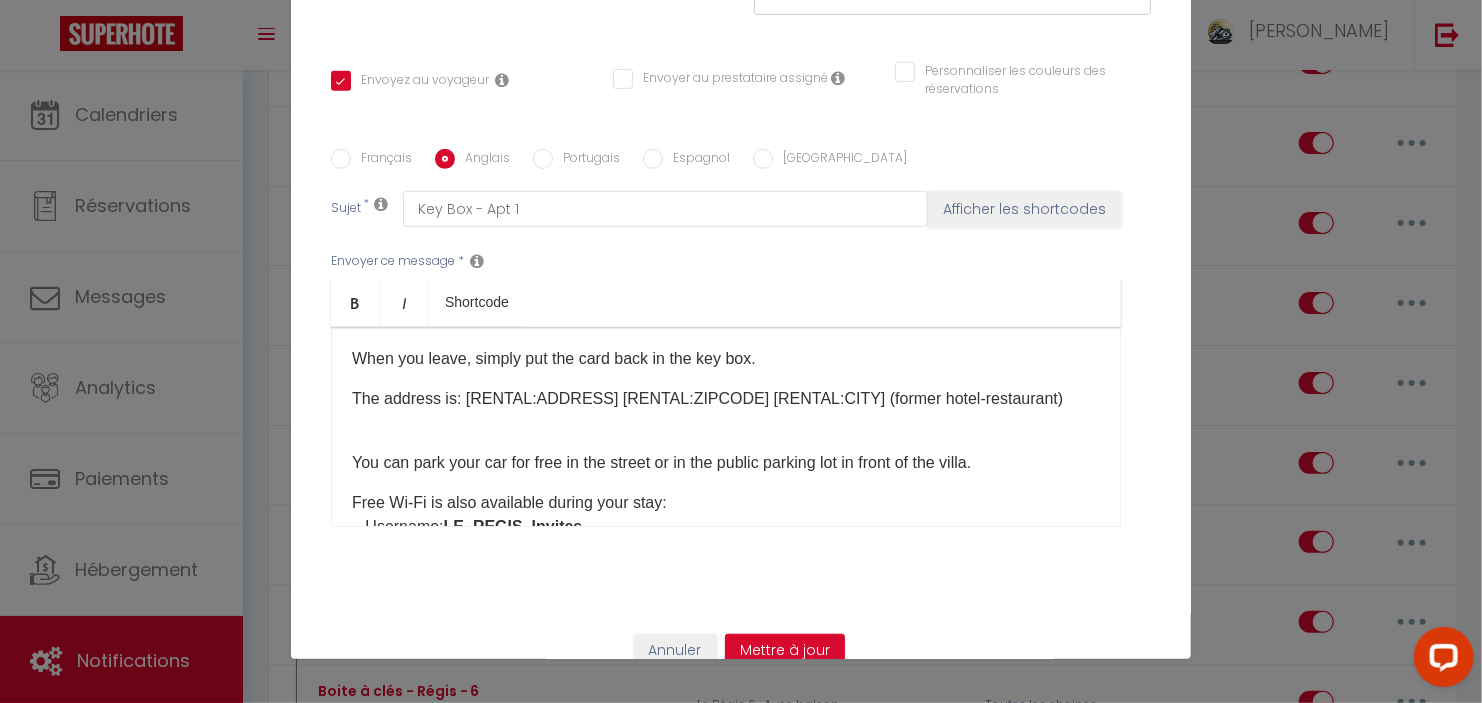 click on "The address is: [RENTAL:ADDRESS] [RENTAL:ZIPCODE] [RENTAL:CITY] (former hotel-restaurant)" at bounding box center (726, 399) 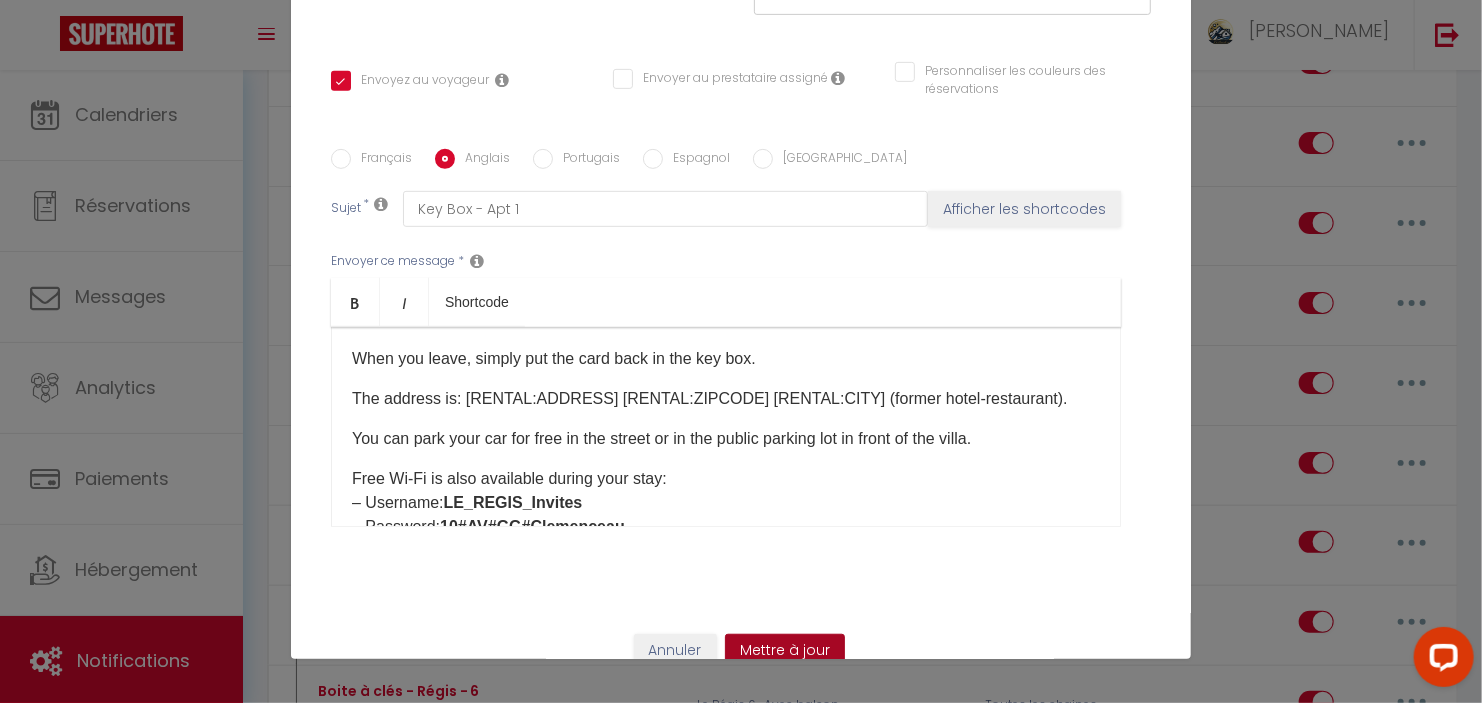 click on "Mettre à jour" at bounding box center (785, 651) 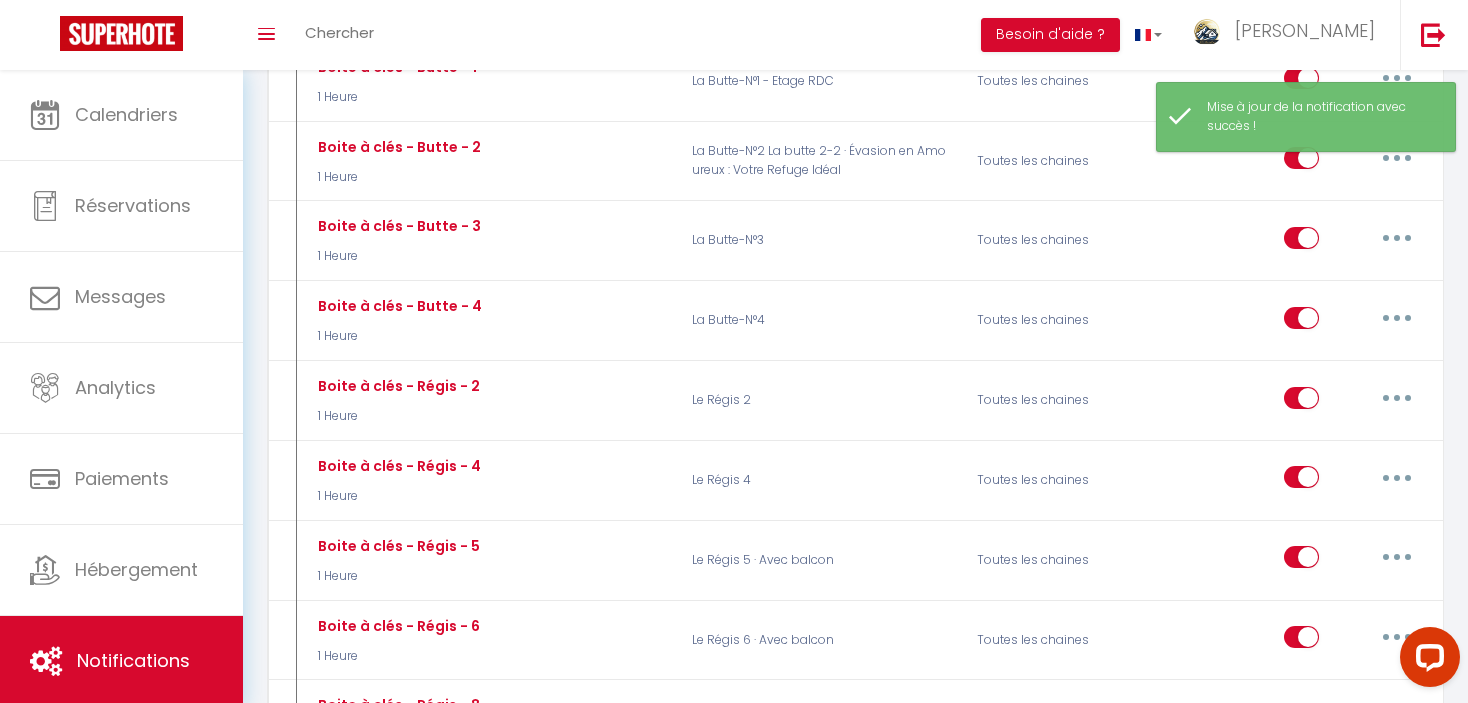 scroll, scrollTop: 900, scrollLeft: 0, axis: vertical 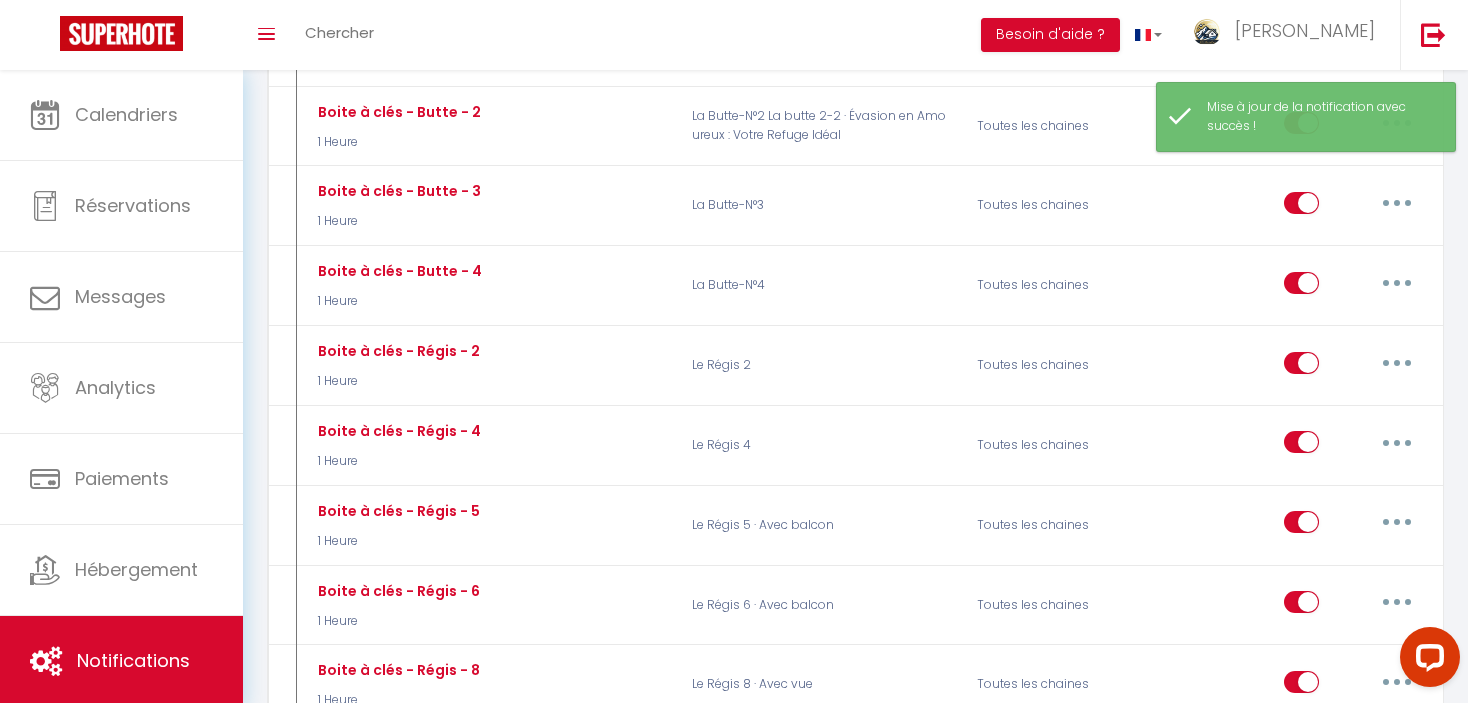 click at bounding box center (1426, 661) 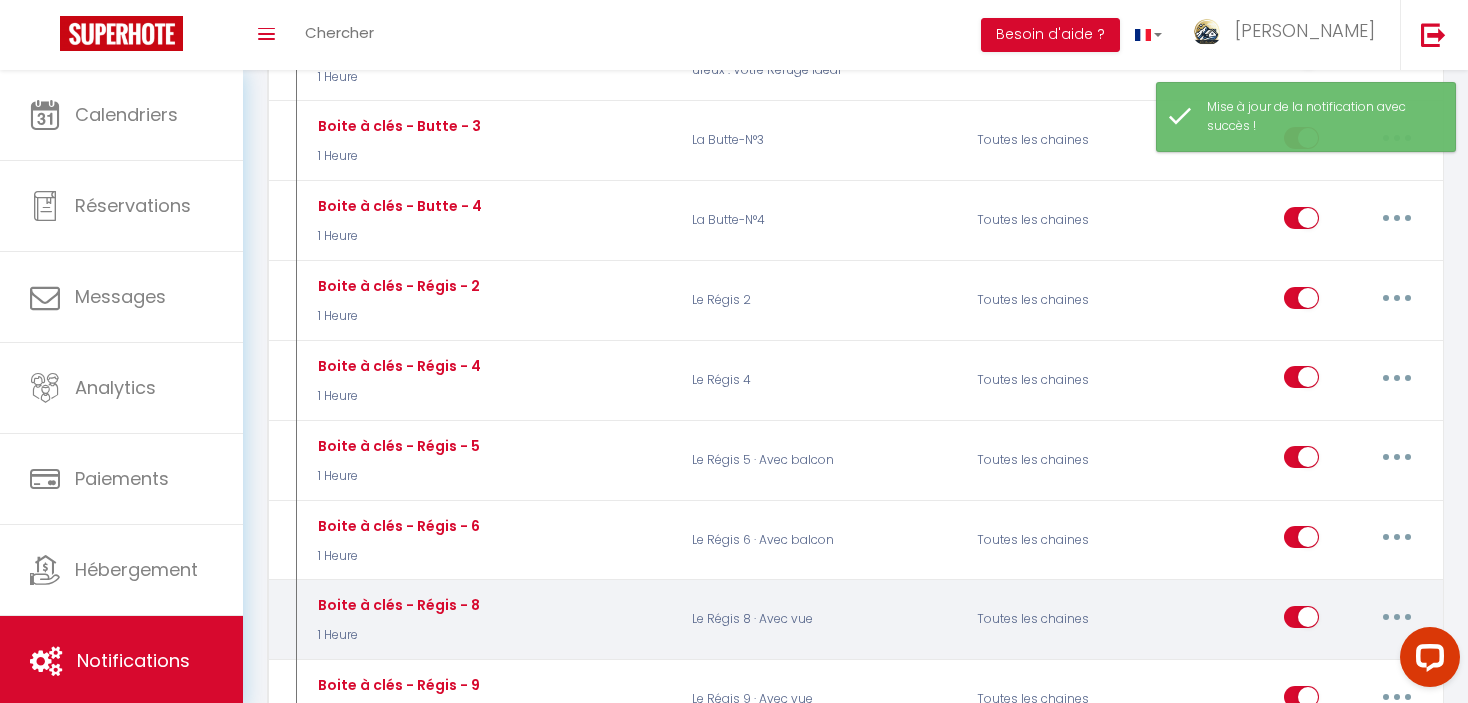 scroll, scrollTop: 1000, scrollLeft: 0, axis: vertical 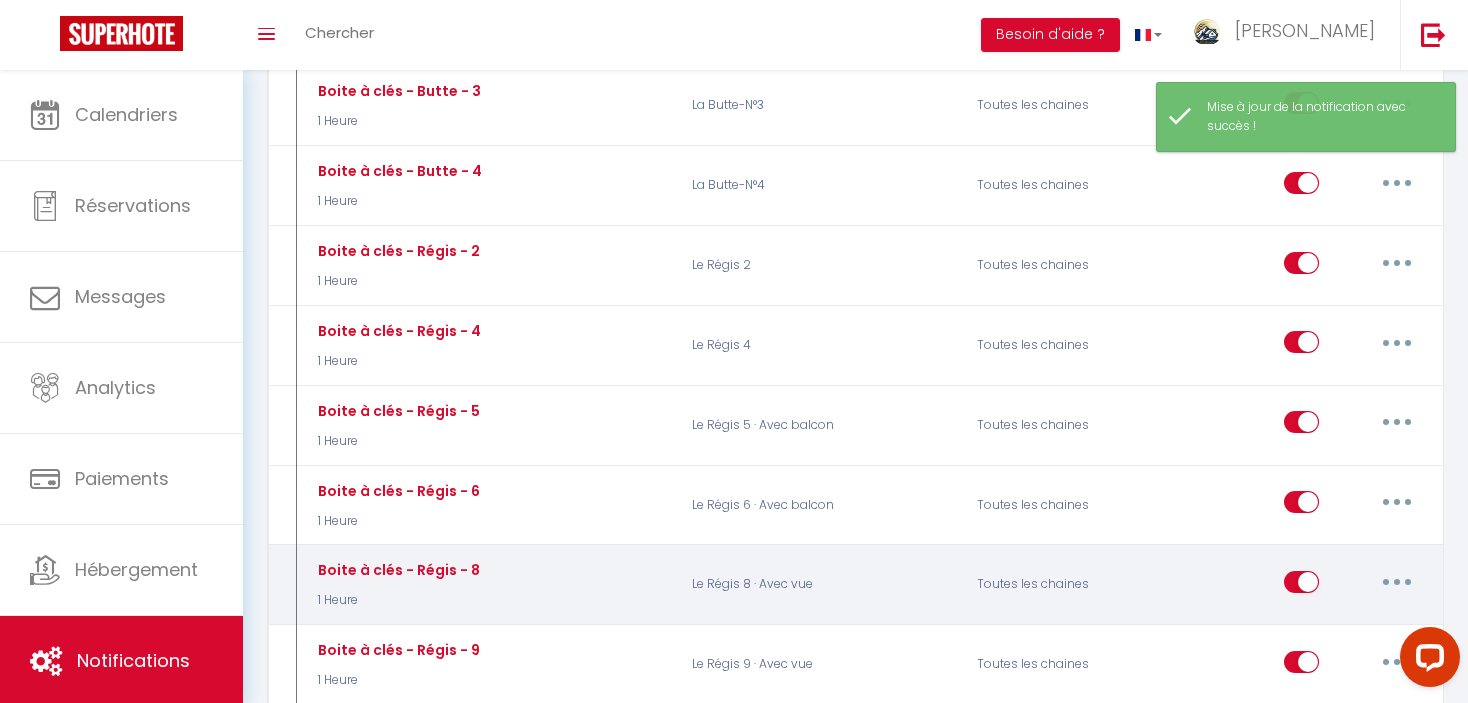 click at bounding box center (1397, 582) 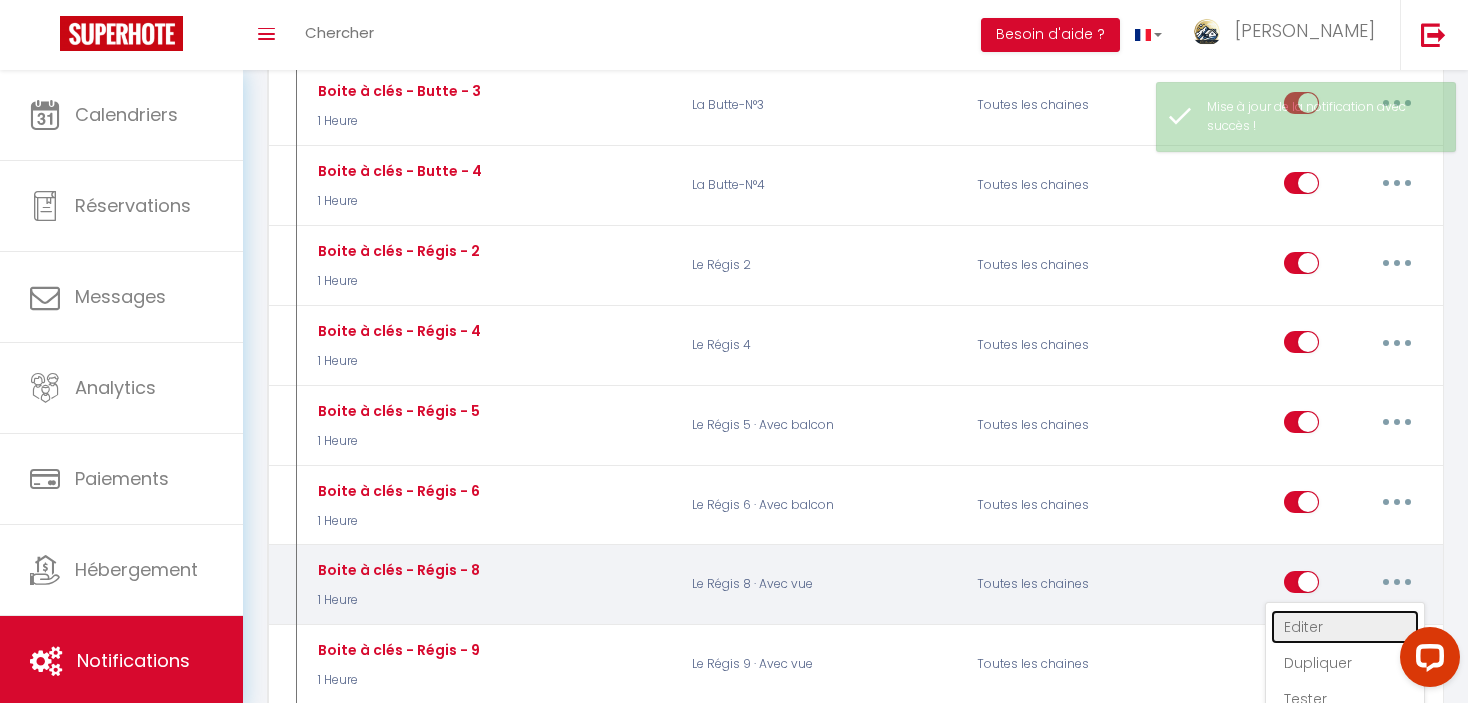 click on "Editer" at bounding box center (1345, 627) 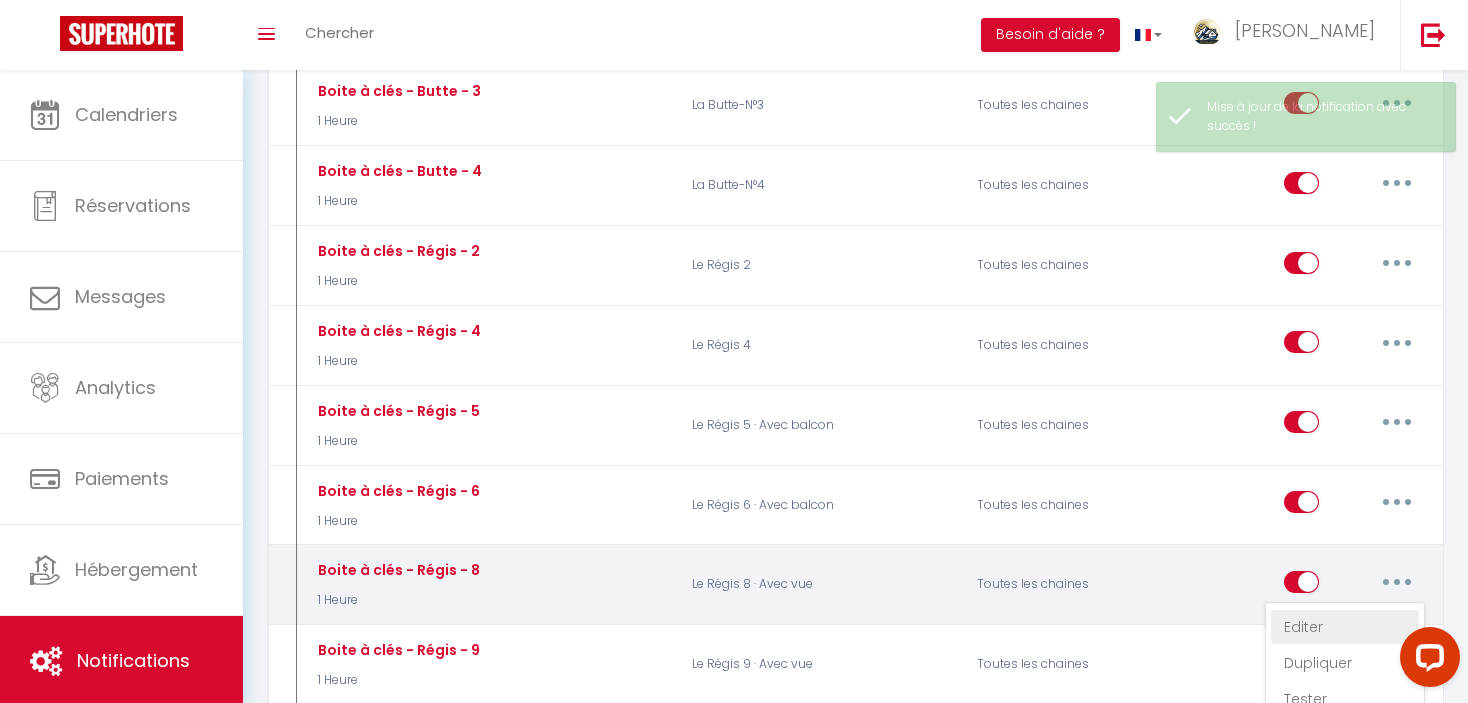 select on "1 Heure" 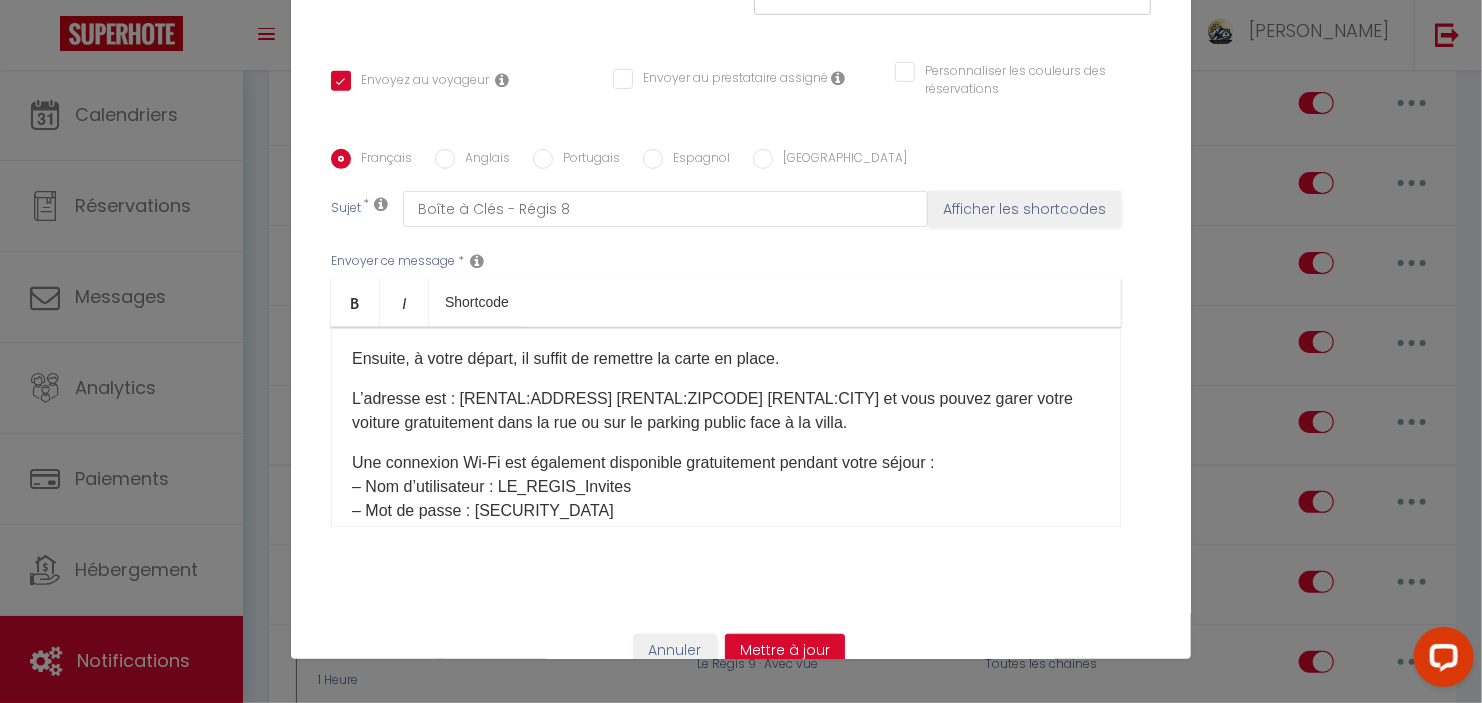 click on "Anglais" at bounding box center [482, 160] 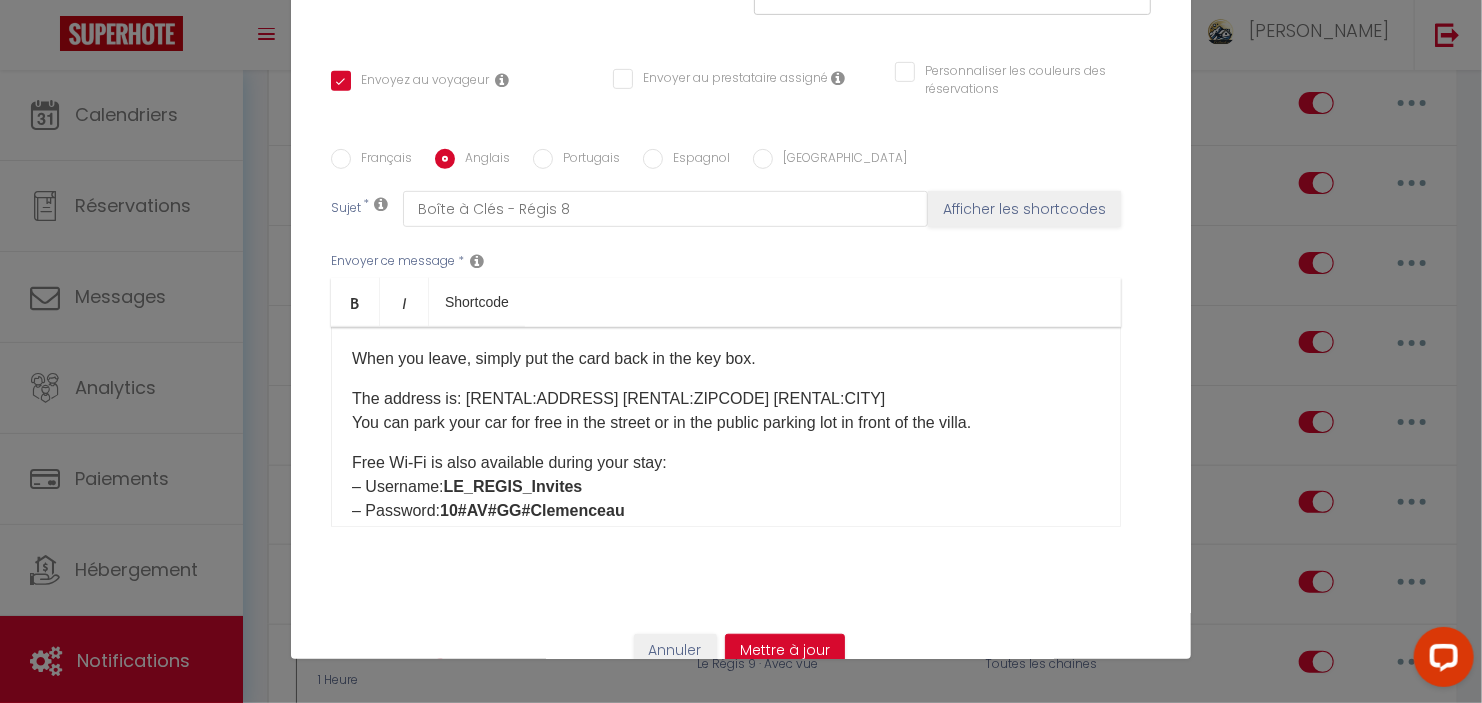 checkbox on "true" 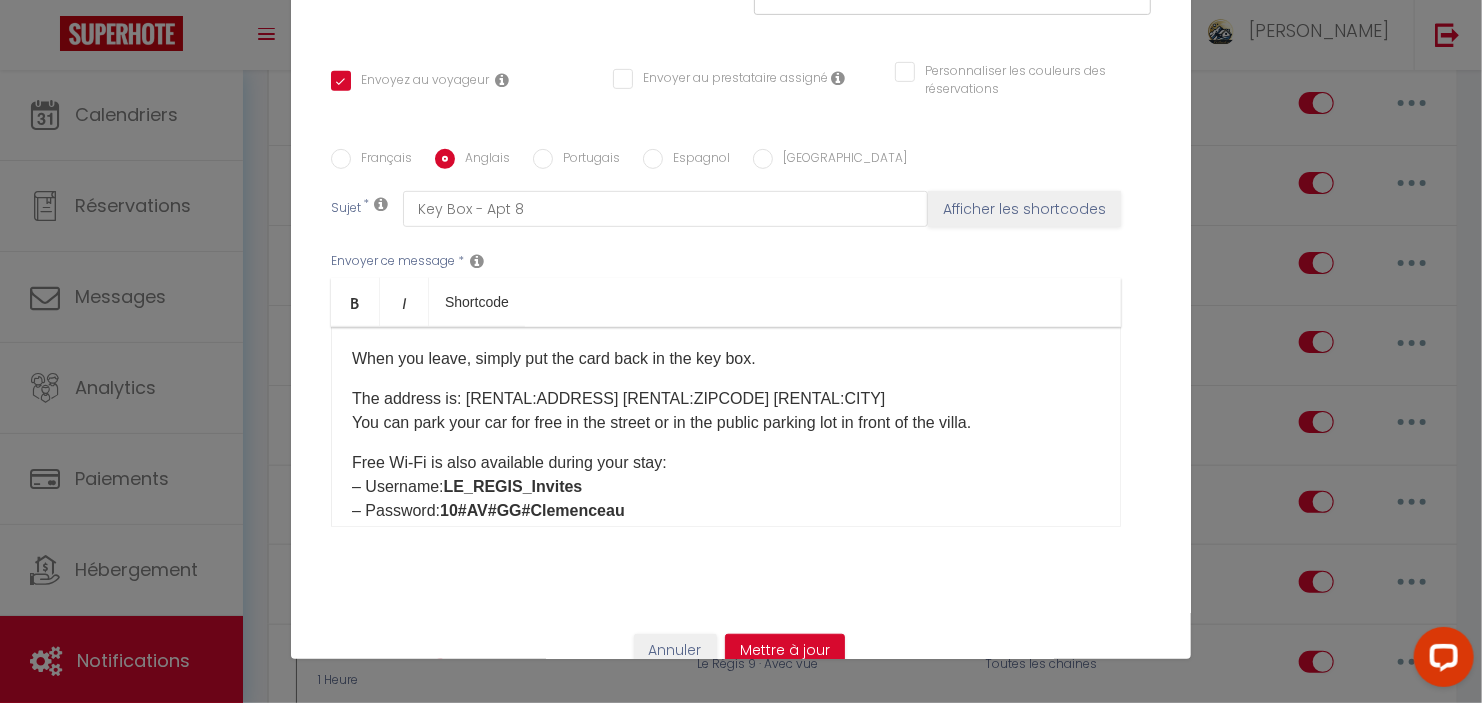 click on "The address is: [RENTAL:ADDRESS] [RENTAL:ZIPCODE] [RENTAL:CITY]
You can park your car for free in the street or in the public parking lot in front of the villa." at bounding box center (726, 411) 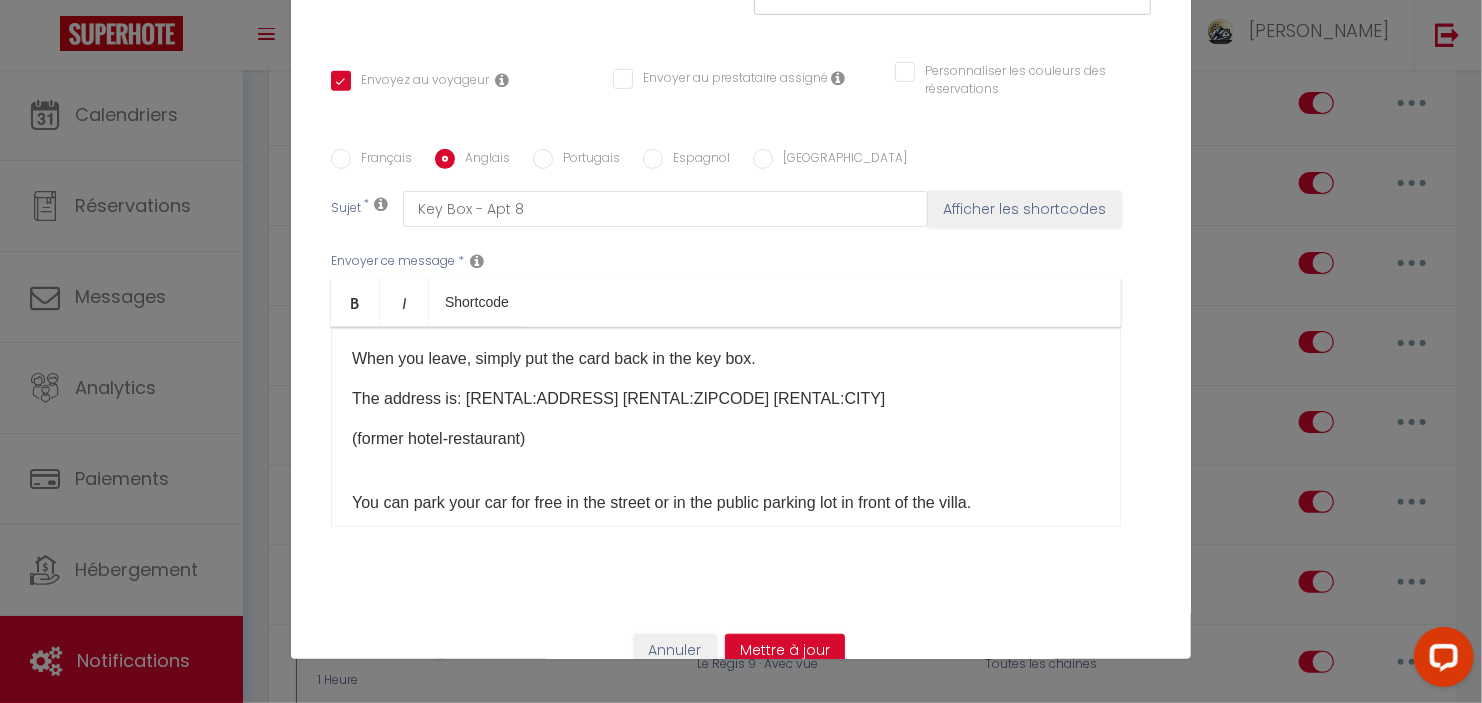 click on "The address is: [RENTAL:ADDRESS] [RENTAL:ZIPCODE] [RENTAL:CITY]" at bounding box center (726, 399) 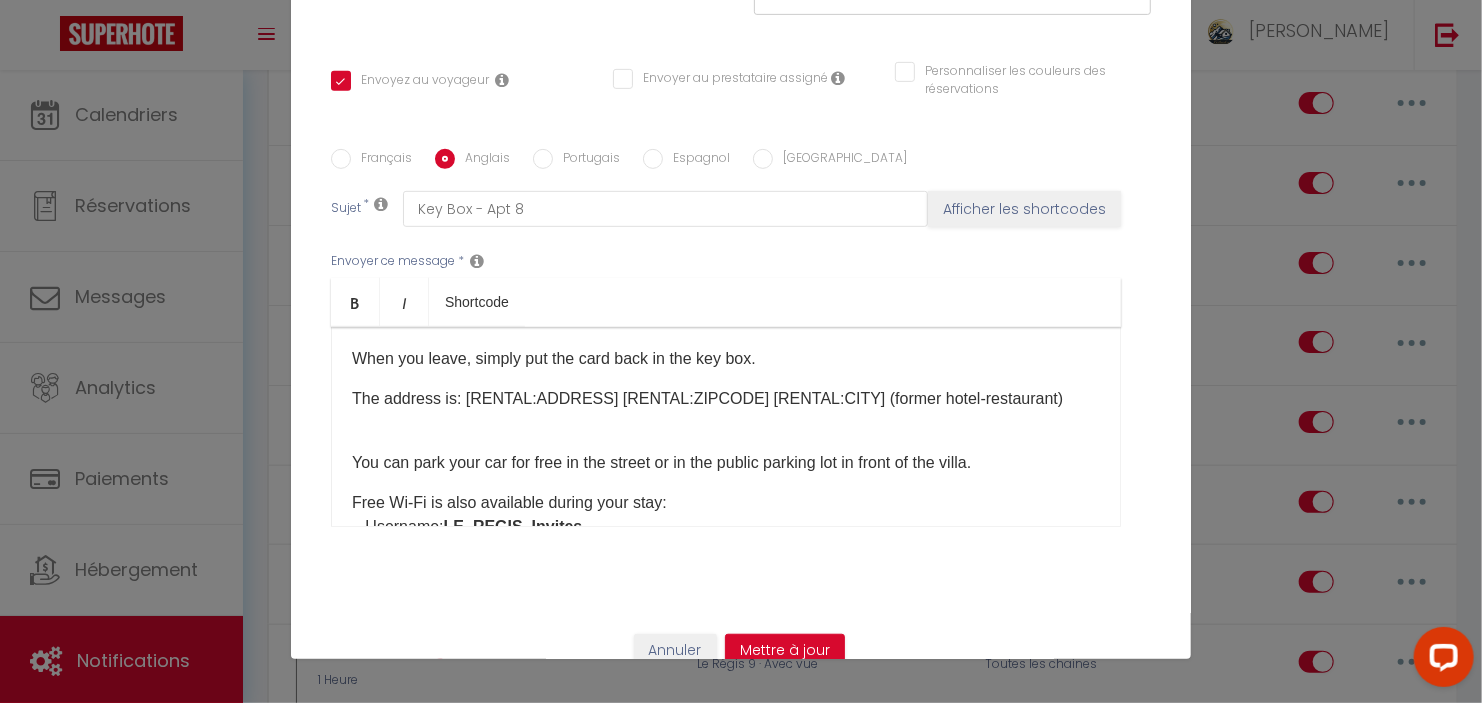 click on "The address is: [RENTAL:ADDRESS] [RENTAL:ZIPCODE] [RENTAL:CITY] (former hotel-restaurant)" at bounding box center [726, 399] 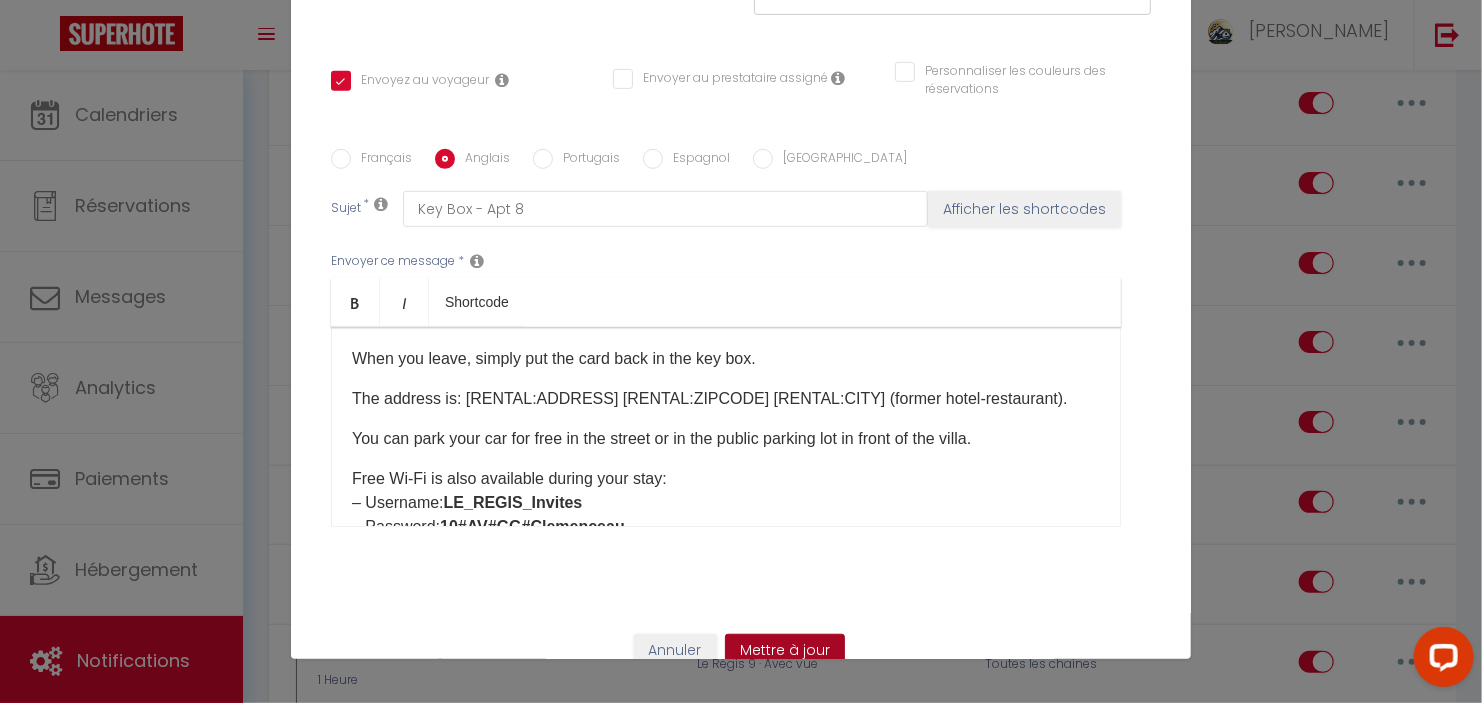 click on "Mettre à jour" at bounding box center (785, 651) 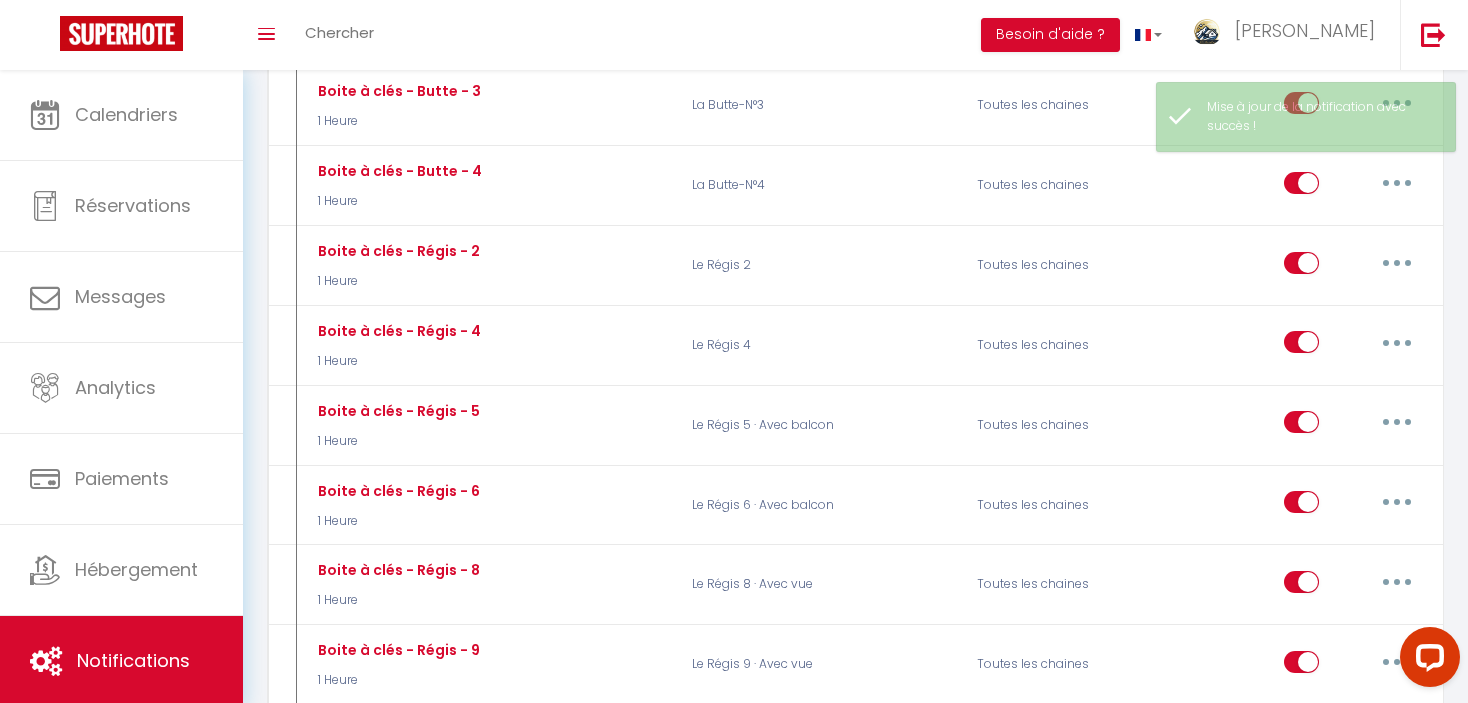 select 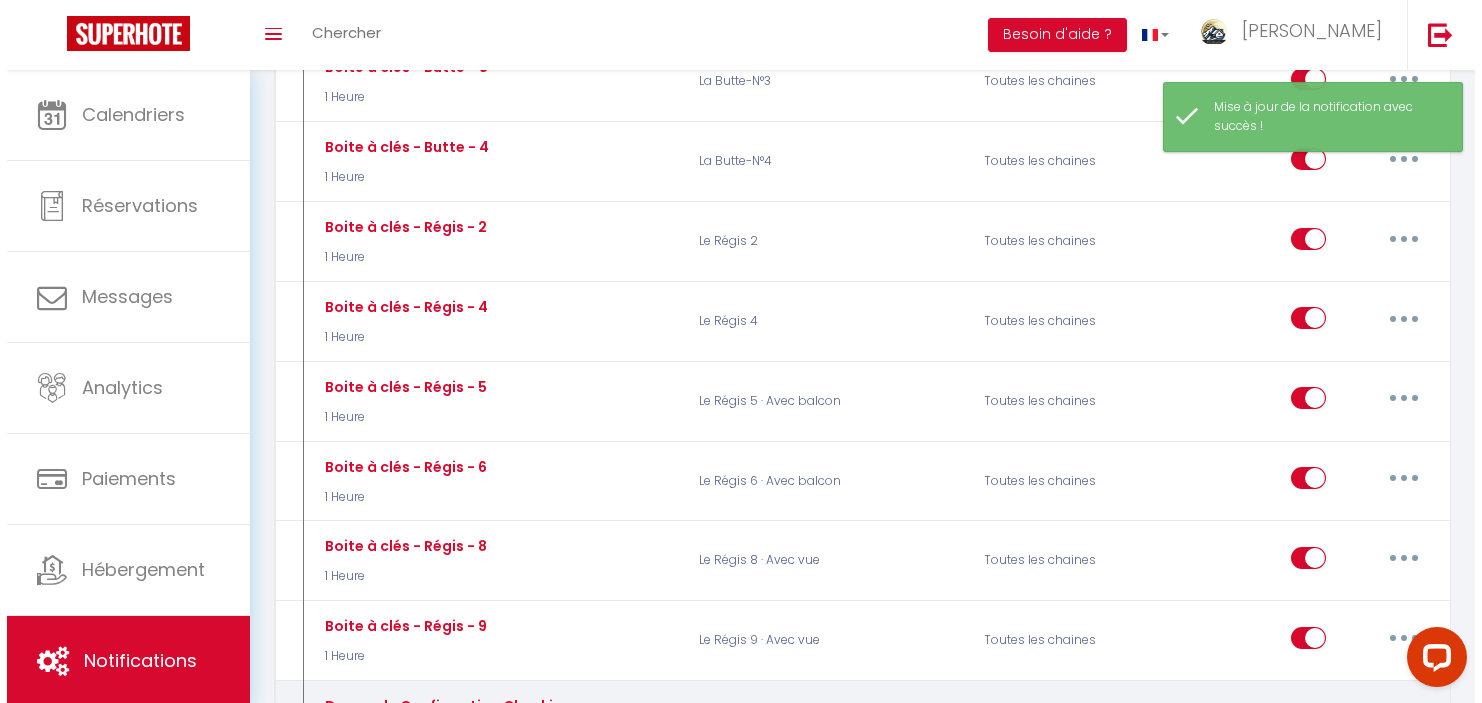 scroll, scrollTop: 1100, scrollLeft: 0, axis: vertical 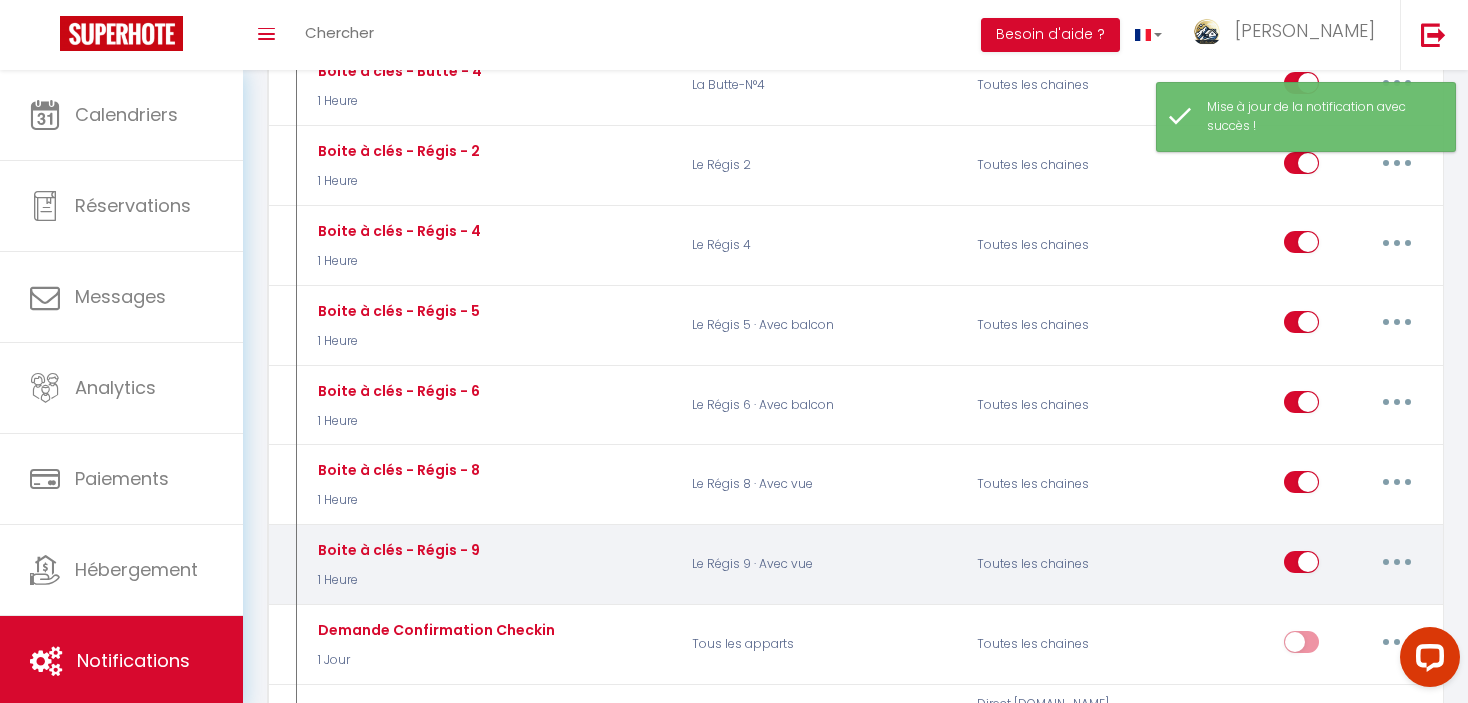 click at bounding box center [1397, 562] 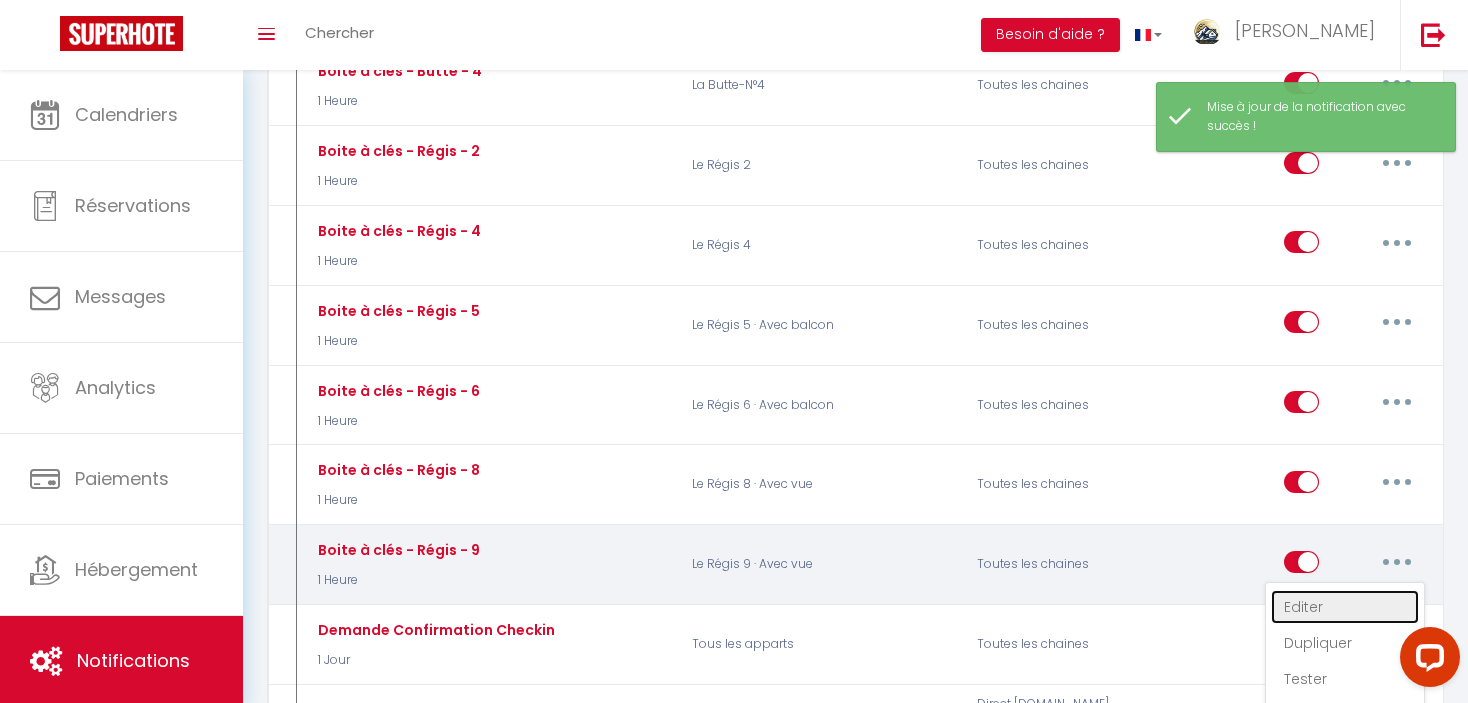 click on "Editer" at bounding box center (1345, 607) 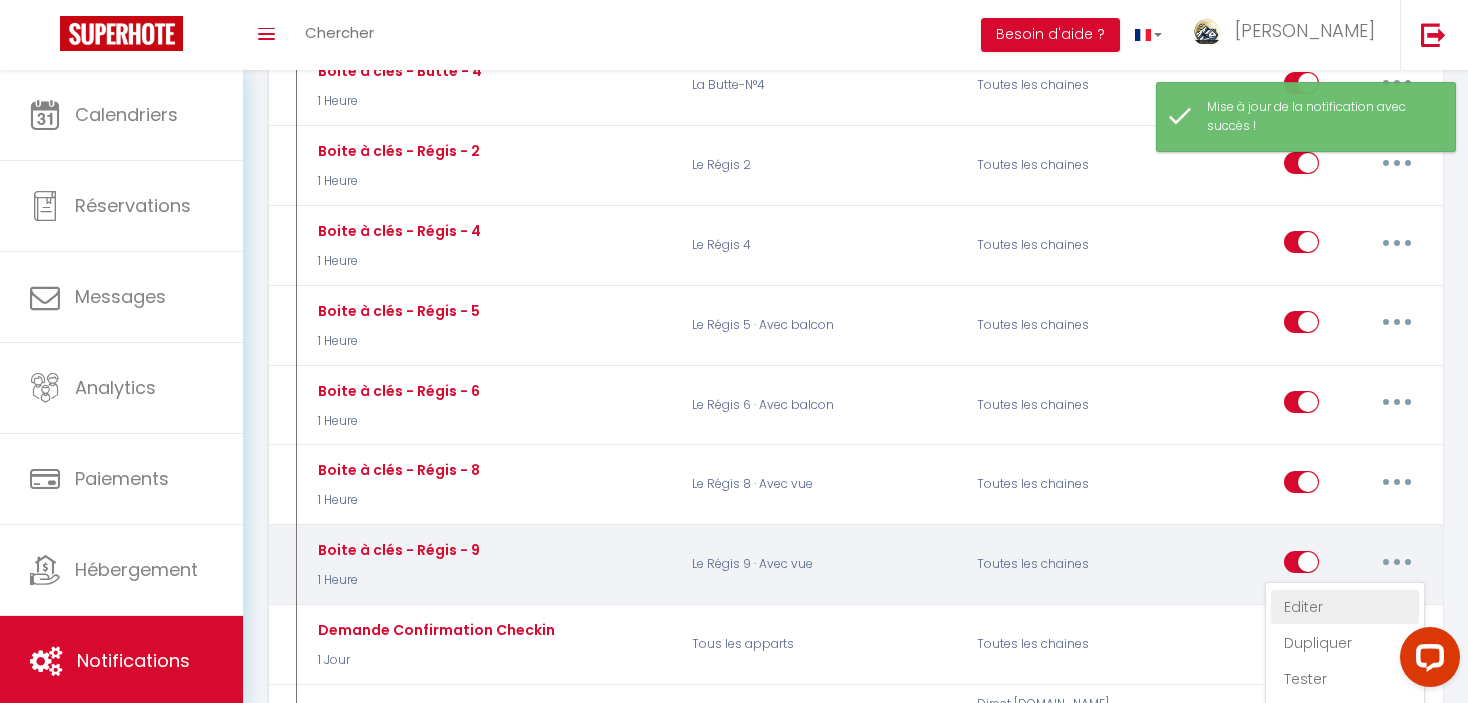 type on "Boite à clés - Régis - 9" 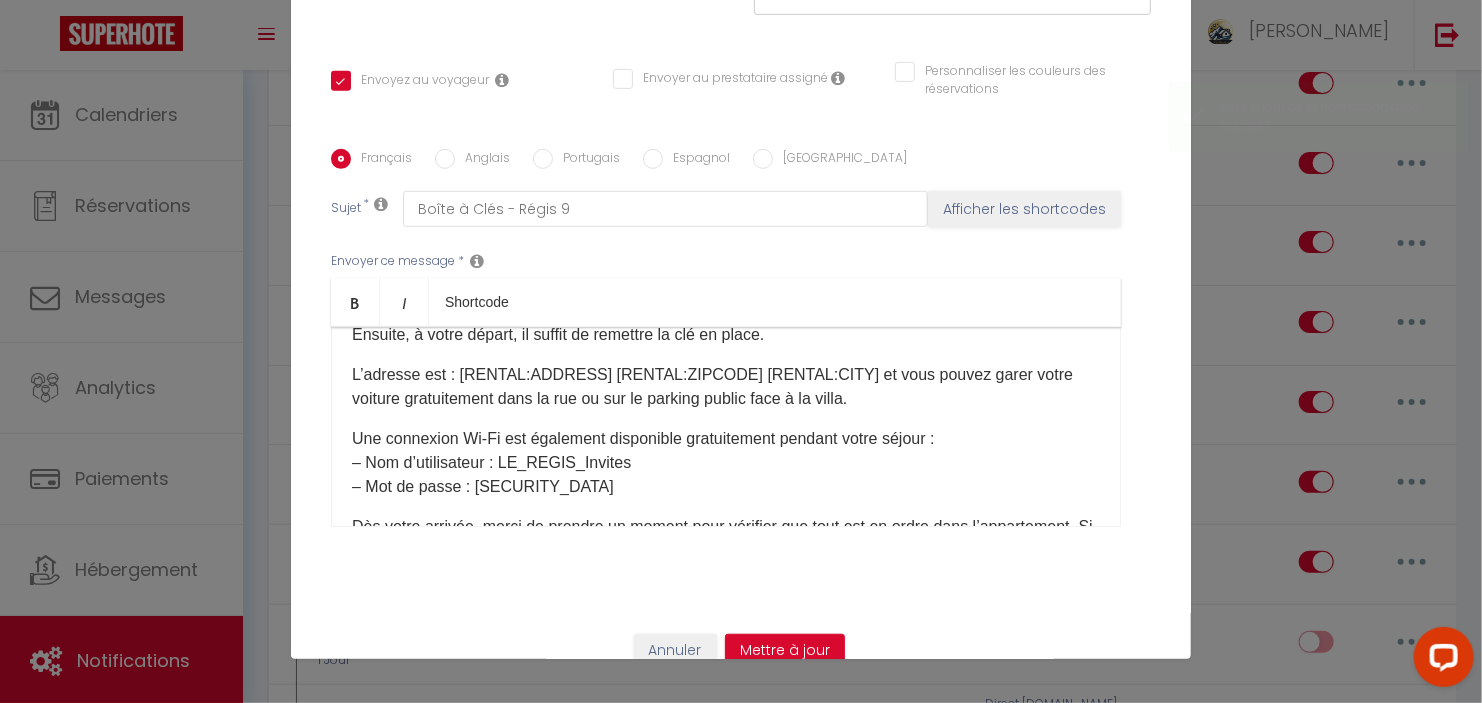 click on "Anglais" at bounding box center [482, 160] 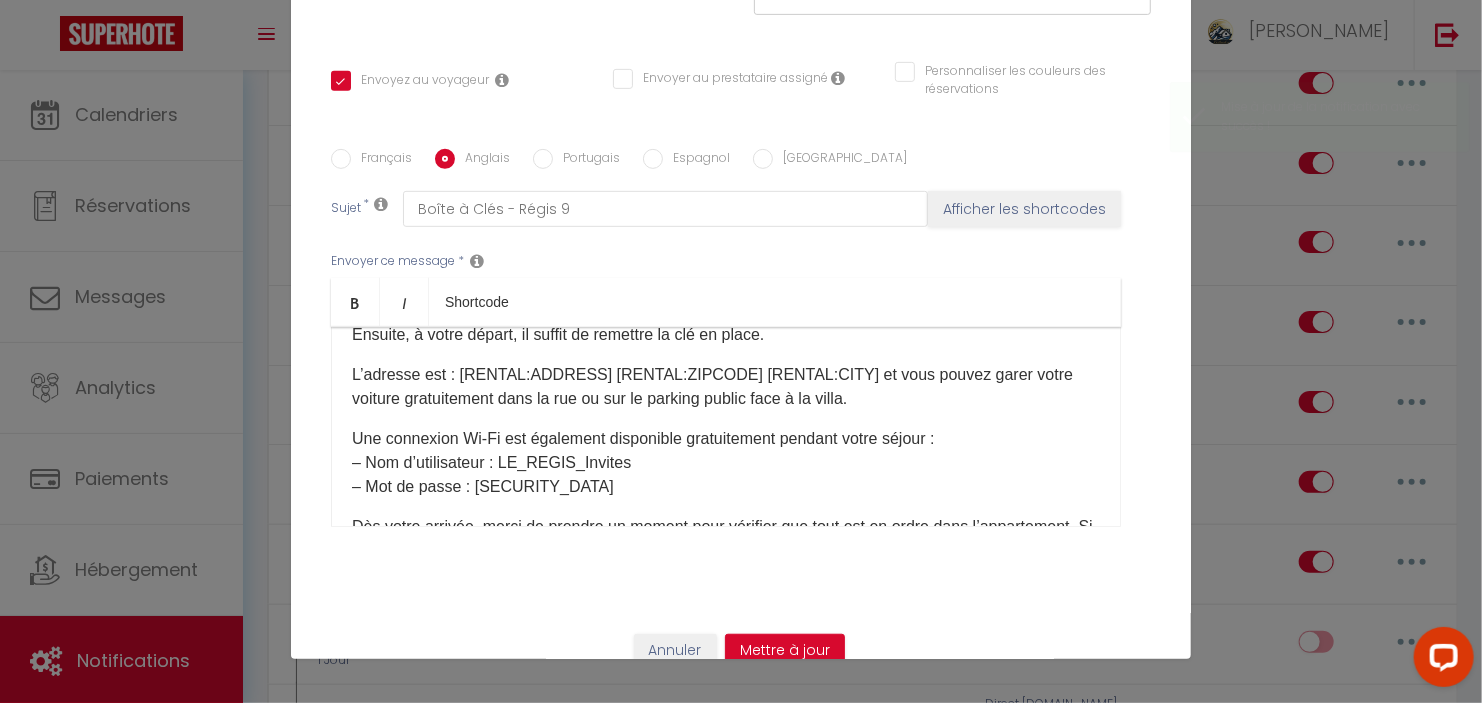 checkbox on "true" 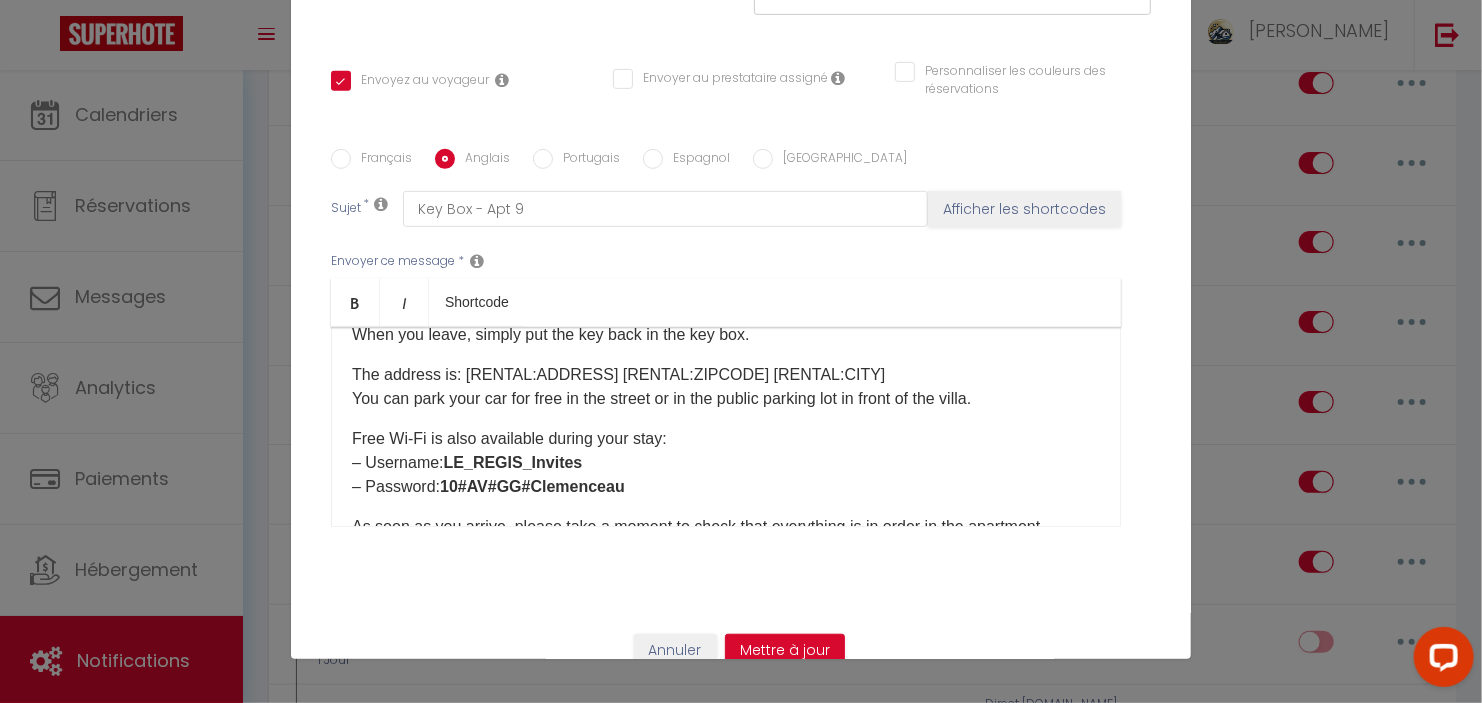click on "The address is: [RENTAL:ADDRESS] [RENTAL:ZIPCODE] [RENTAL:CITY]
You can park your car for free in the street or in the public parking lot in front of the villa." at bounding box center (726, 387) 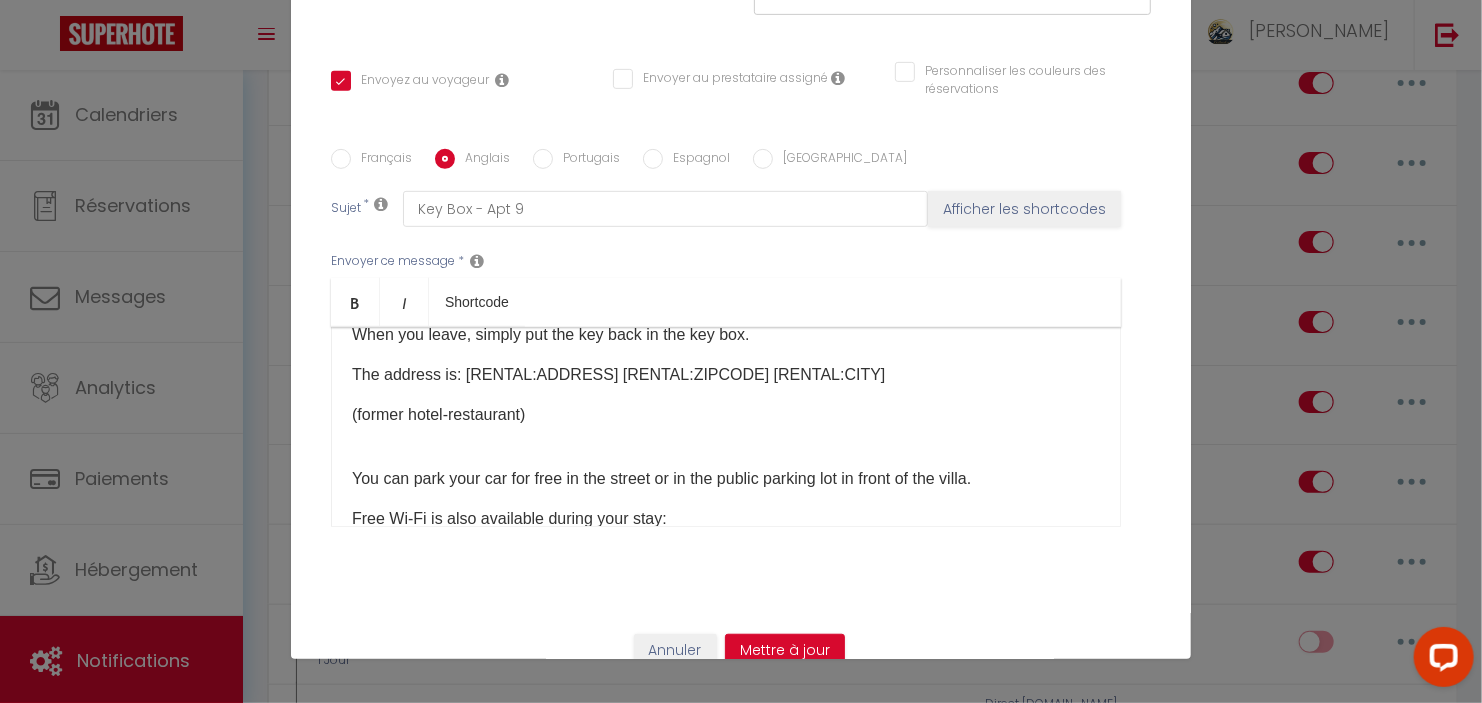 click on "The address is: [RENTAL:ADDRESS] [RENTAL:ZIPCODE] [RENTAL:CITY]" at bounding box center (726, 375) 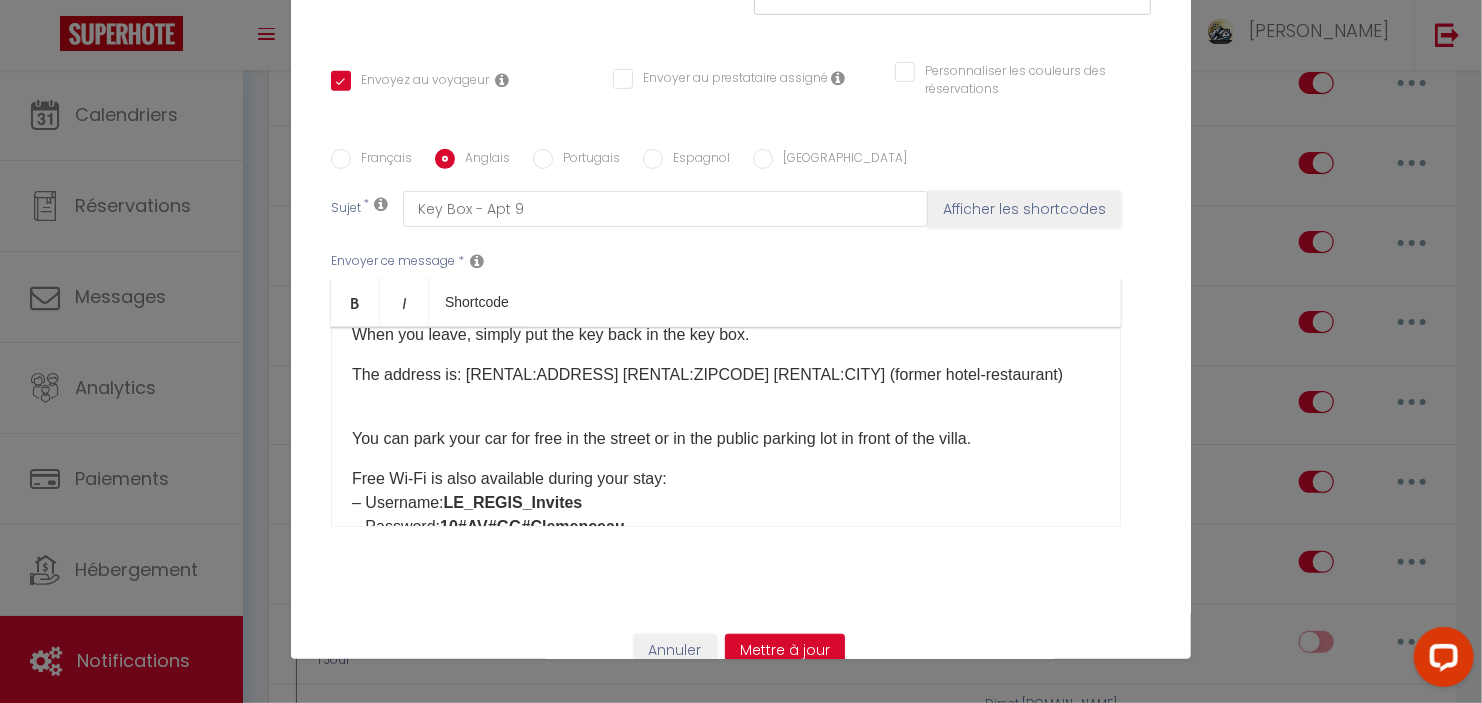 click on "The address is: [RENTAL:ADDRESS] [RENTAL:ZIPCODE] [RENTAL:CITY] (former hotel-restaurant)" at bounding box center [726, 375] 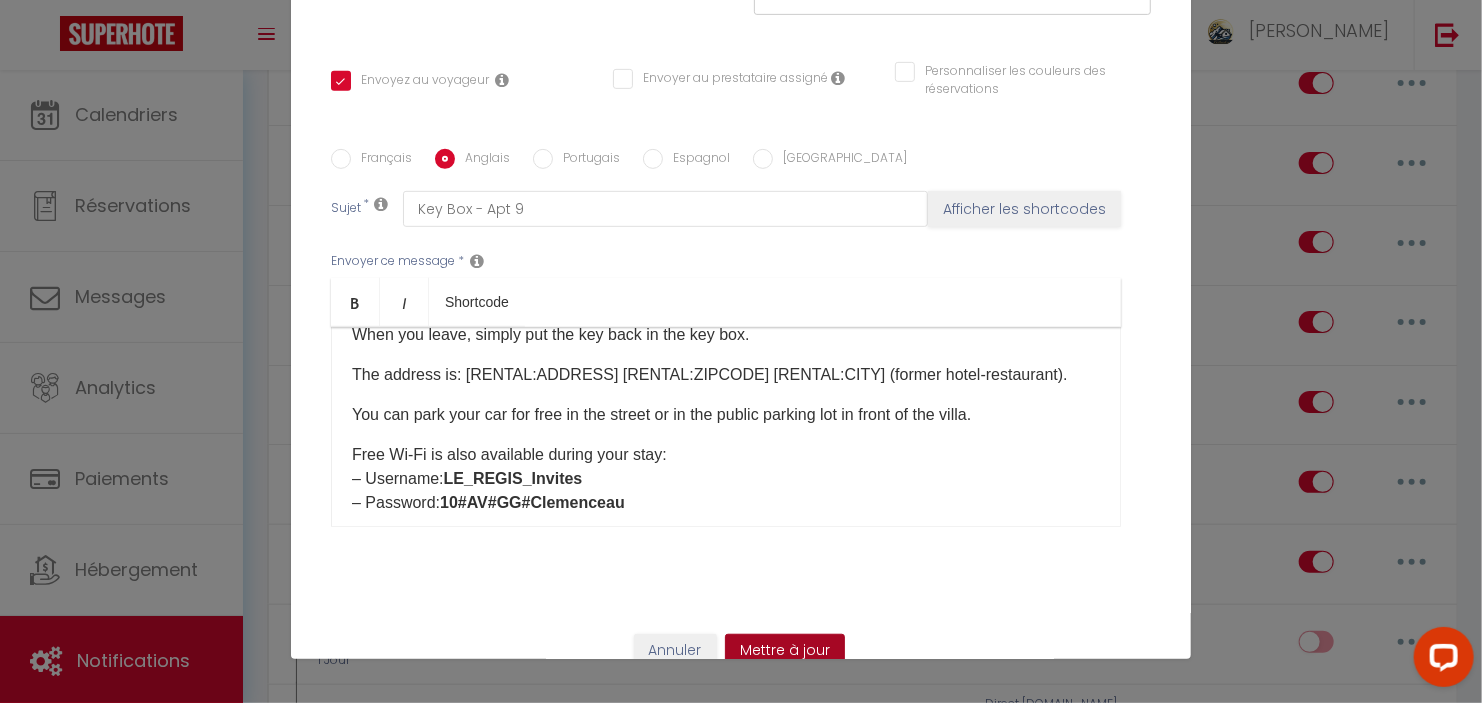 click on "Mettre à jour" at bounding box center (785, 651) 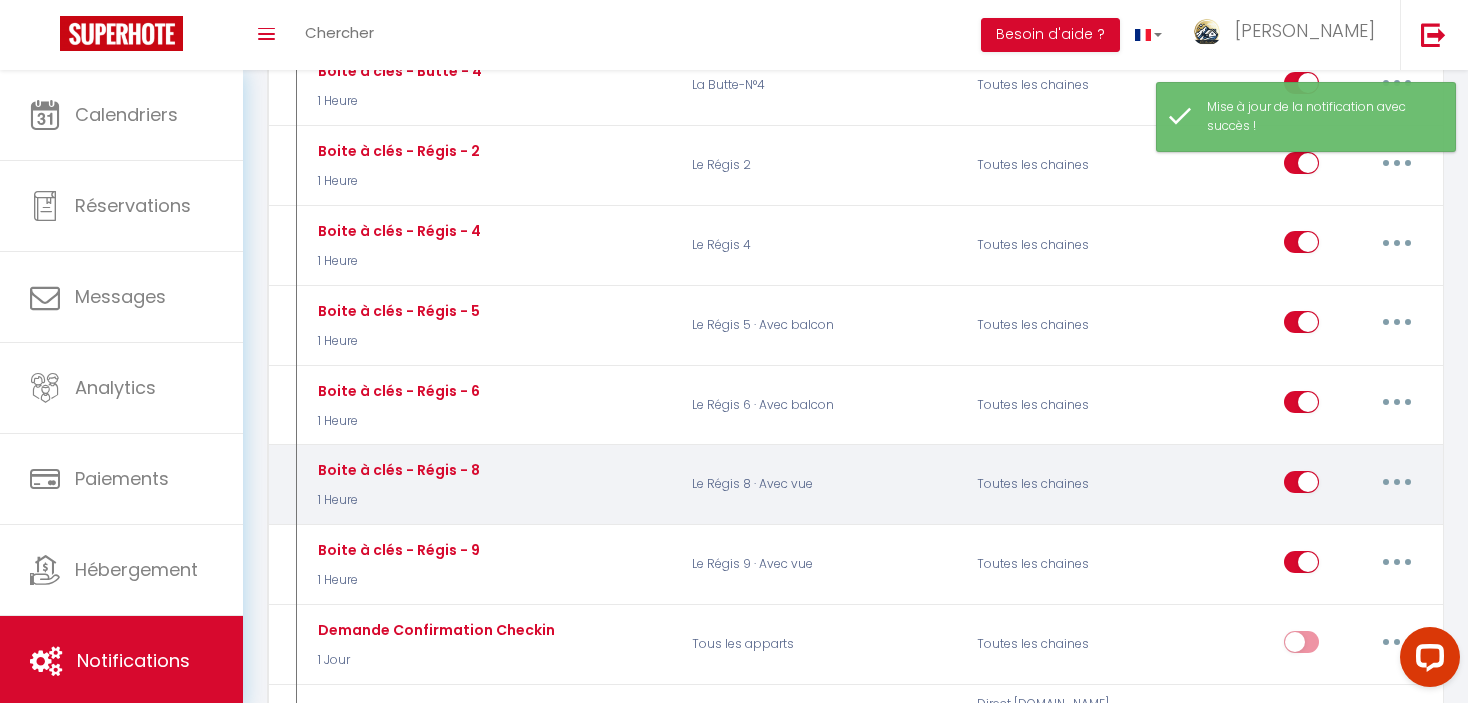 click at bounding box center (1397, 482) 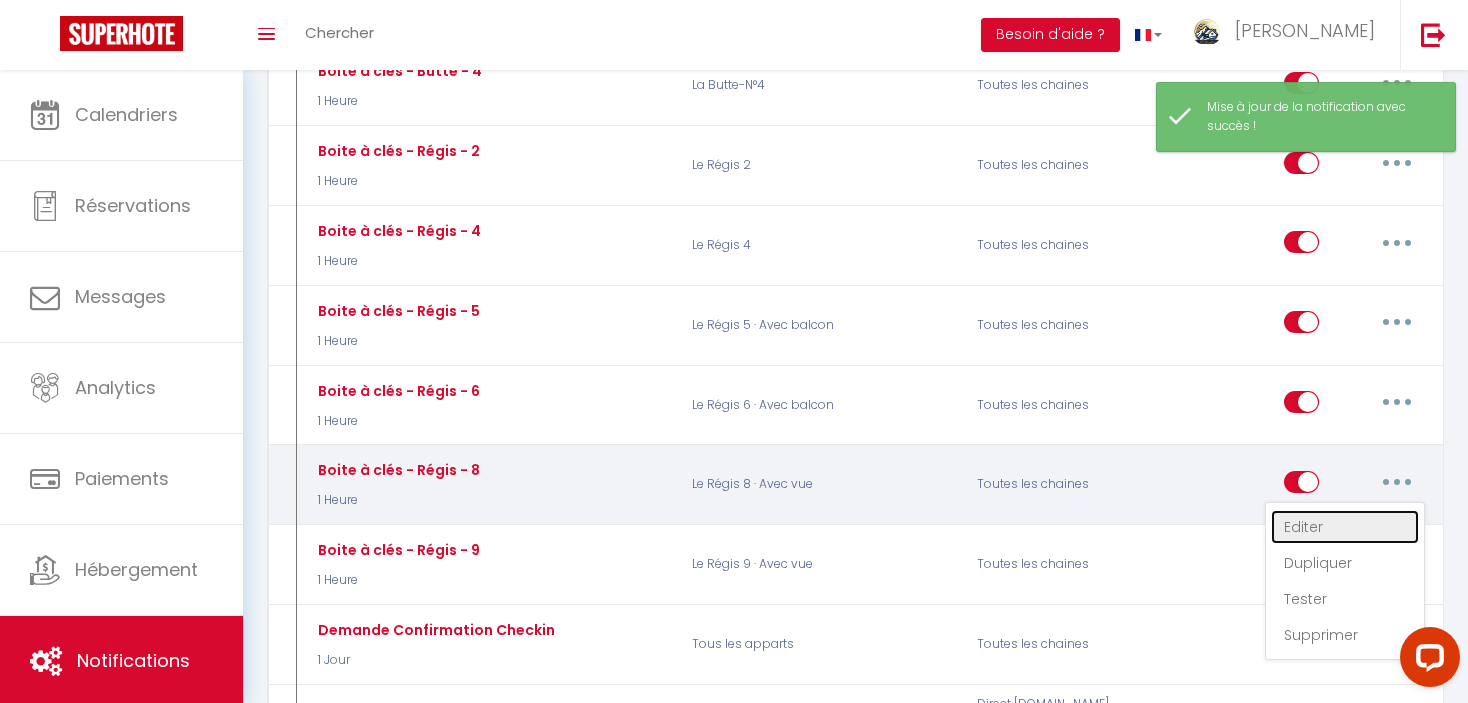 click on "Editer" at bounding box center [1345, 527] 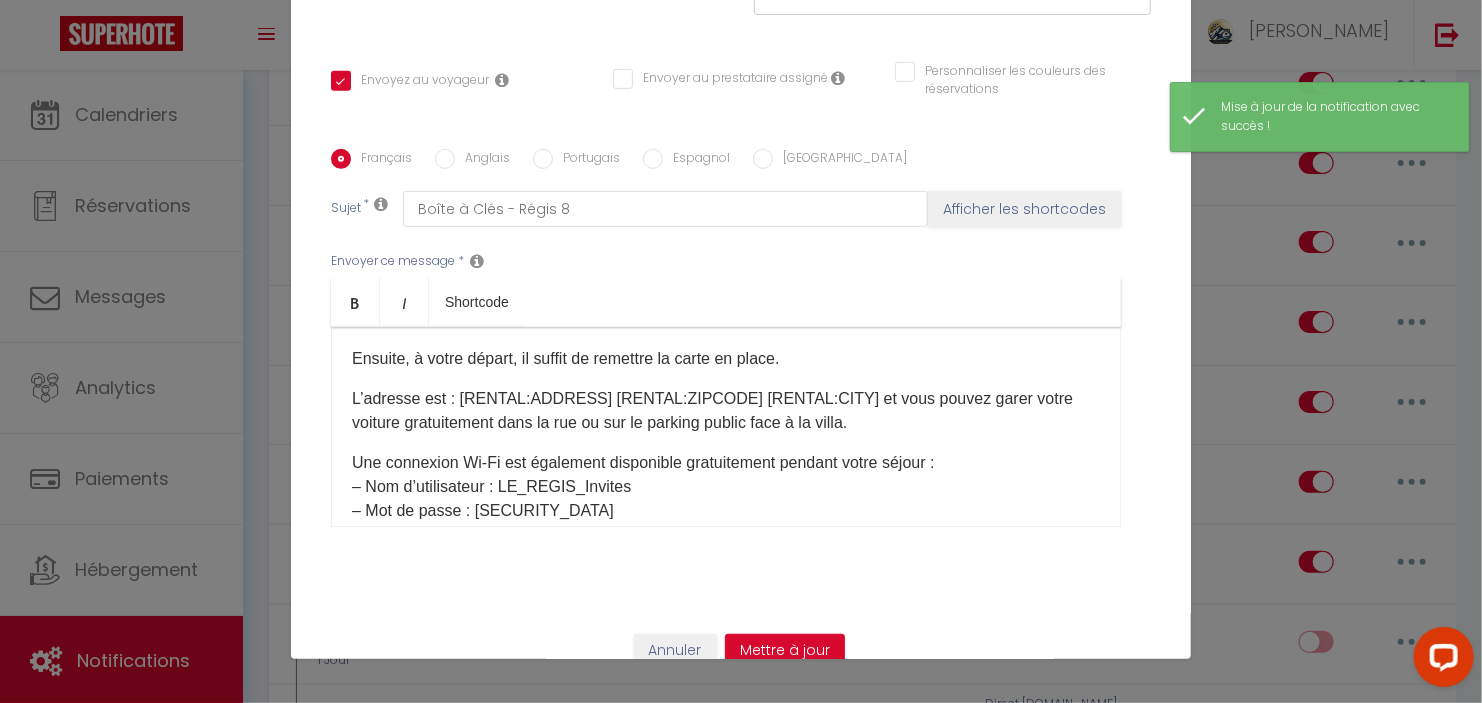 click on "Anglais" at bounding box center (482, 160) 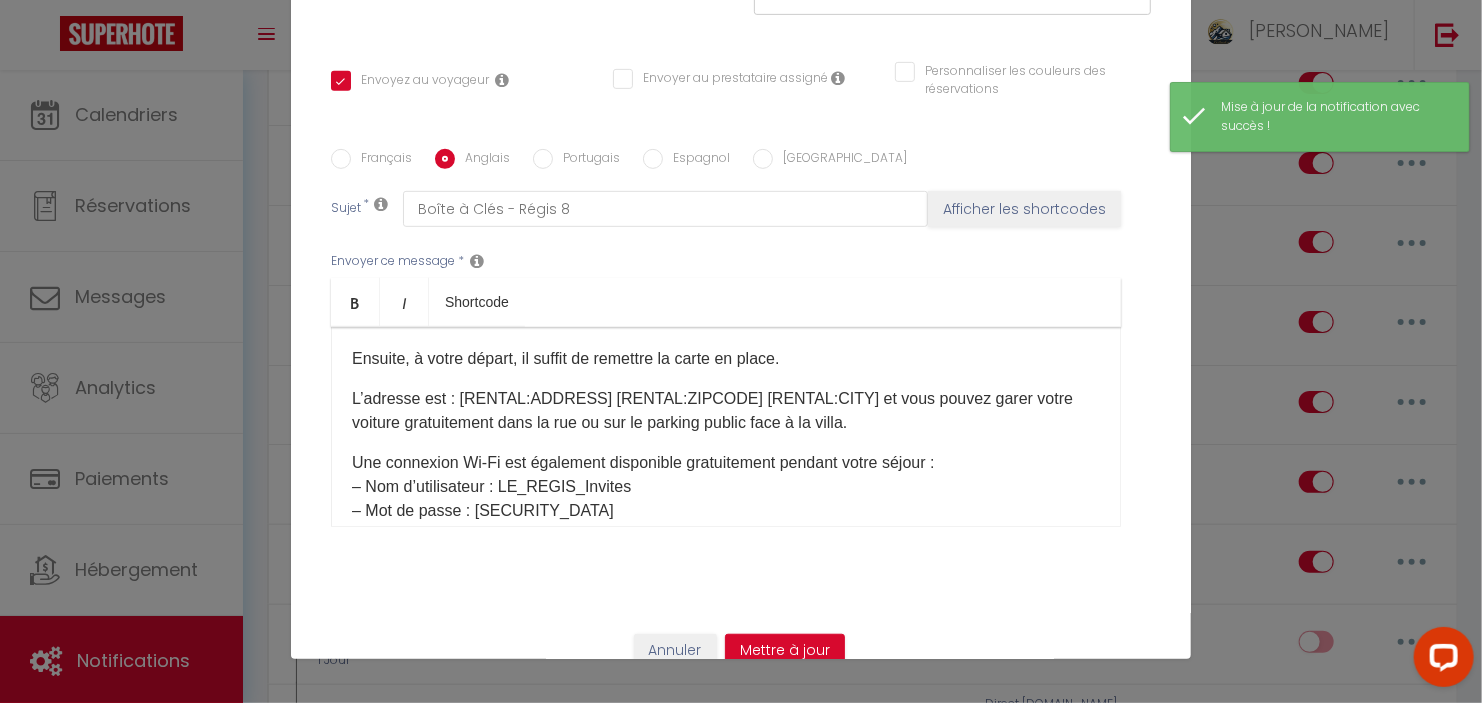 checkbox on "true" 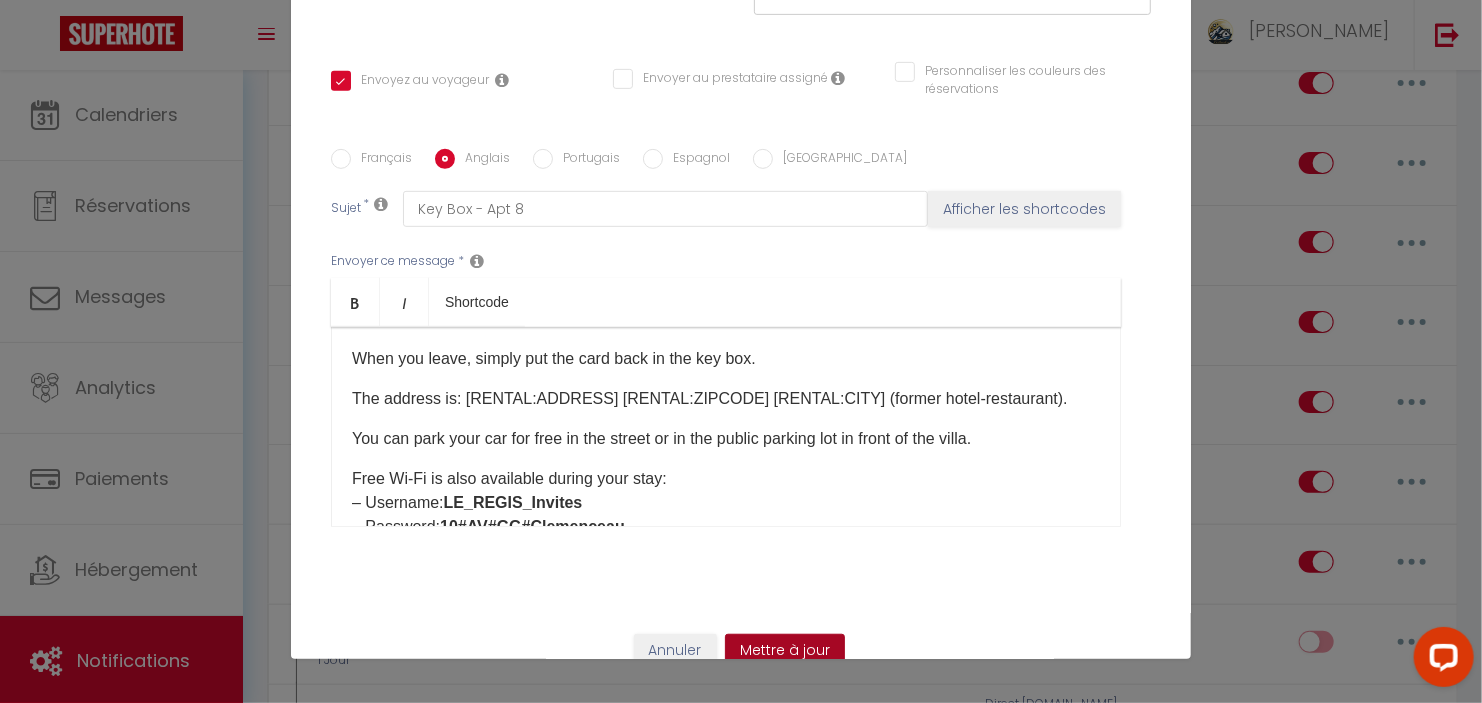 click on "Mettre à jour" at bounding box center (785, 651) 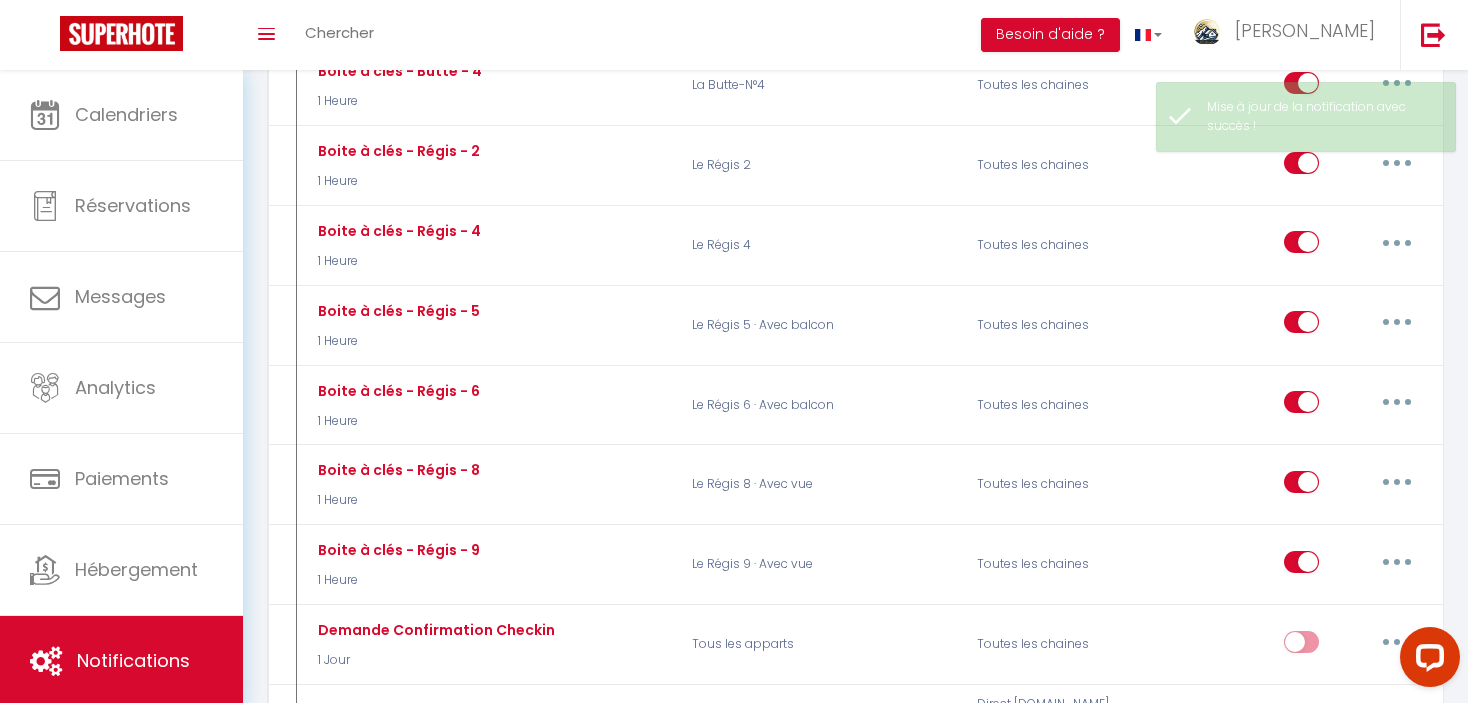 select 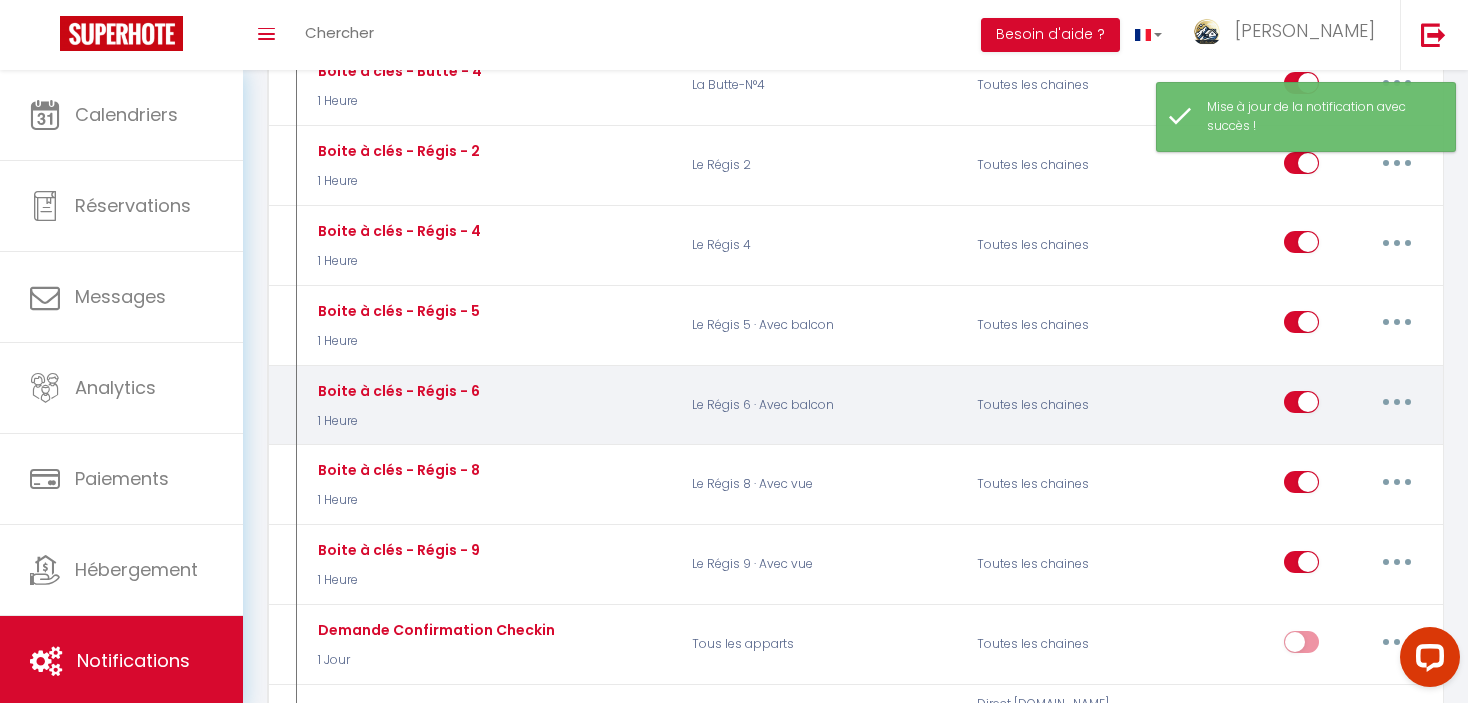 click at bounding box center [1397, 402] 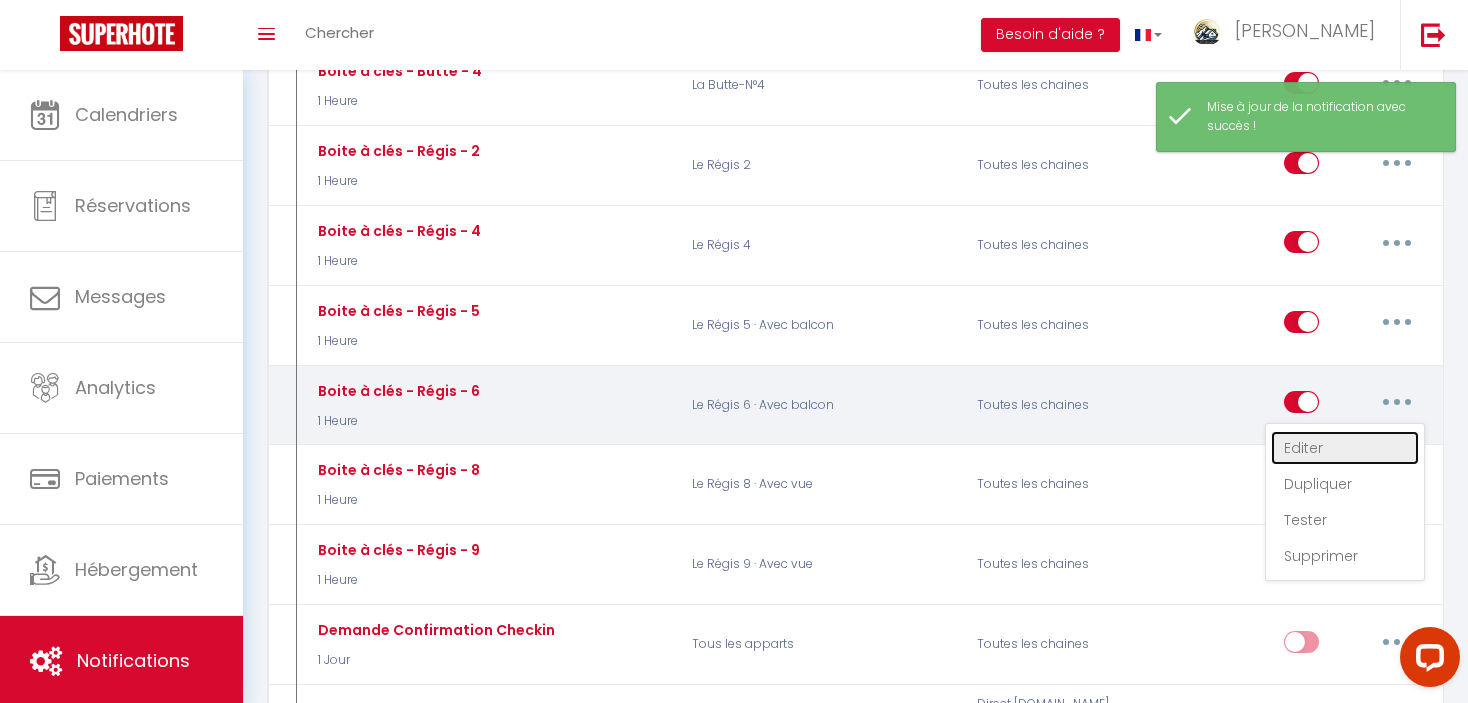 click on "Editer" at bounding box center (1345, 448) 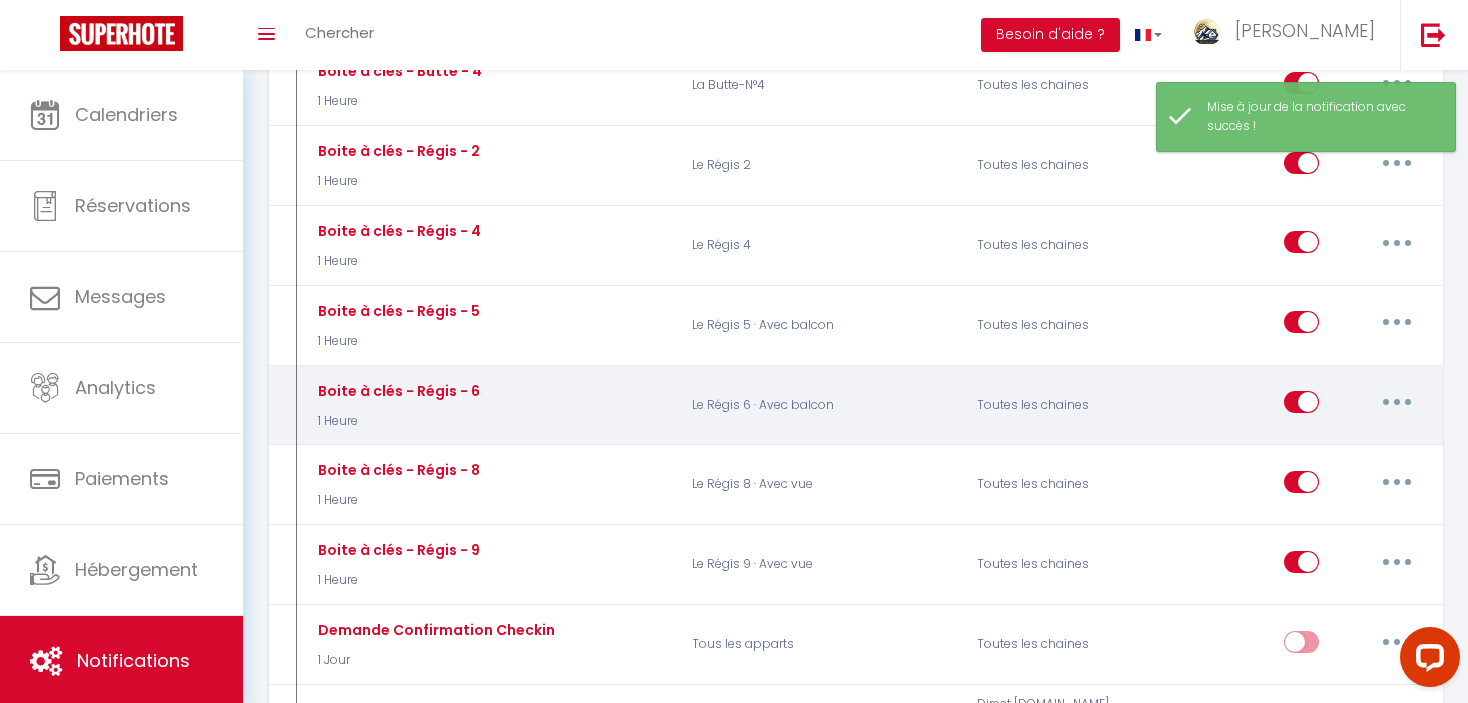 type on "Boite à clés - Régis - 6" 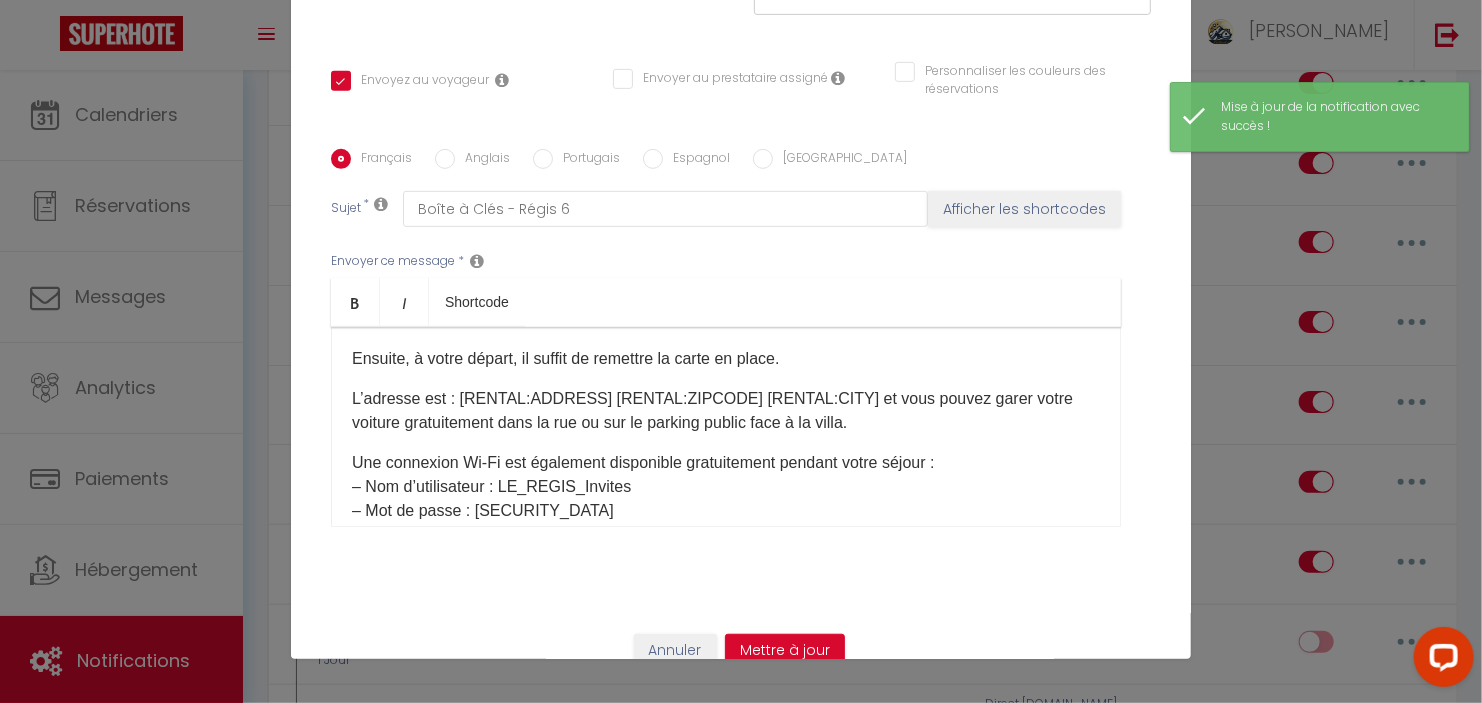 click on "Anglais" at bounding box center [482, 160] 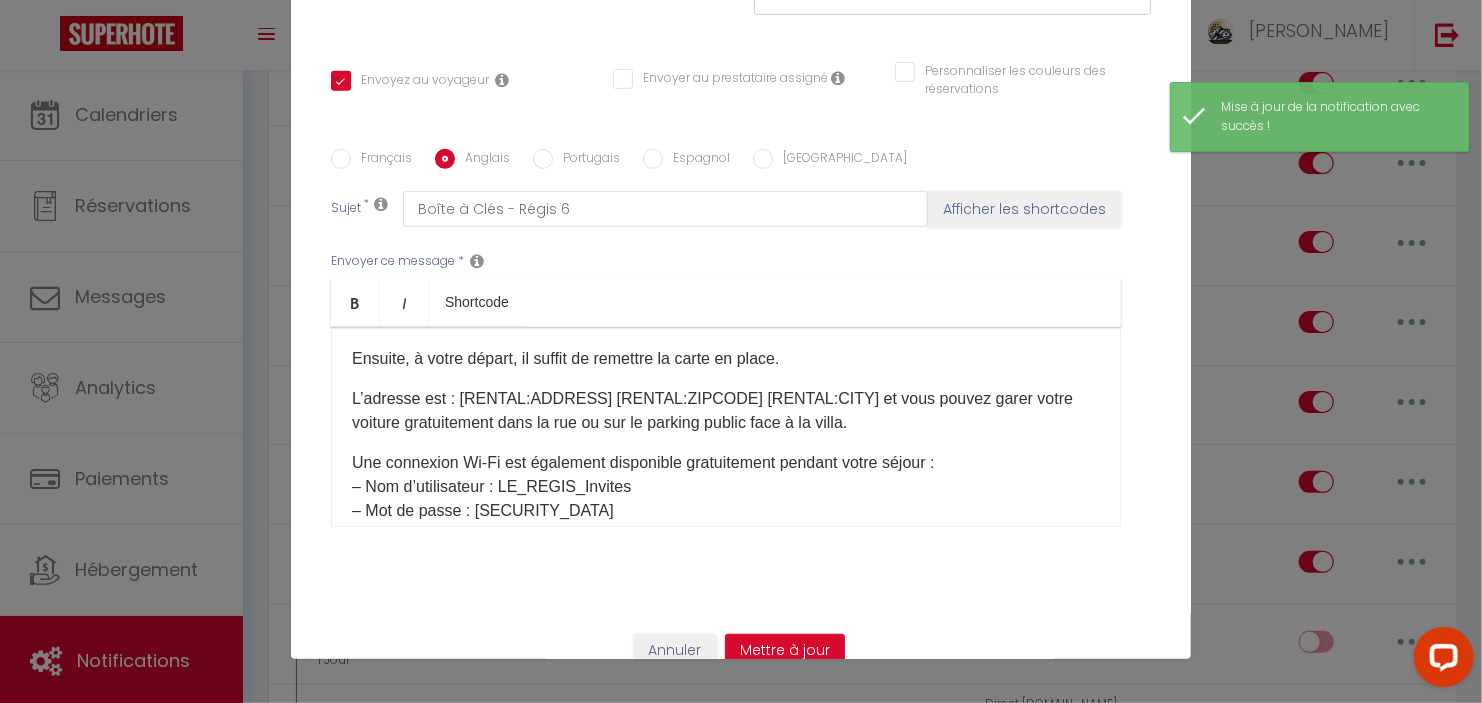 checkbox on "true" 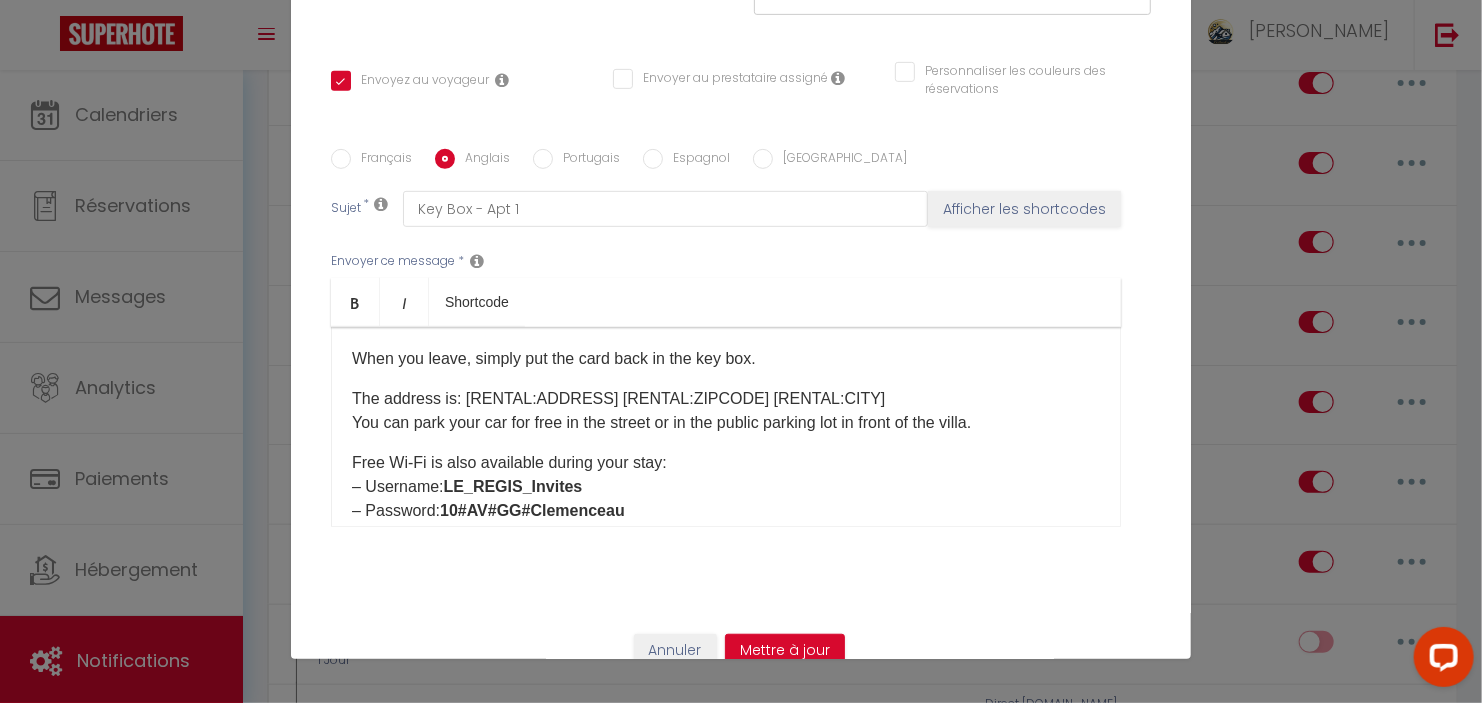click on "The address is: [RENTAL:ADDRESS] [RENTAL:ZIPCODE] [RENTAL:CITY]
You can park your car for free in the street or in the public parking lot in front of the villa." at bounding box center [726, 411] 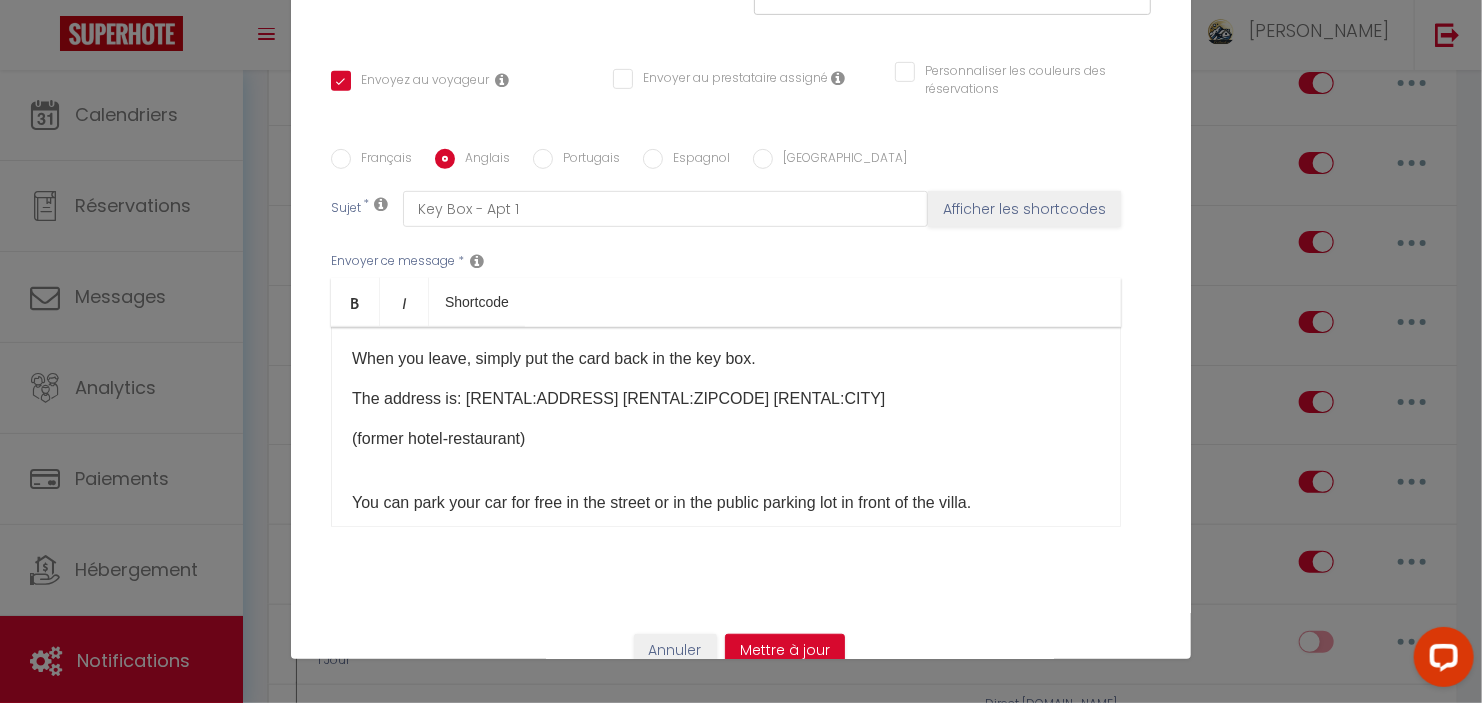 click on "The address is: [RENTAL:ADDRESS] [RENTAL:ZIPCODE] [RENTAL:CITY]" at bounding box center (726, 399) 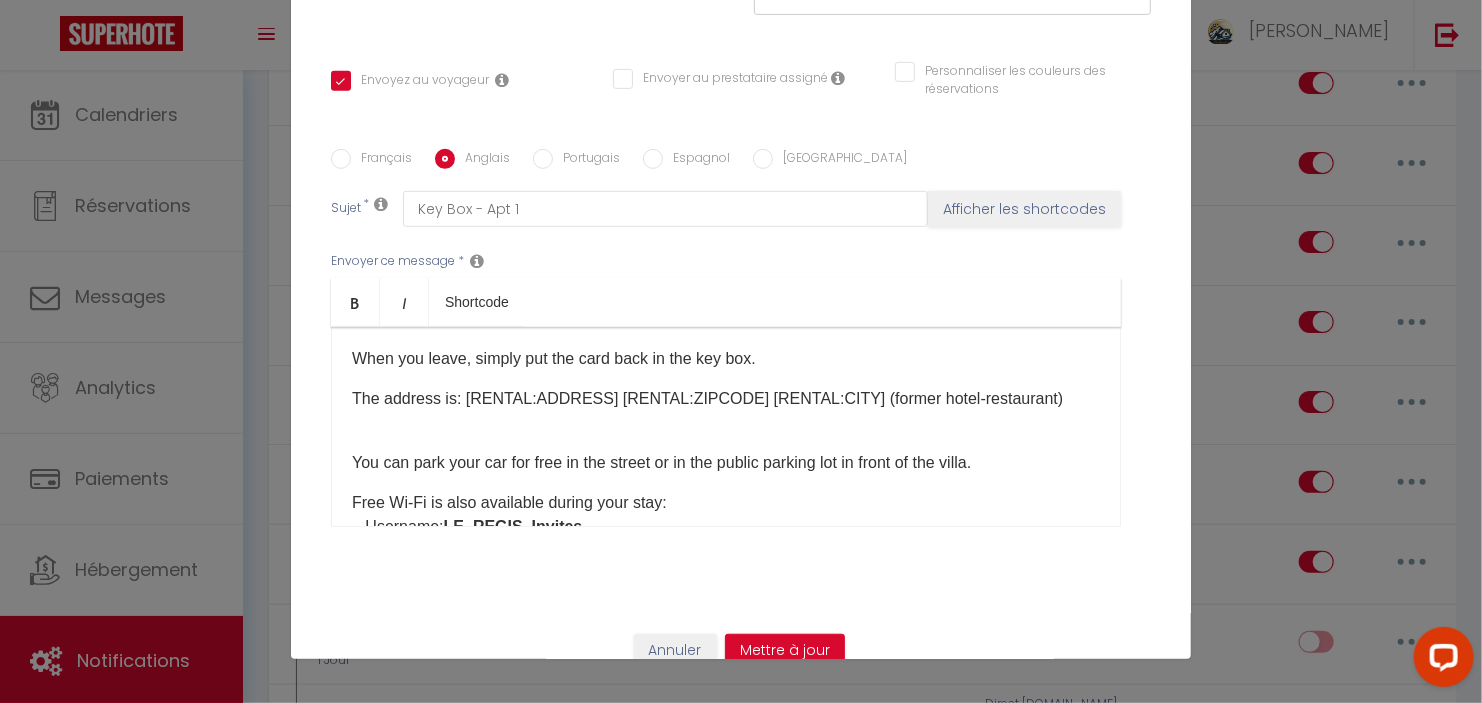 click on "The address is: [RENTAL:ADDRESS] [RENTAL:ZIPCODE] [RENTAL:CITY] (former hotel-restaurant)" at bounding box center (726, 399) 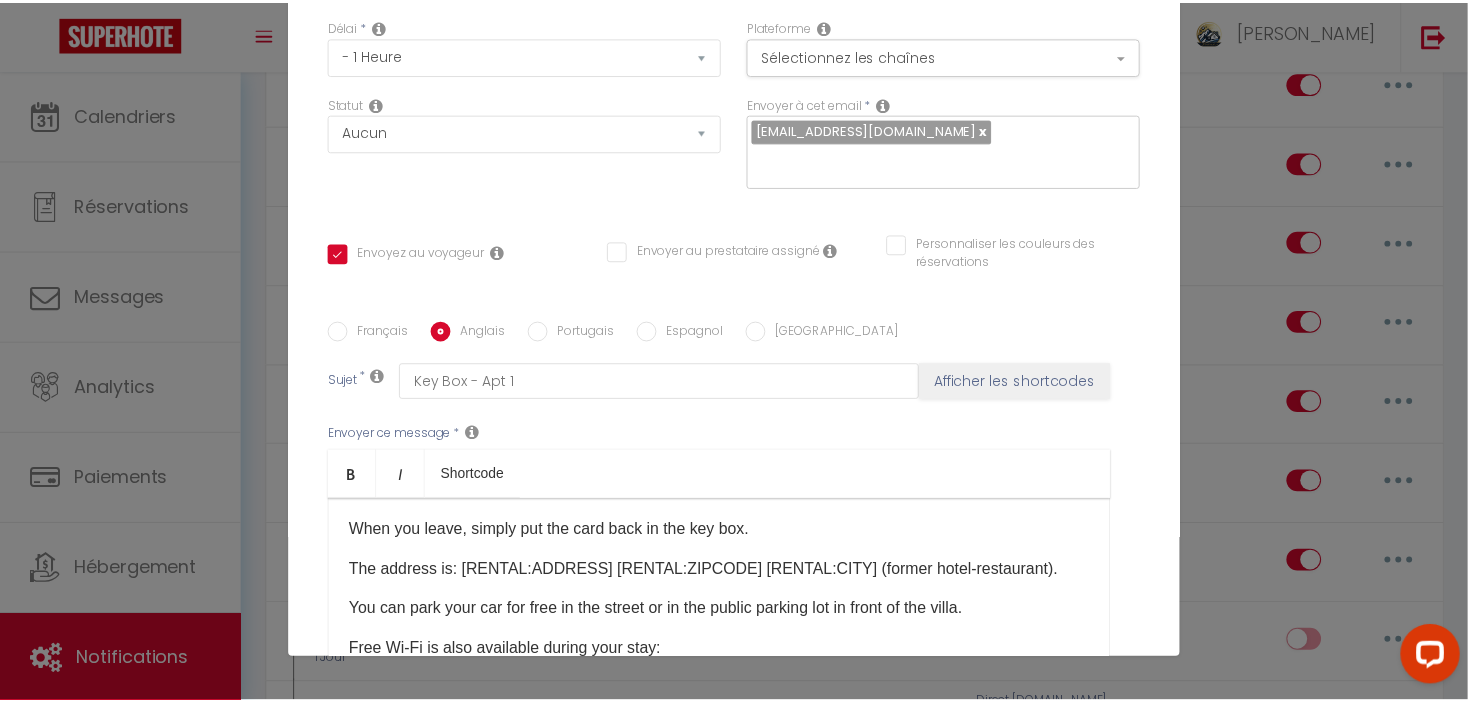 scroll, scrollTop: 360, scrollLeft: 0, axis: vertical 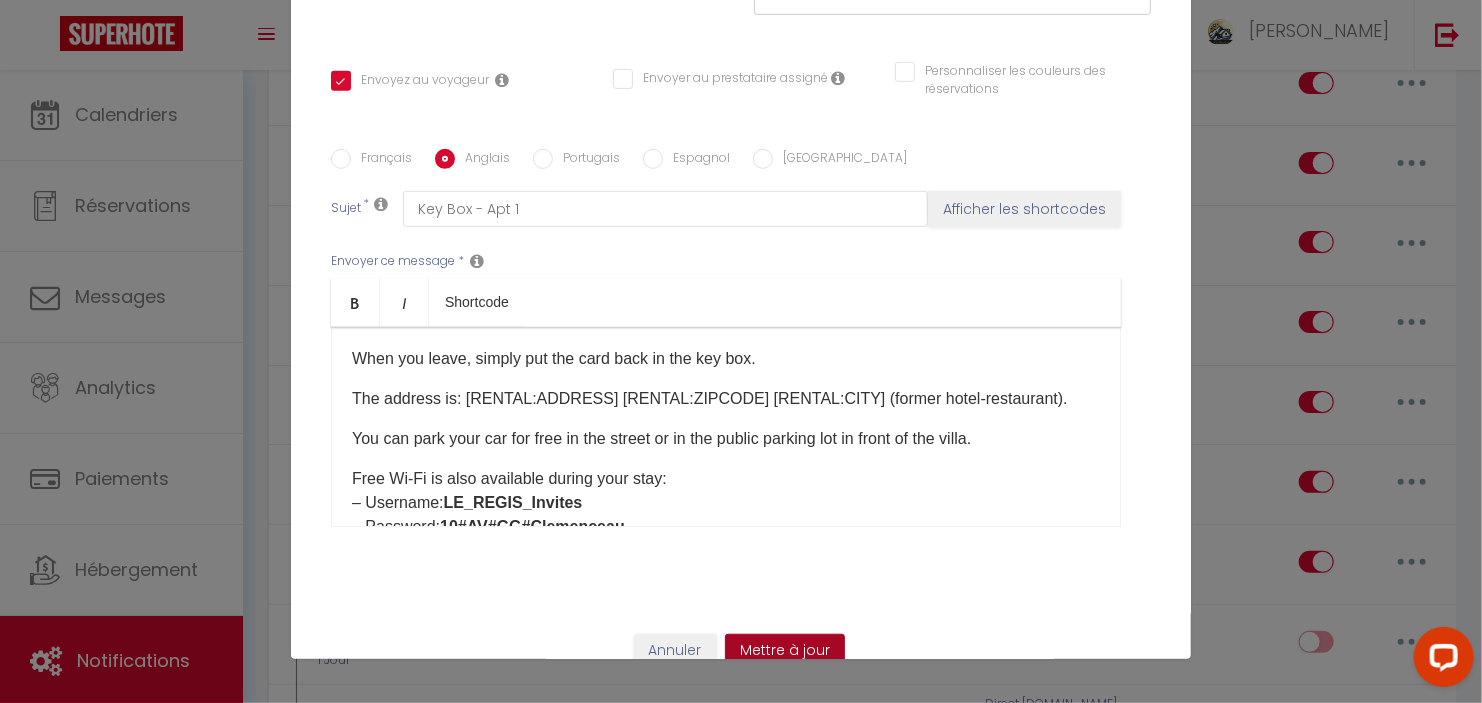 click on "Mettre à jour" at bounding box center (785, 651) 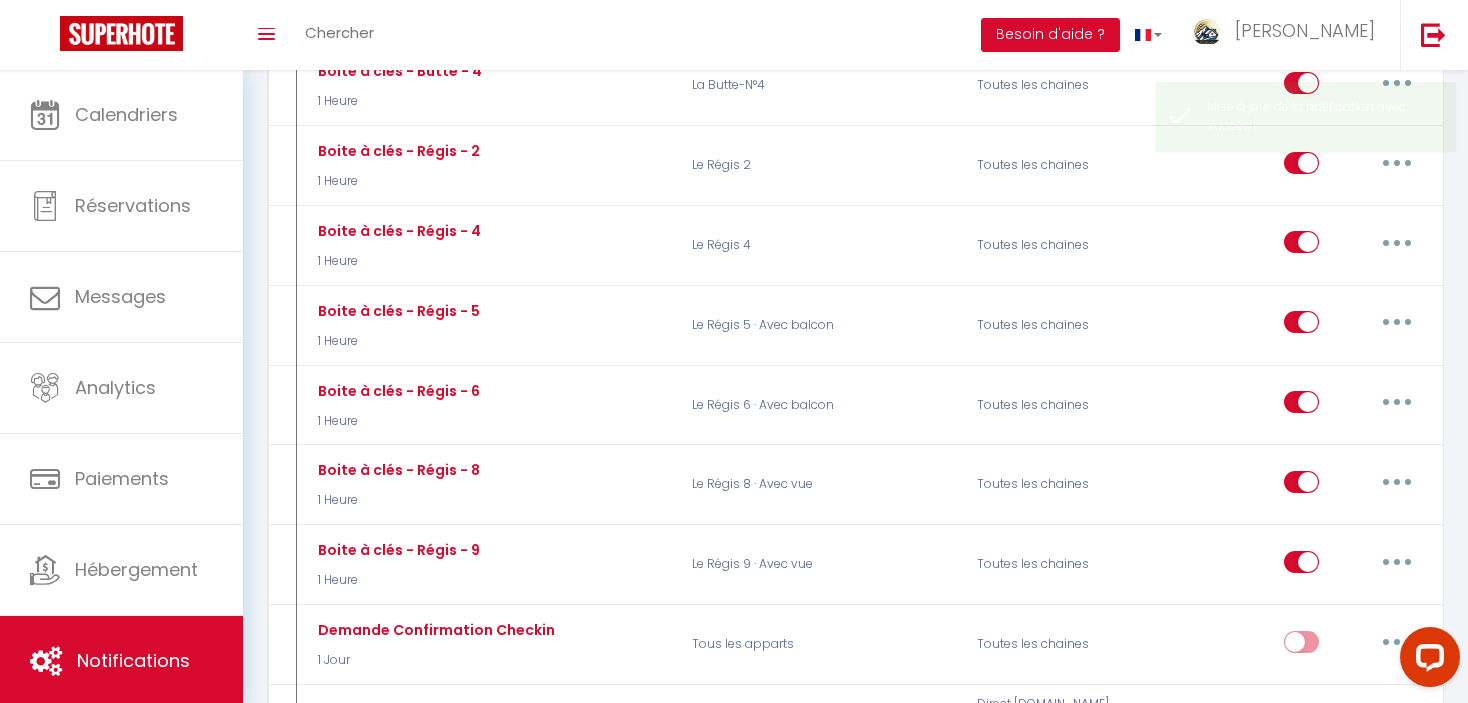 select 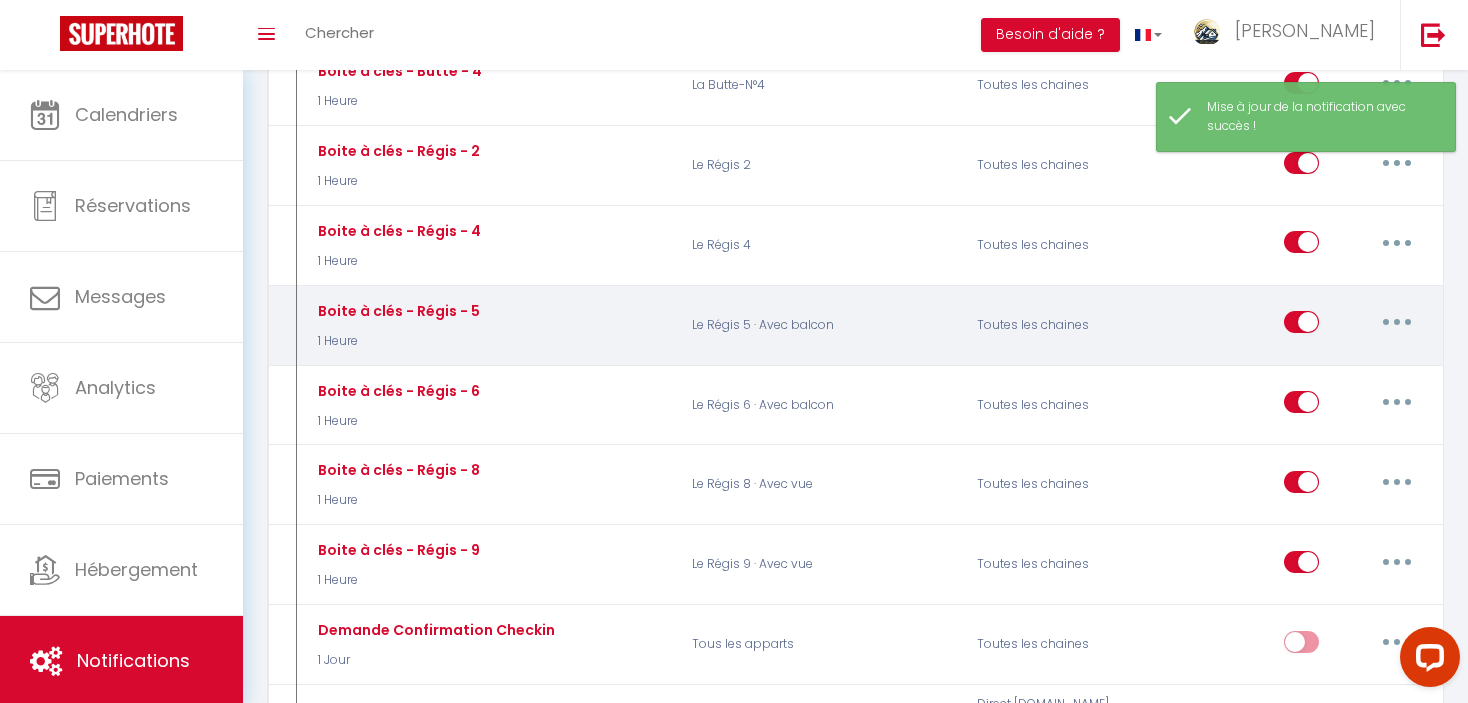 click at bounding box center [1397, 322] 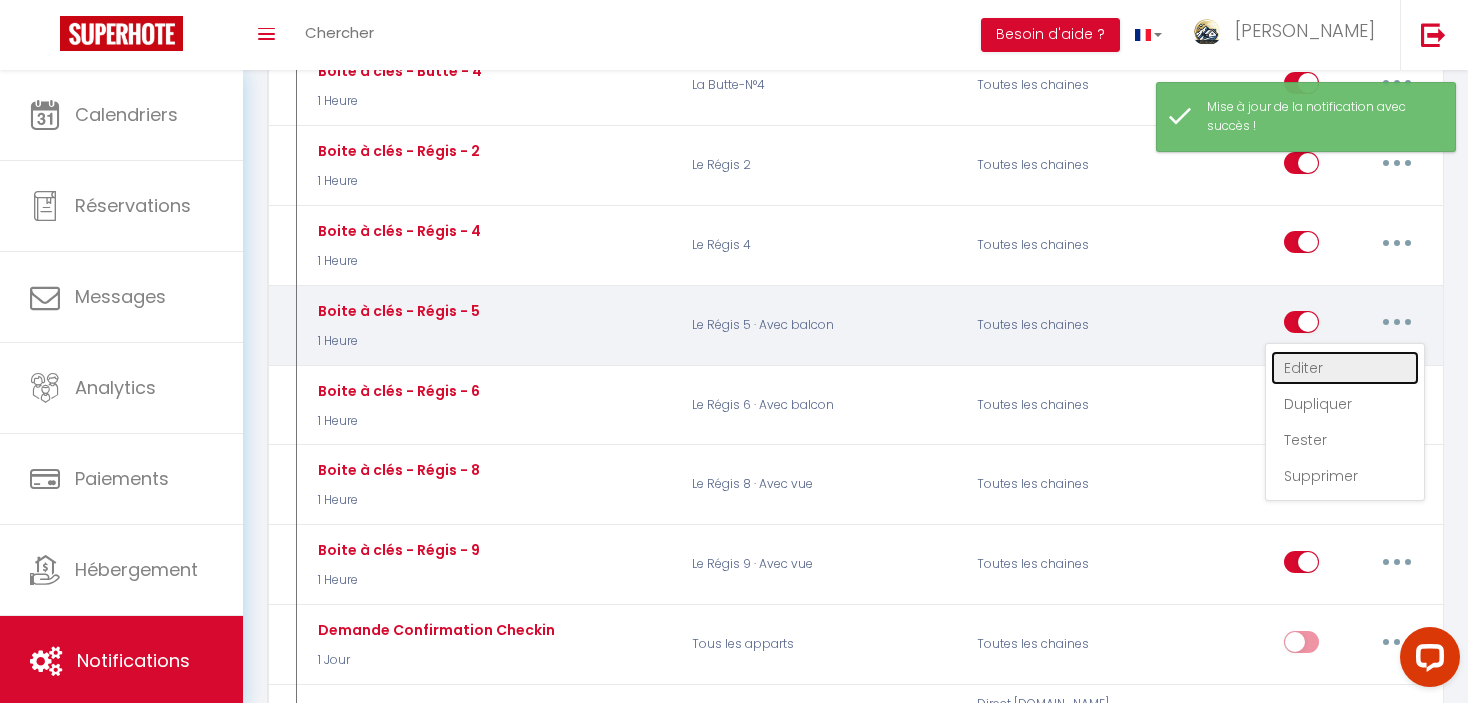 click on "Editer" at bounding box center (1345, 368) 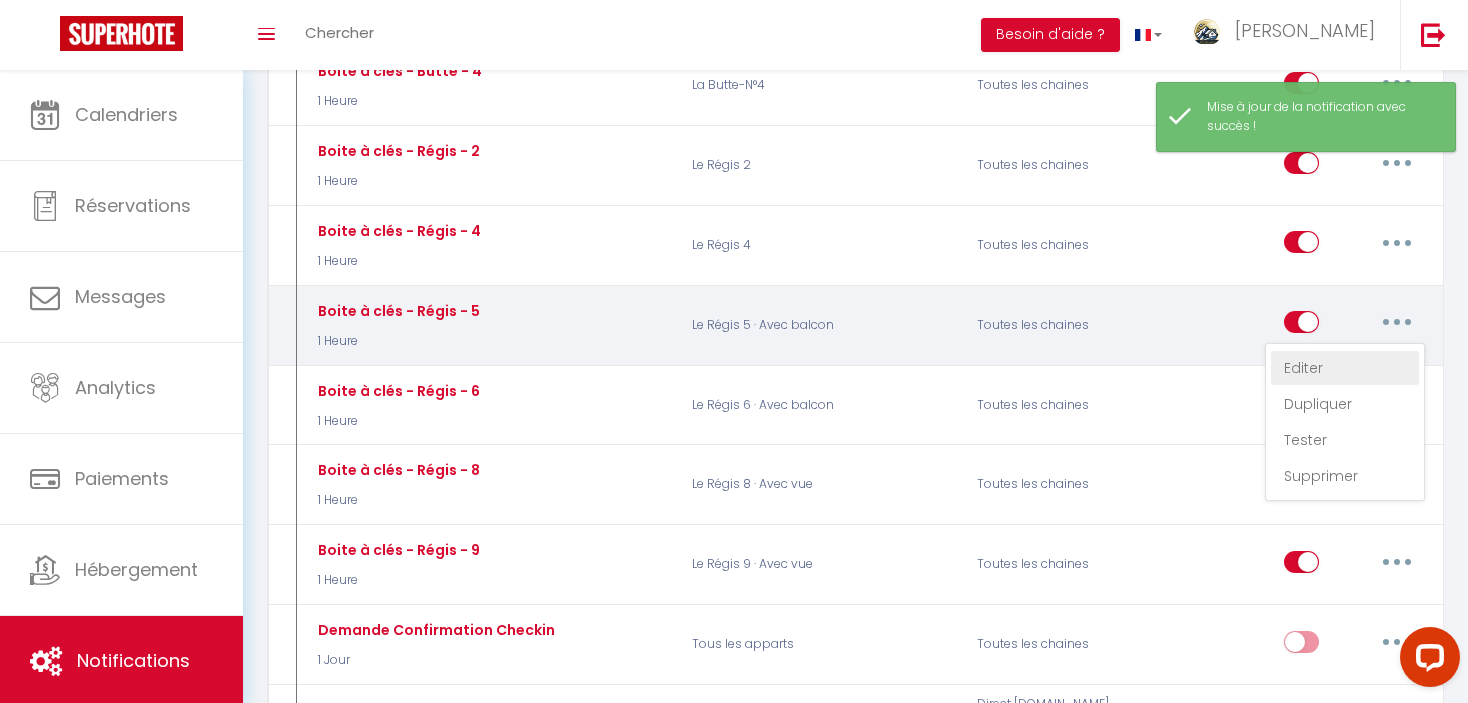 type on "Boite à clés - Régis - 5" 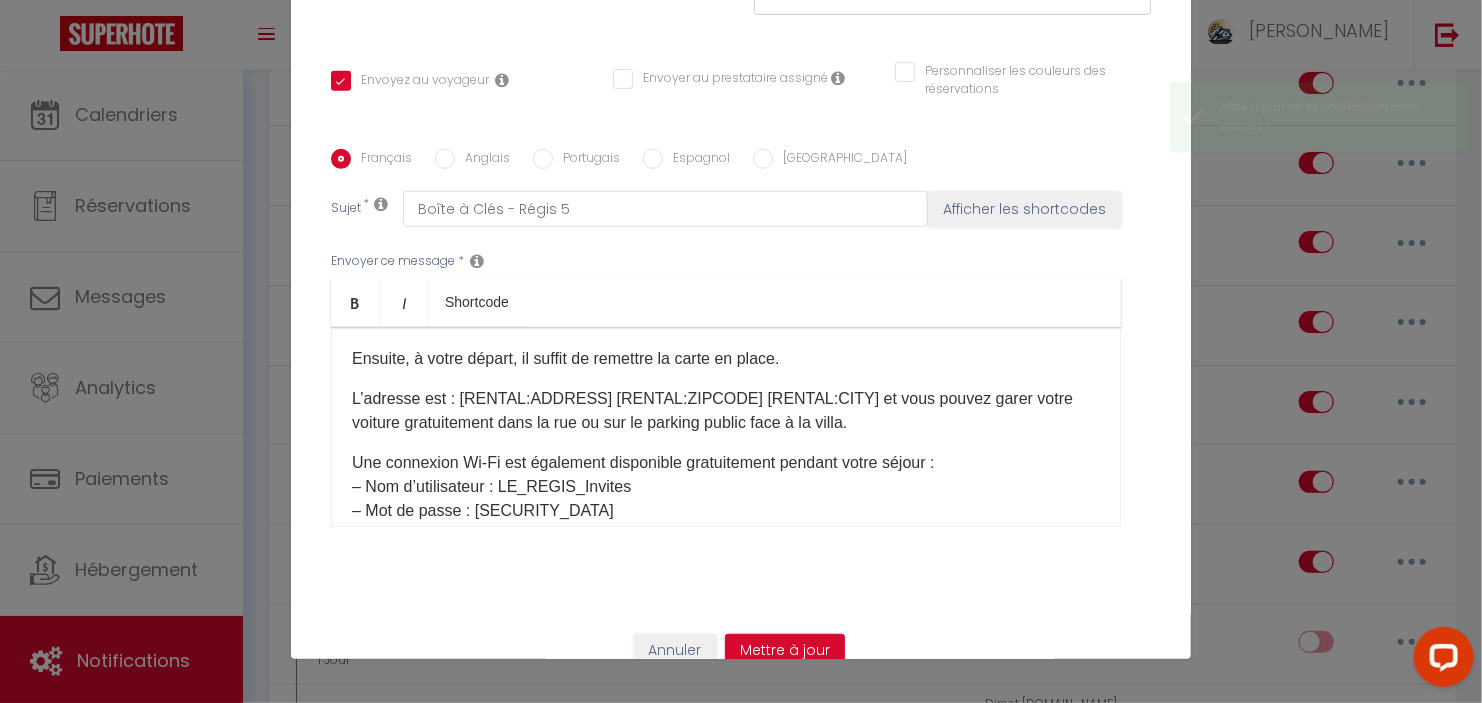click on "Anglais" at bounding box center [445, 159] 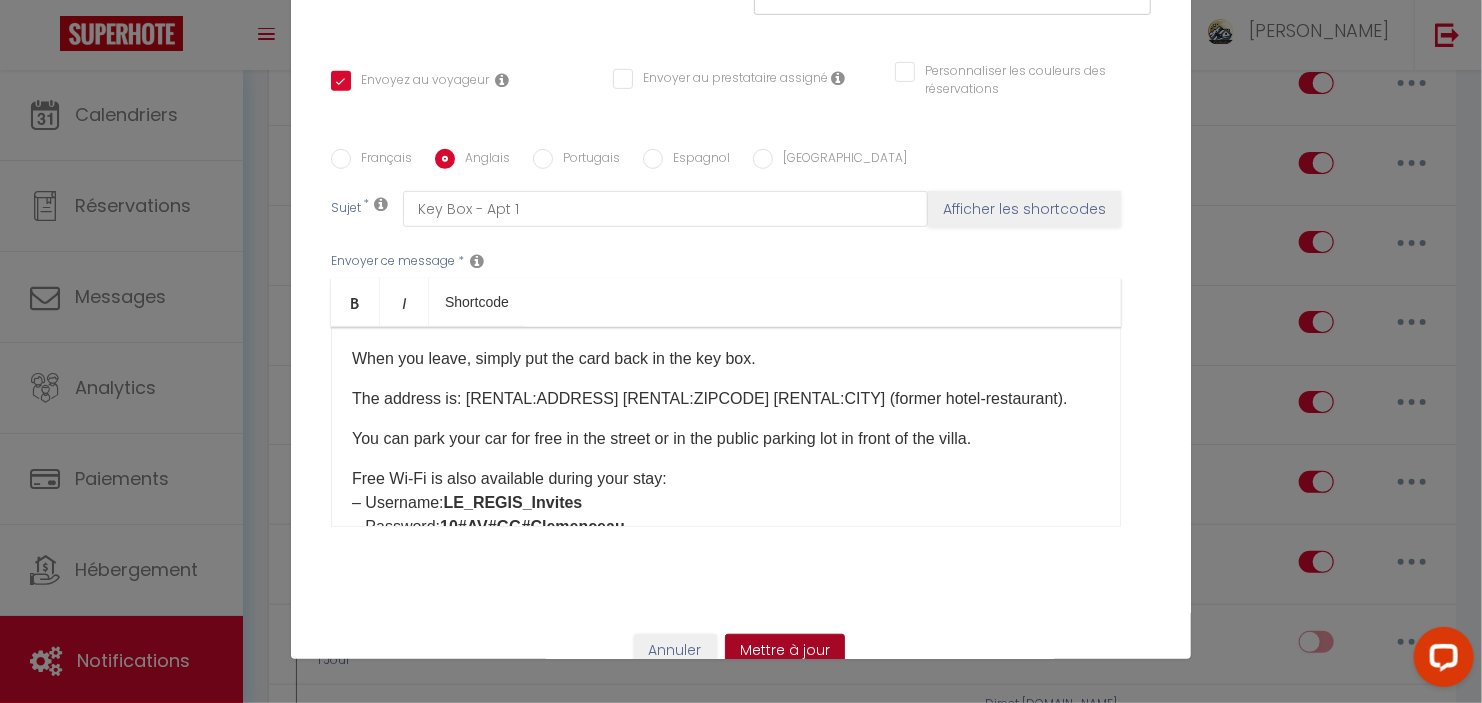 click on "Mettre à jour" at bounding box center (785, 651) 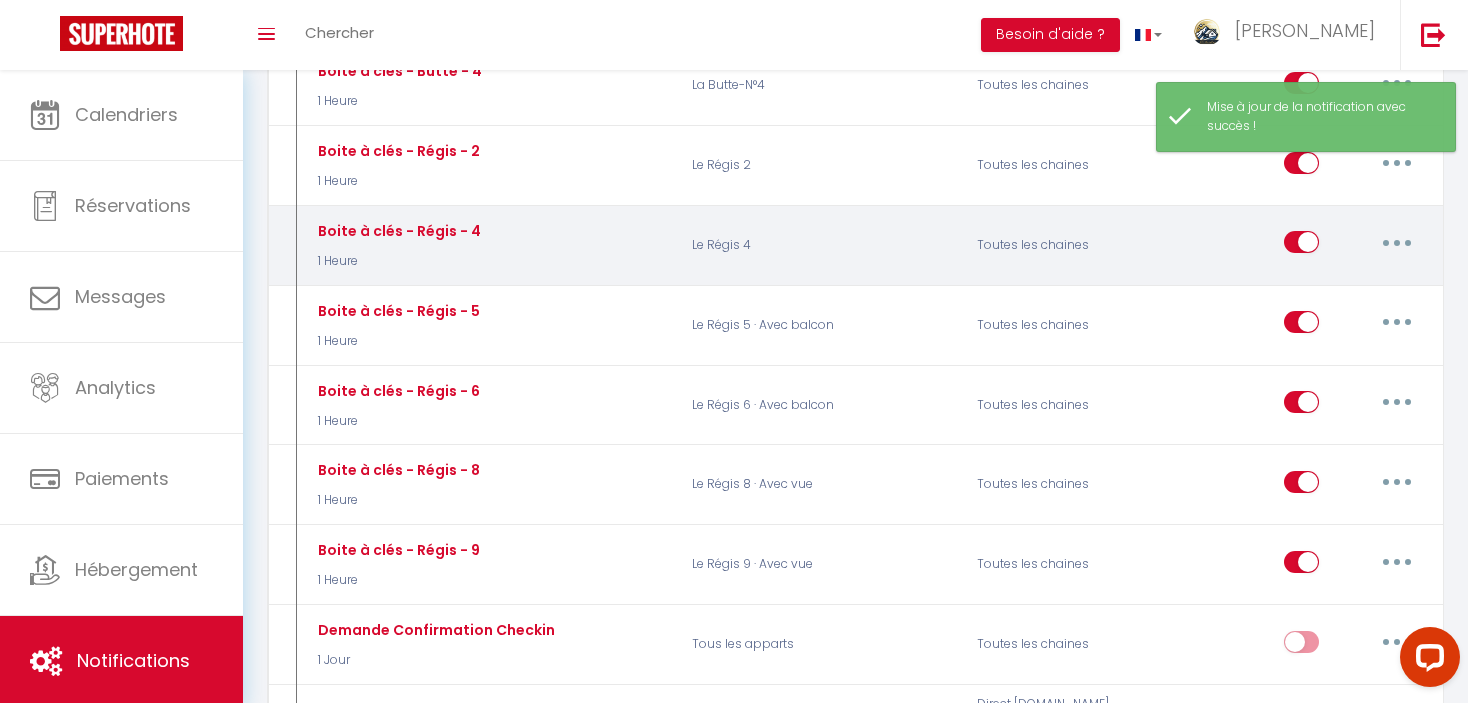 click at bounding box center [1397, 242] 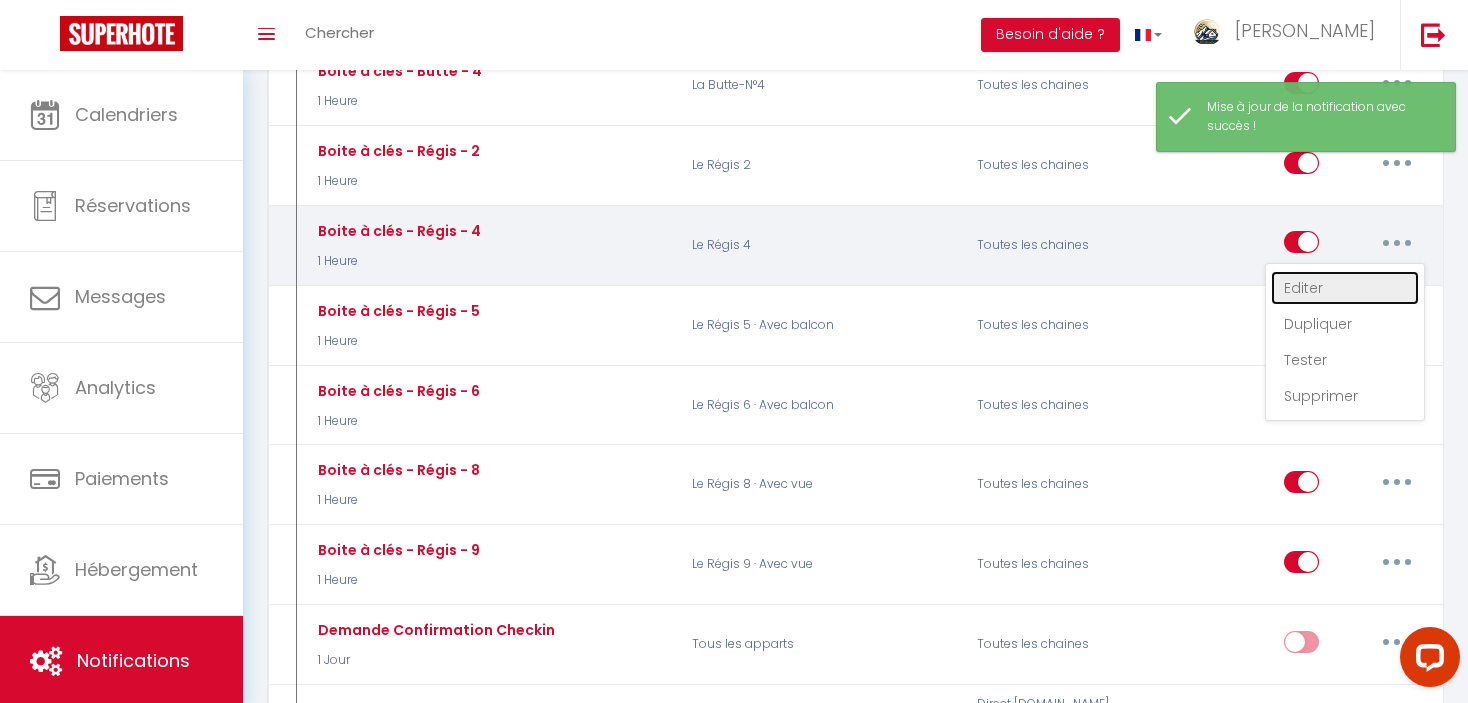 click on "Editer" at bounding box center [1345, 288] 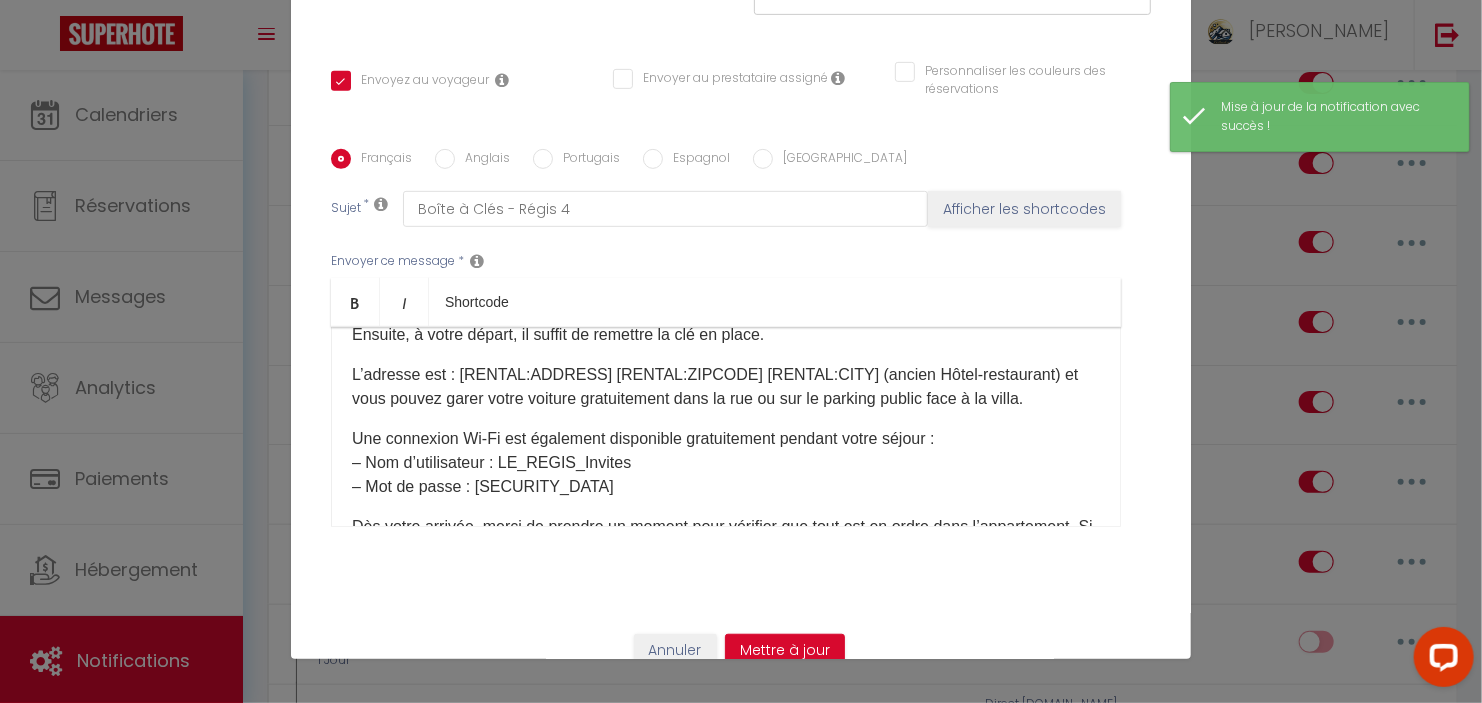 click on "Anglais" at bounding box center (445, 159) 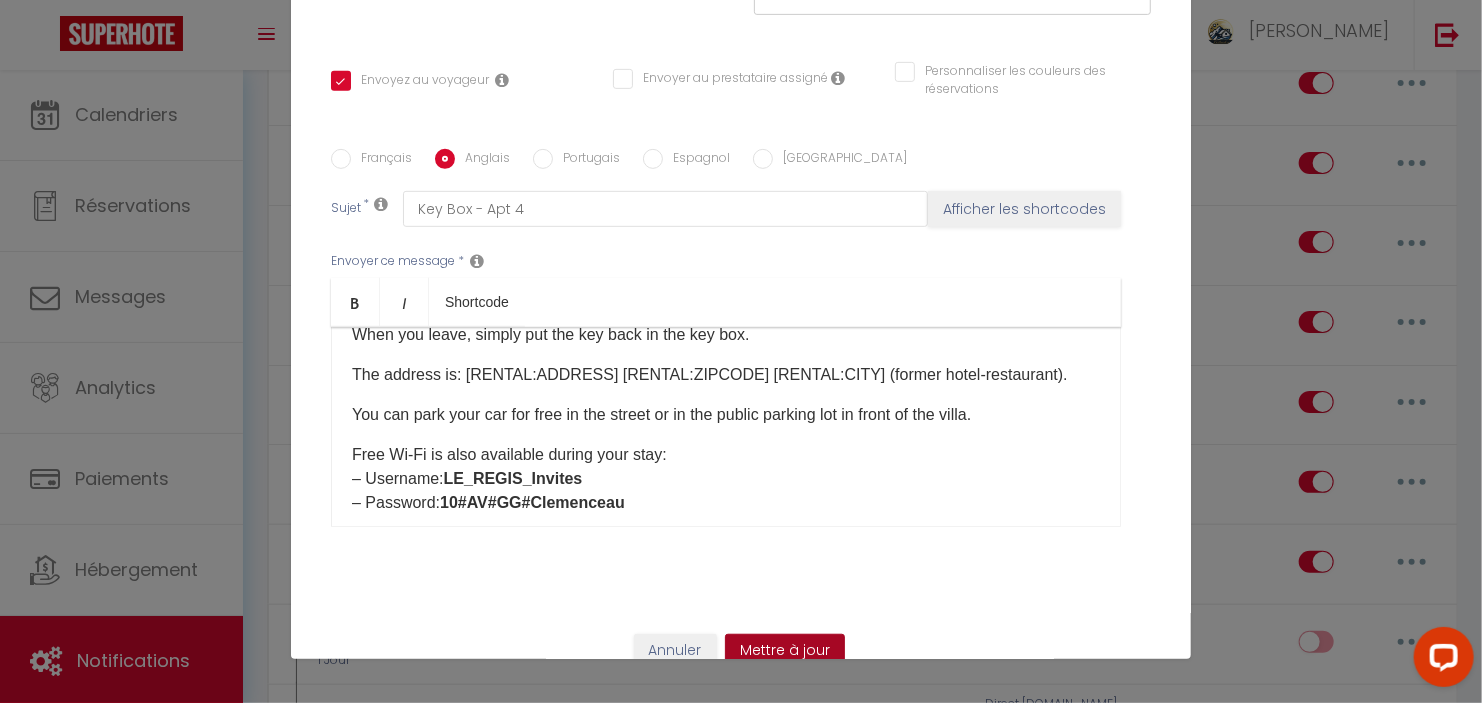 click on "Mettre à jour" at bounding box center [785, 651] 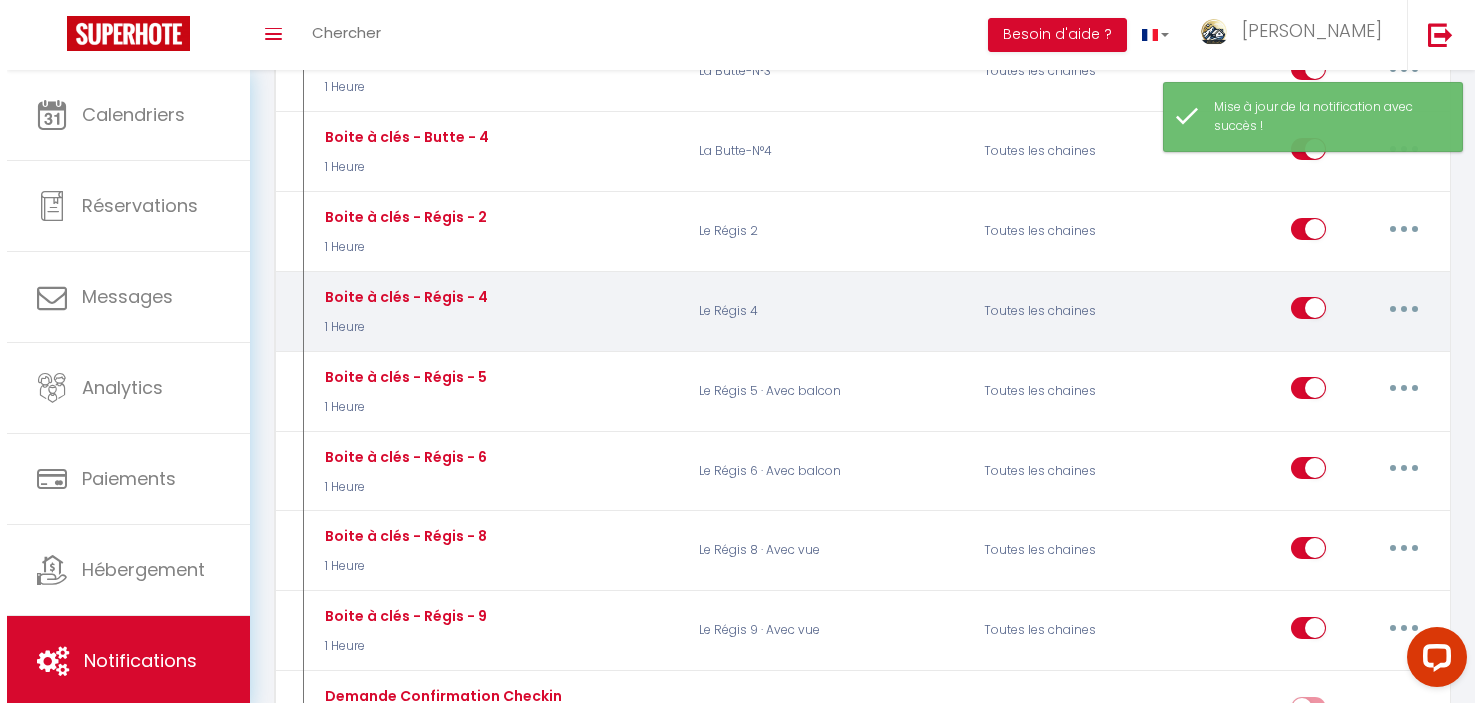 scroll, scrollTop: 1000, scrollLeft: 0, axis: vertical 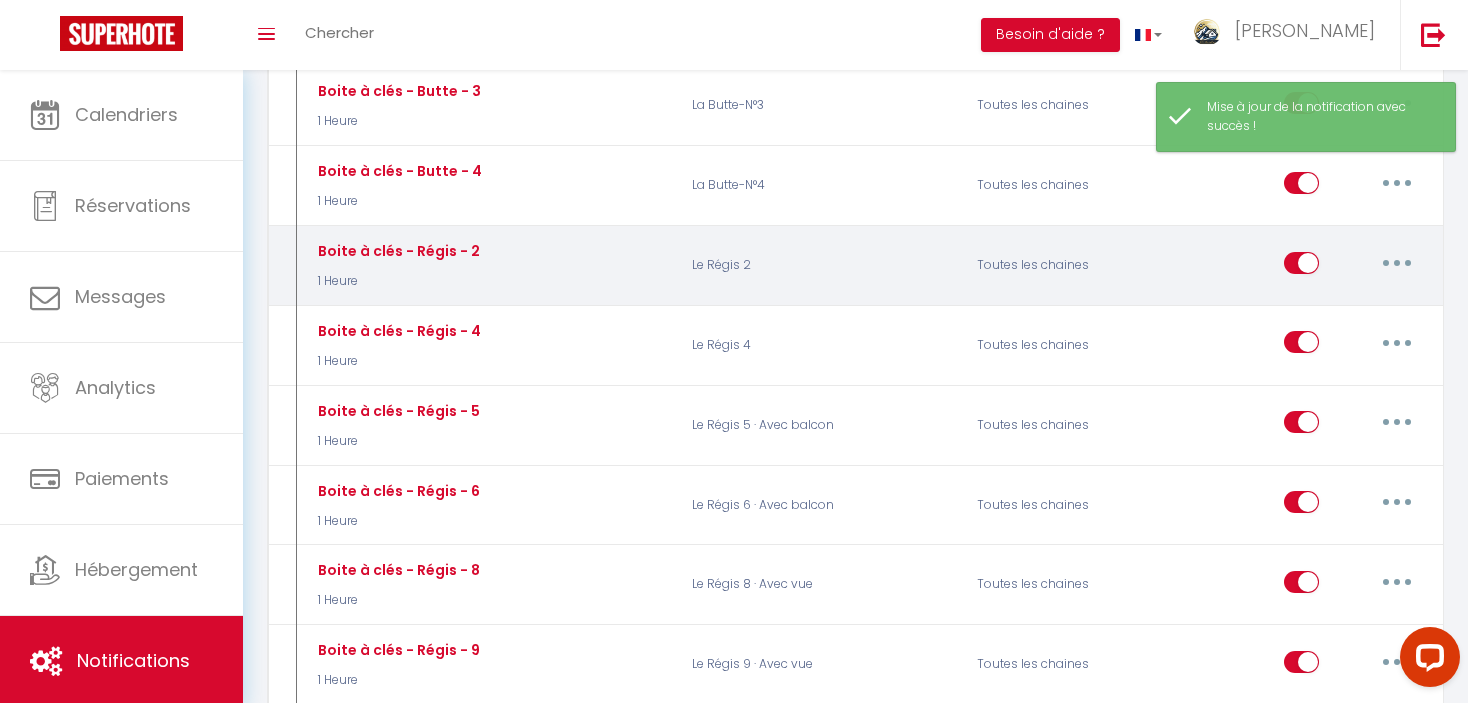 click at bounding box center (1397, 263) 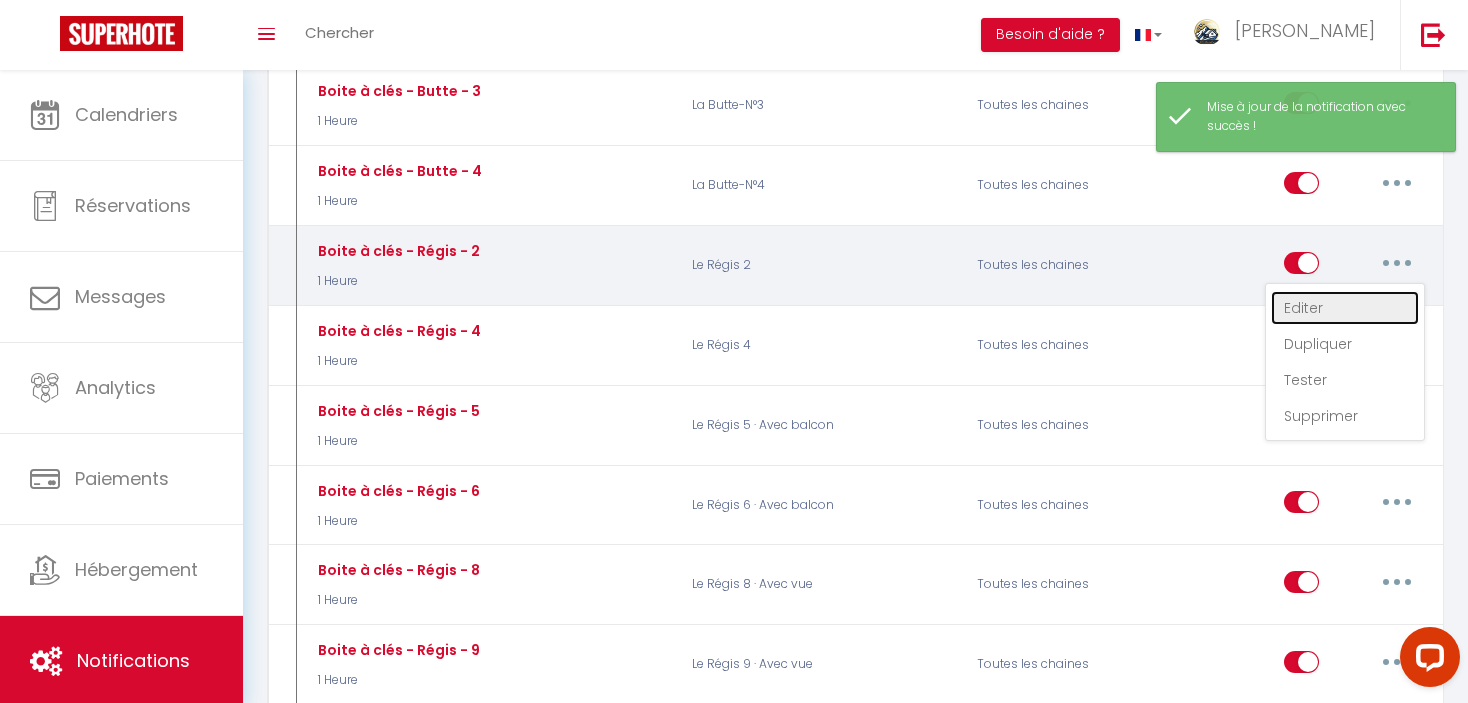 click on "Editer" at bounding box center (1345, 308) 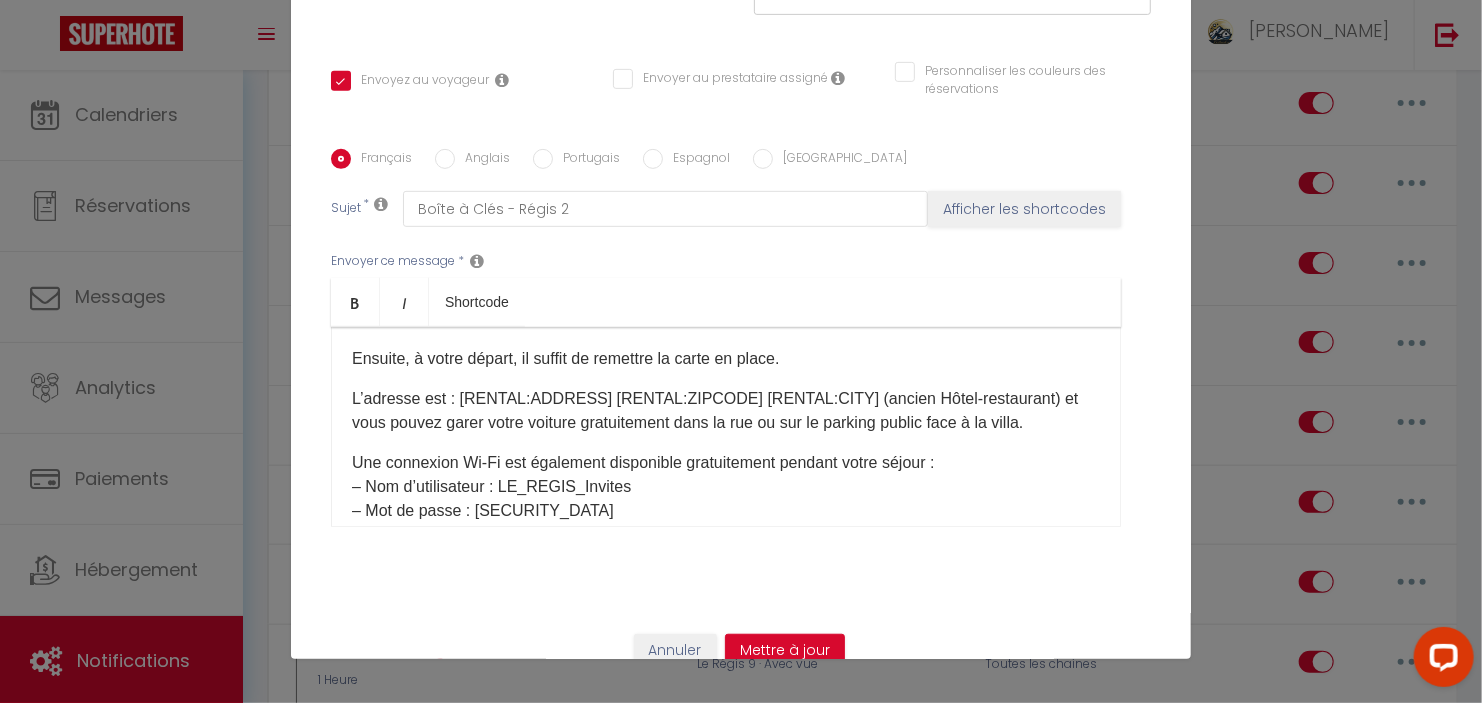 click on "Anglais" at bounding box center (482, 160) 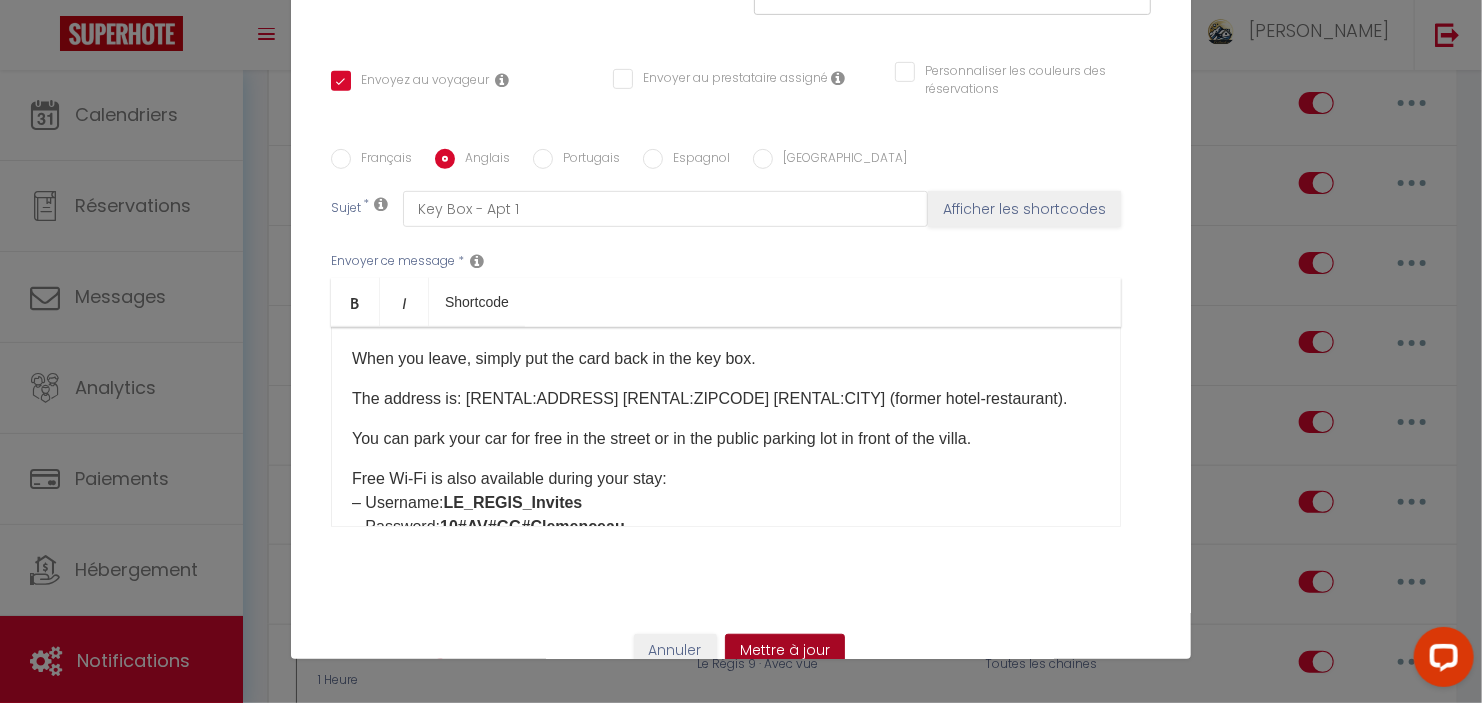 click on "Mettre à jour" at bounding box center (785, 651) 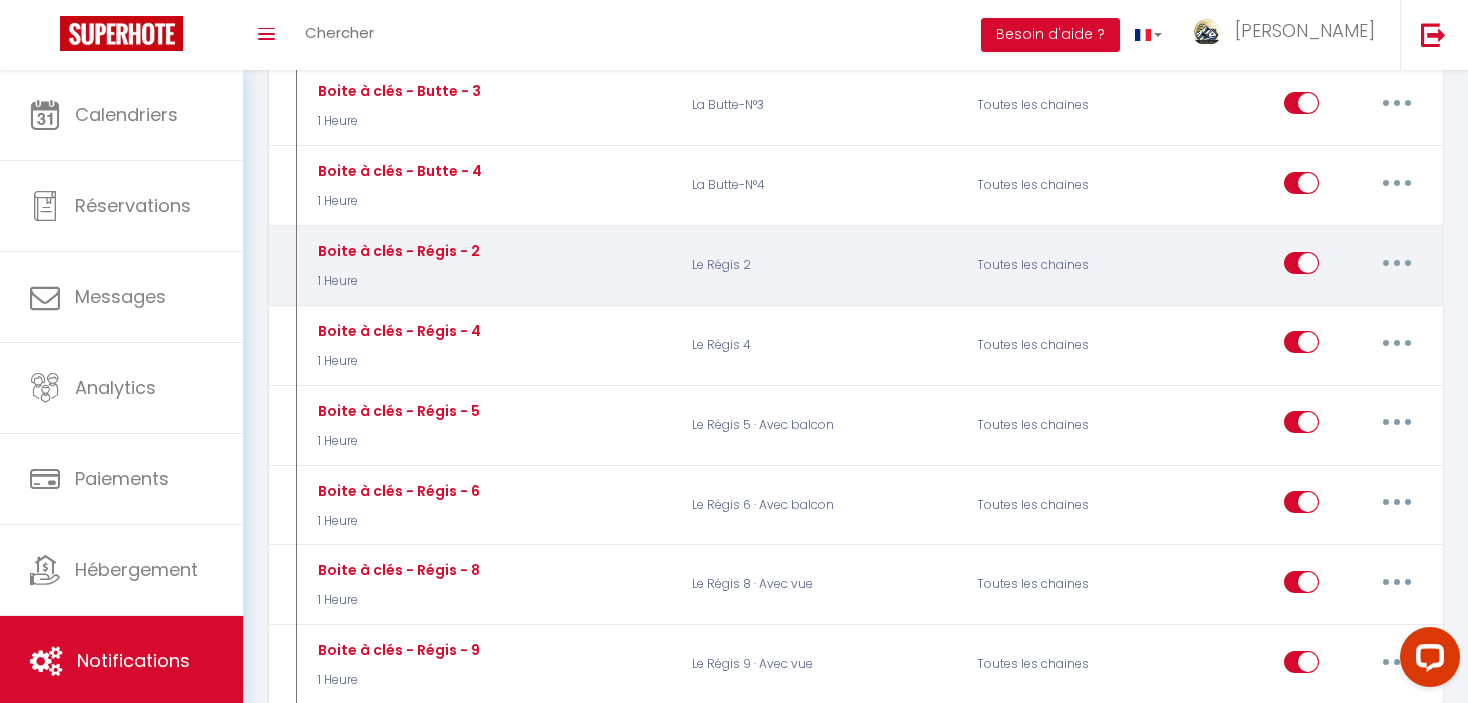 click at bounding box center [1397, 263] 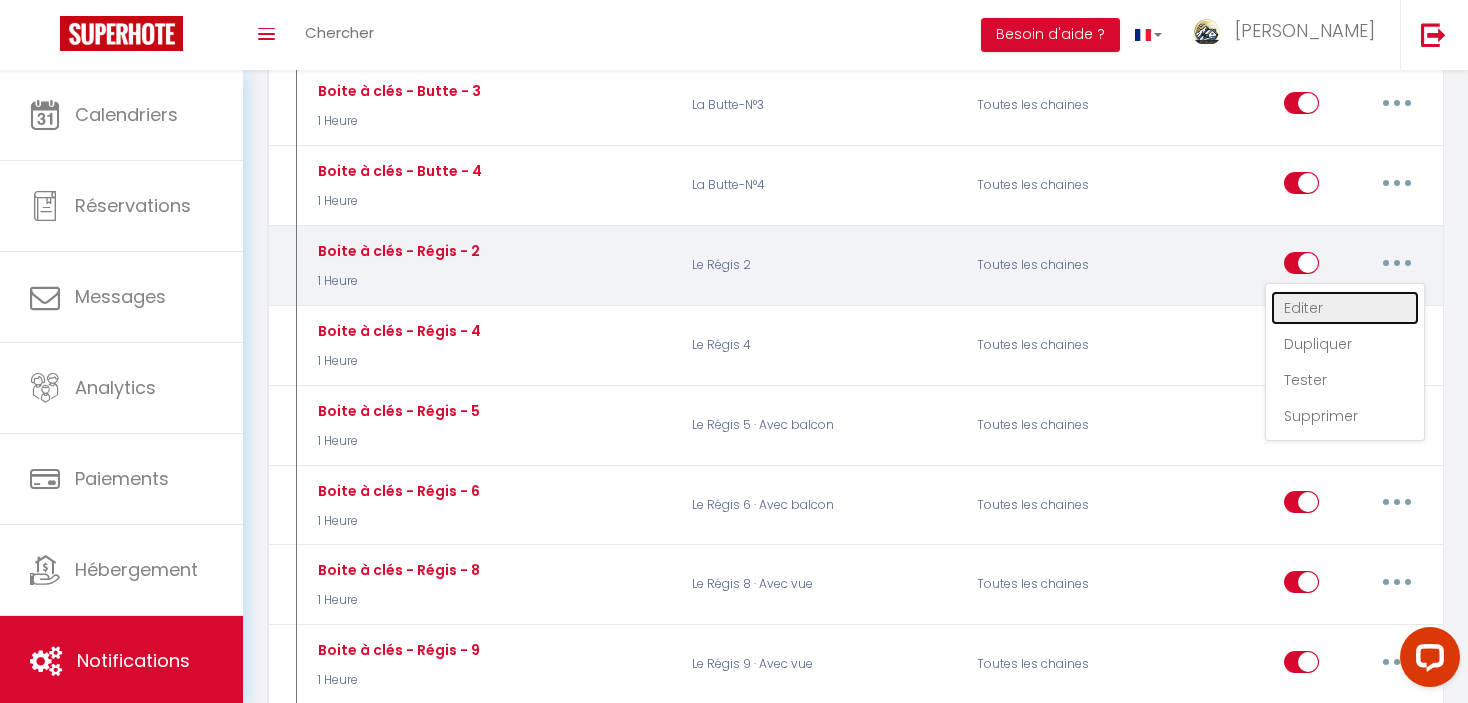 click on "Editer" at bounding box center [1345, 308] 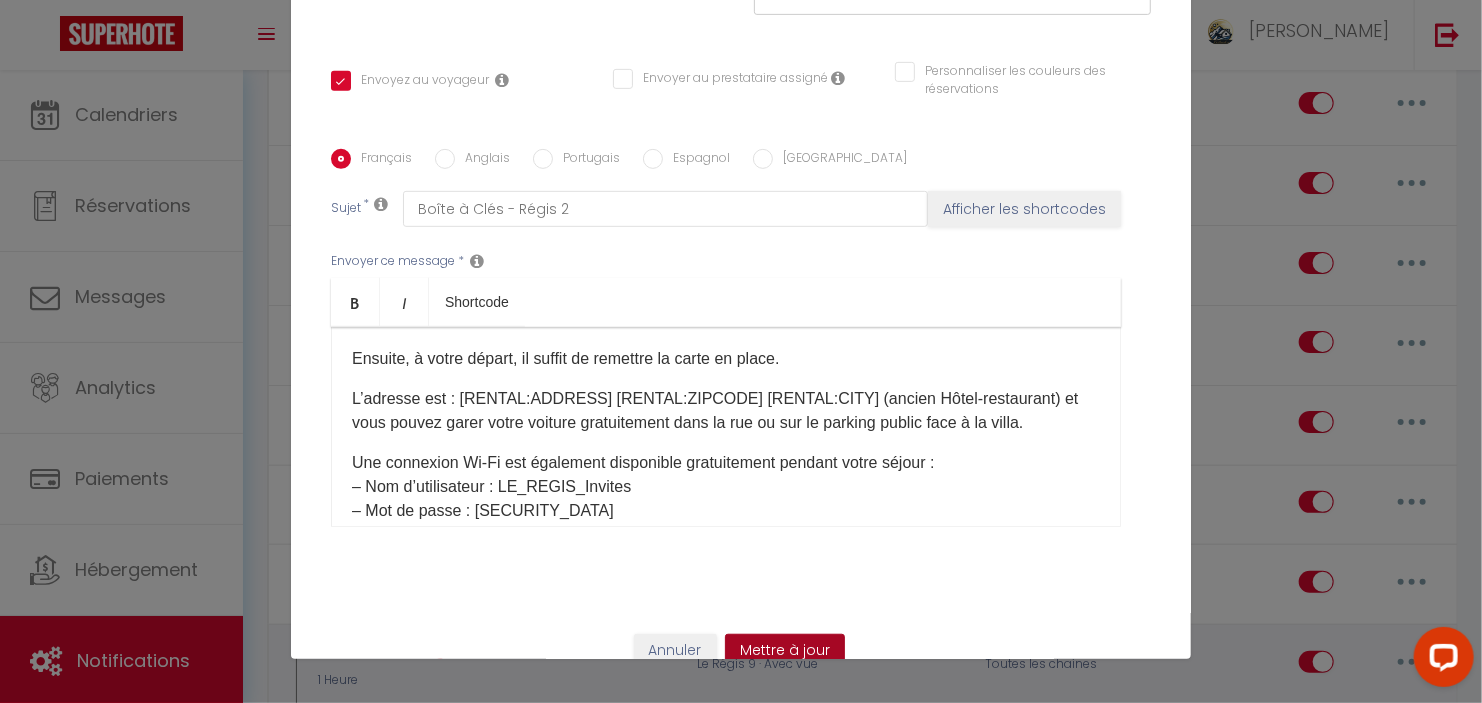 drag, startPoint x: 753, startPoint y: 624, endPoint x: 801, endPoint y: 604, distance: 52 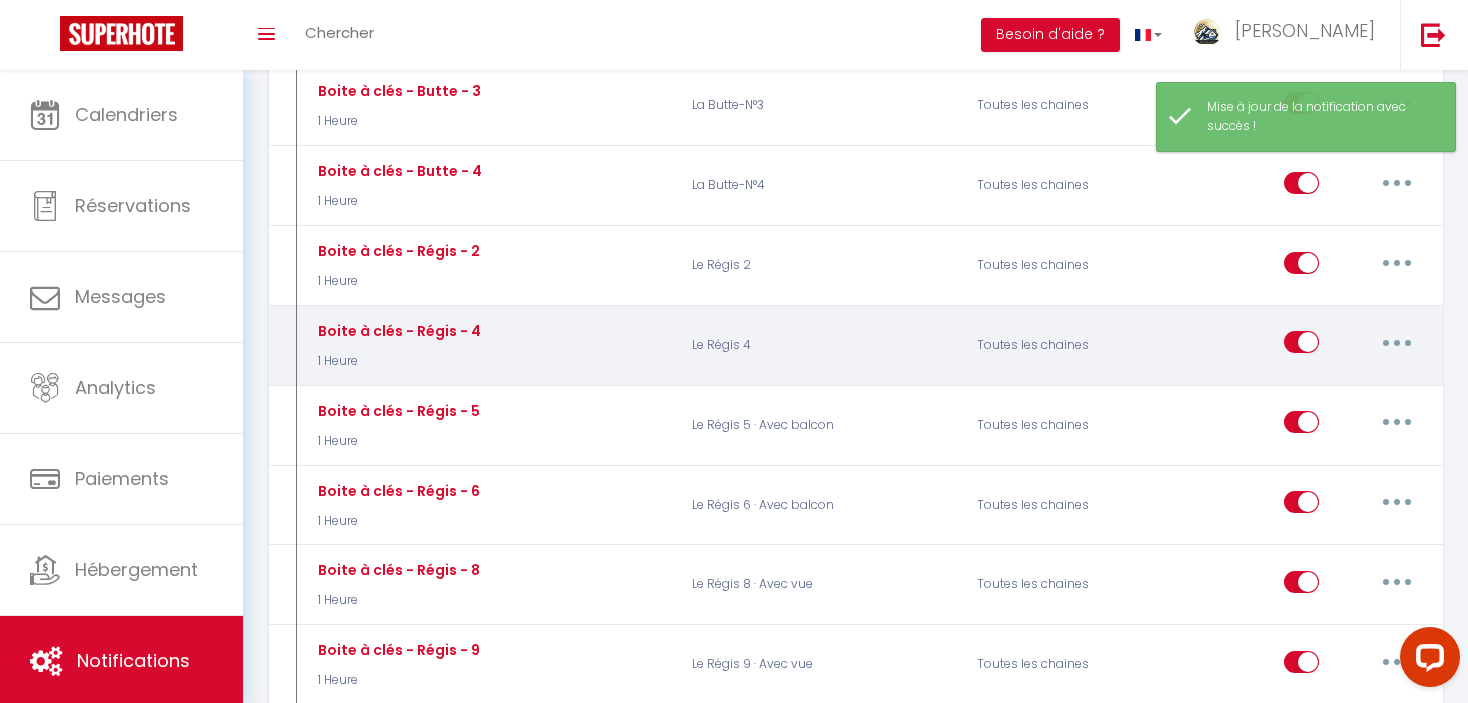 click at bounding box center [1397, 342] 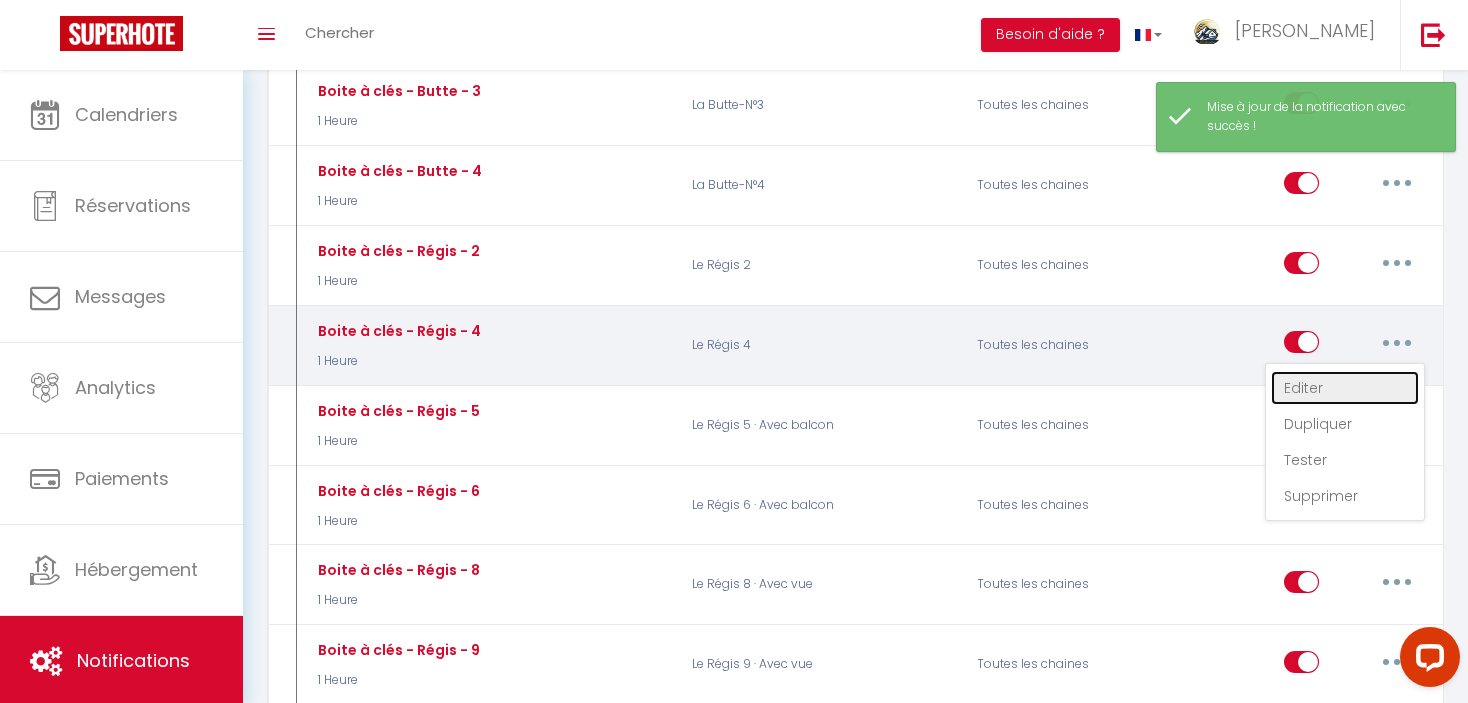 click on "Editer" at bounding box center (1345, 388) 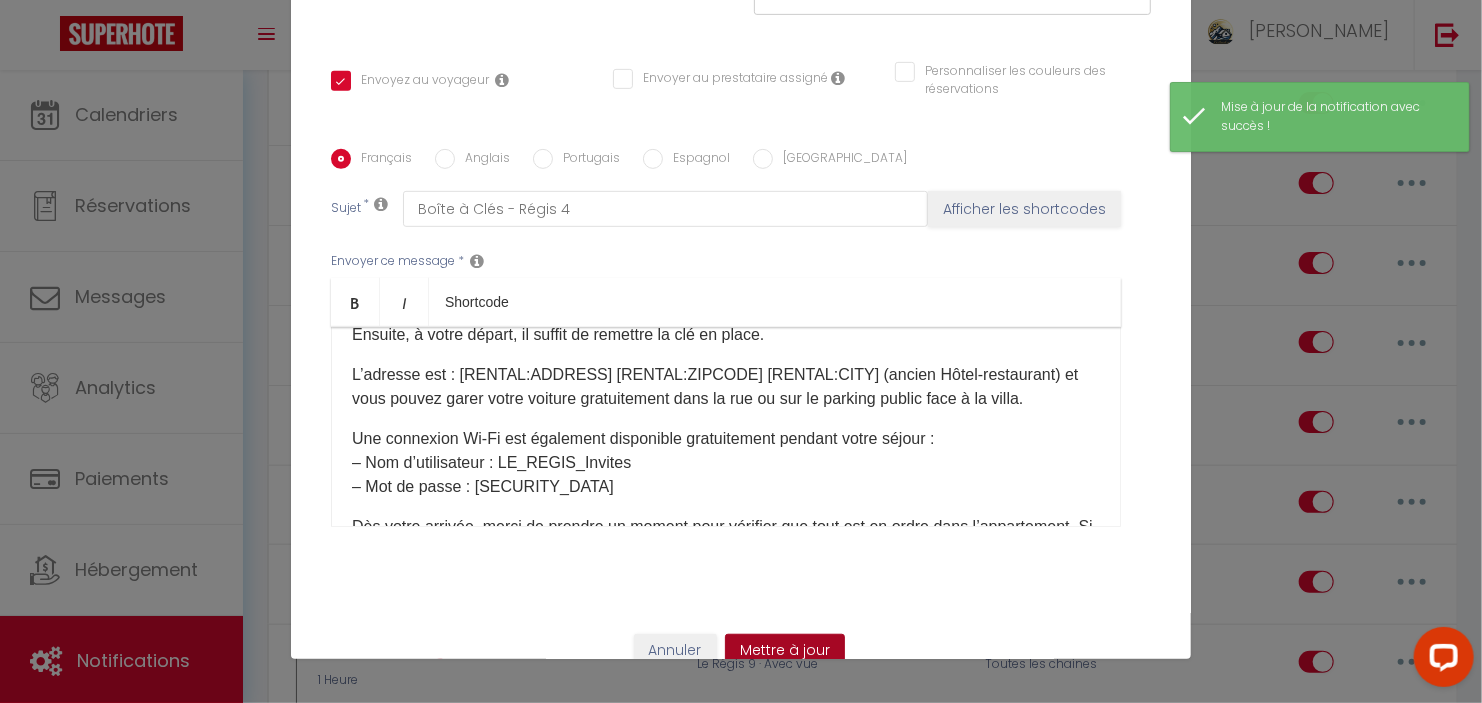 click on "Mettre à jour" at bounding box center [785, 651] 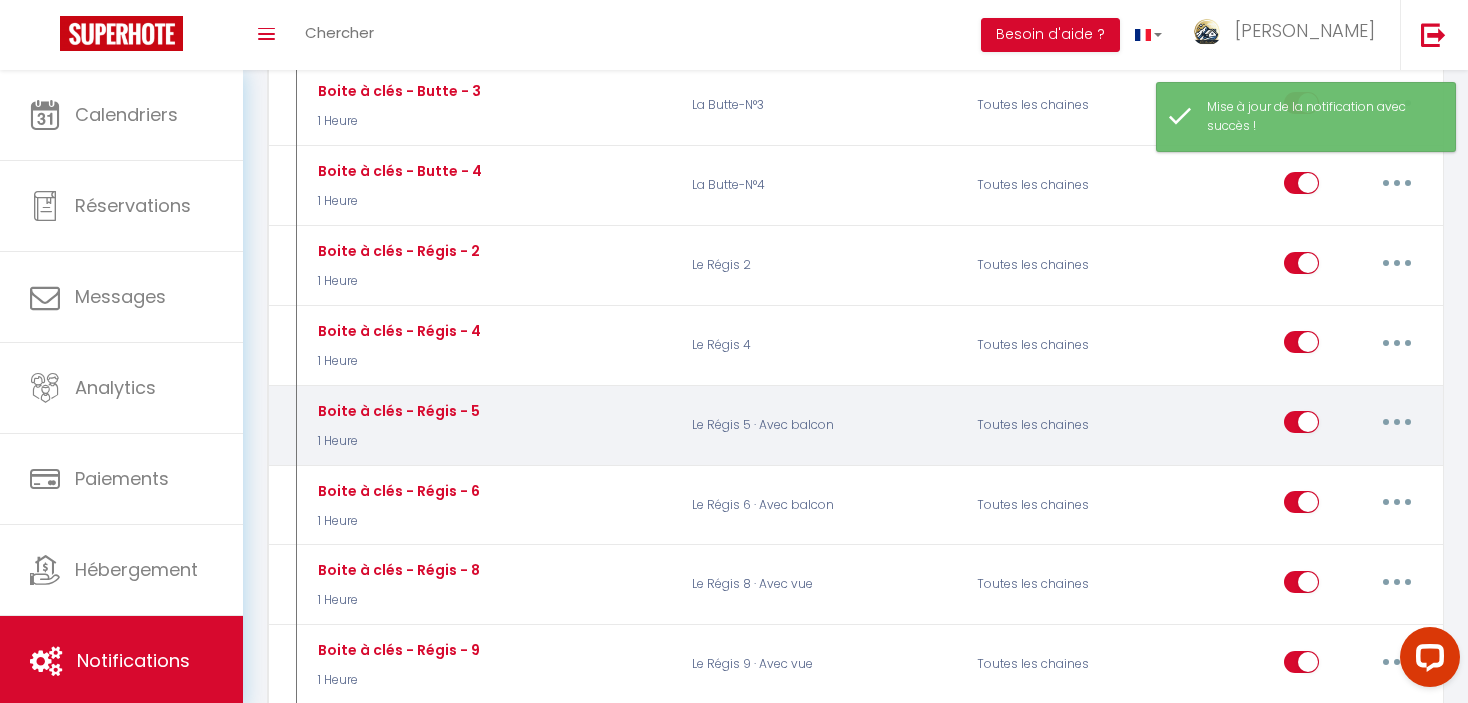 click at bounding box center (1397, 422) 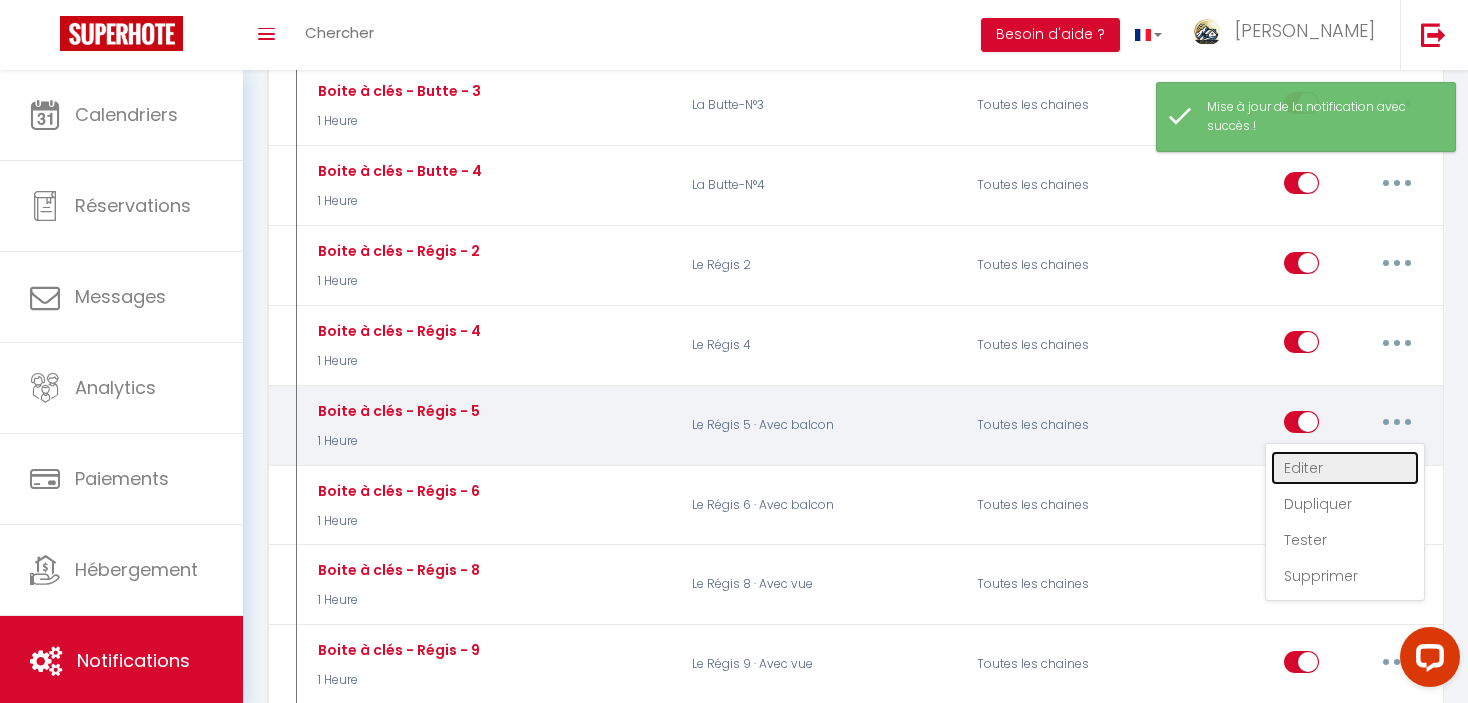click on "Editer" at bounding box center (1345, 468) 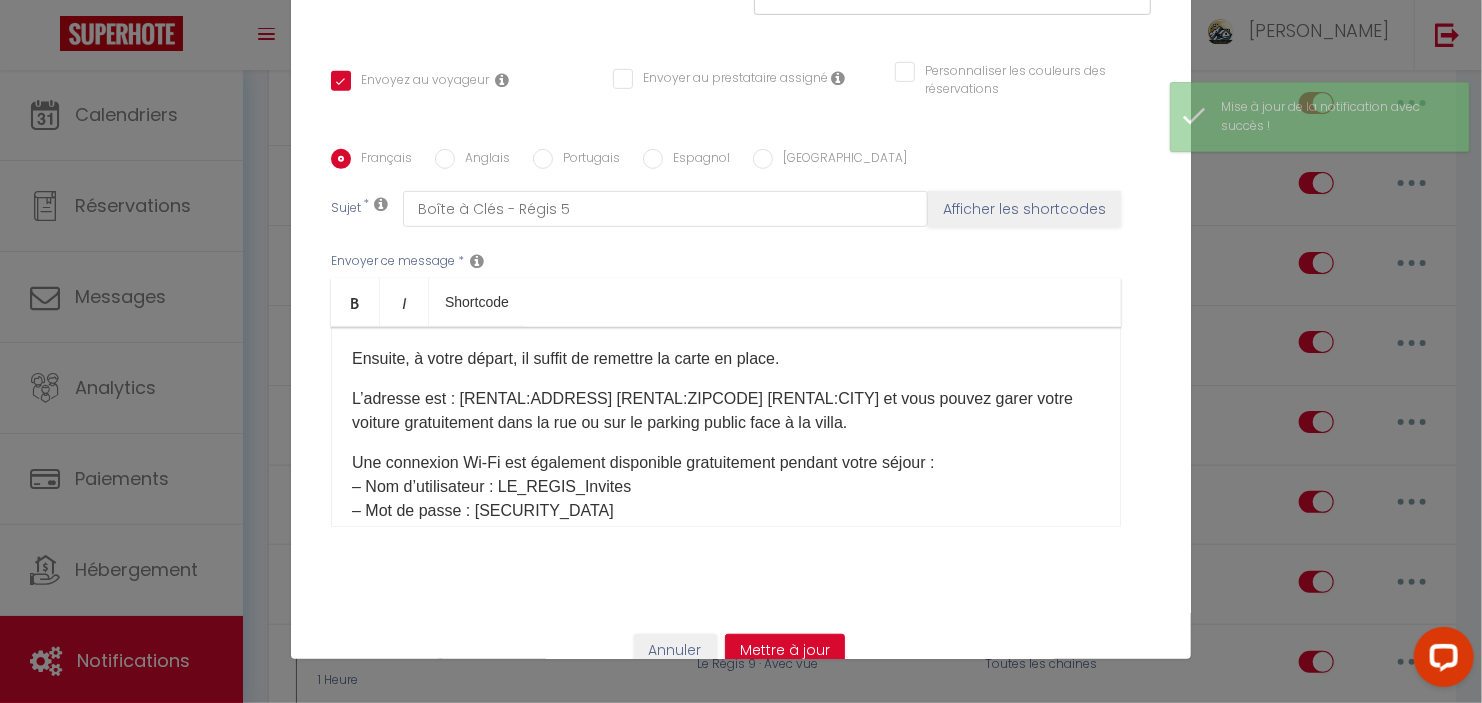 click on "L’adresse est : [RENTAL:ADDRESS]​ [RENTAL:ZIPCODE] [RENTAL:CITY] ​​et vous pouvez garer votre voiture gratuitement dans la rue ou sur le parking public face à la villa." at bounding box center (726, 411) 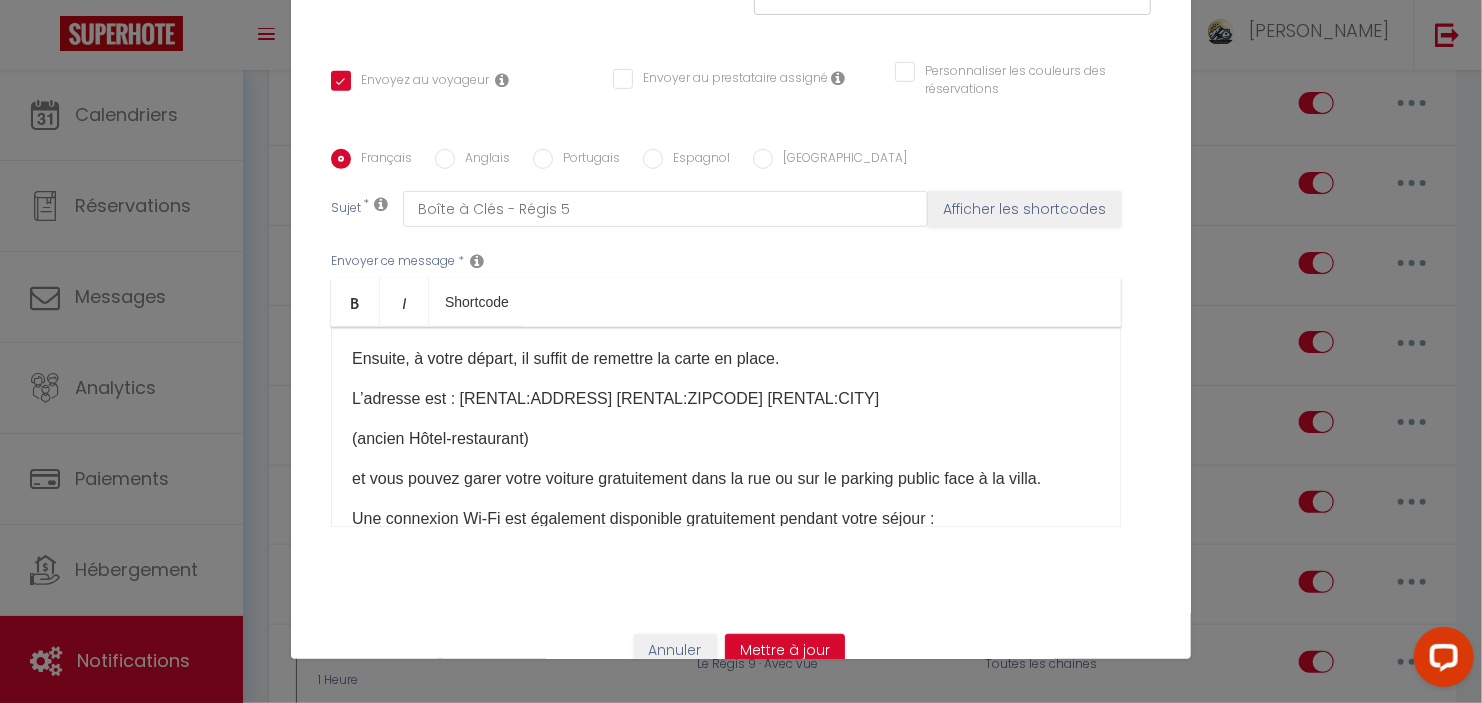 click on "L’adresse est : [RENTAL:ADDRESS]​ [RENTAL:ZIPCODE] [RENTAL:CITY] ​​" at bounding box center [726, 399] 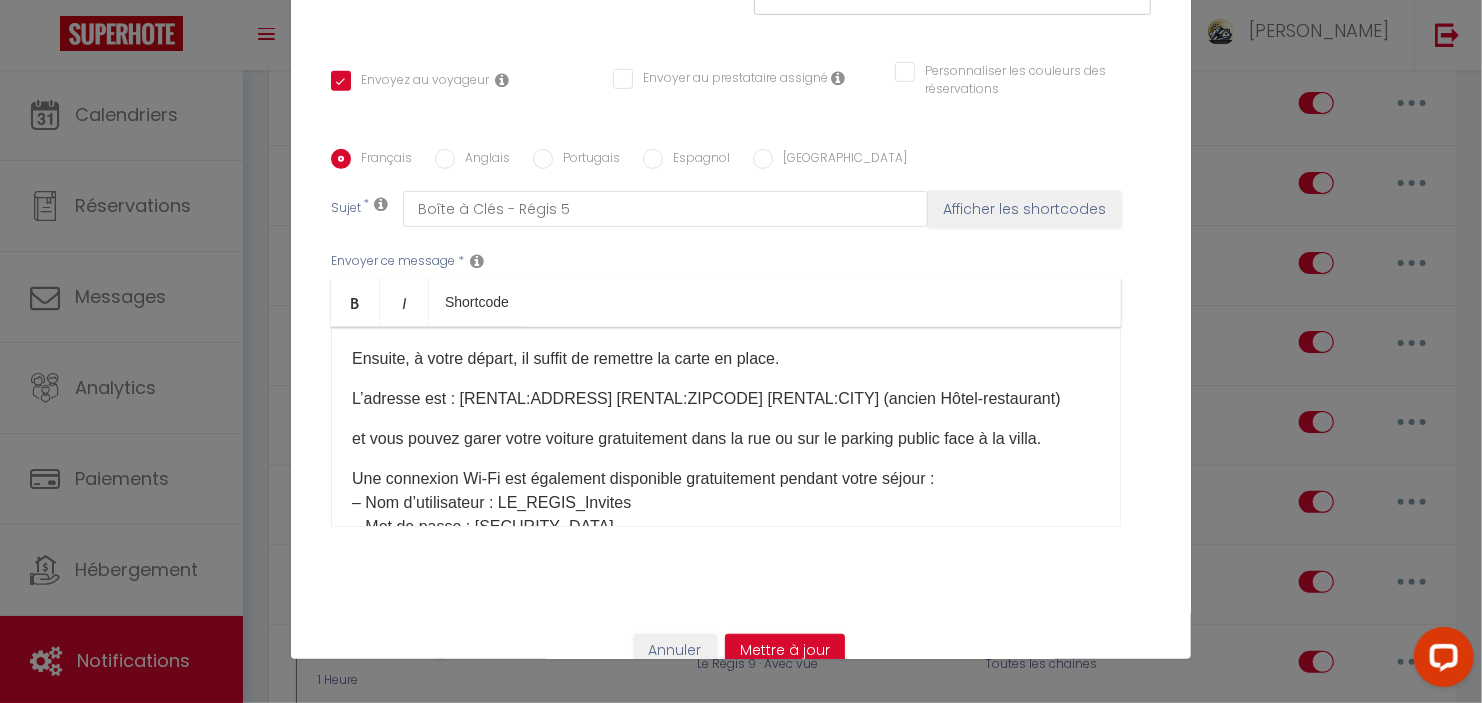 click on "L’adresse est : [RENTAL:ADDRESS]​ [RENTAL:ZIPCODE] [RENTAL:CITY] ​​(ancien Hôtel-restaurant)" at bounding box center (726, 399) 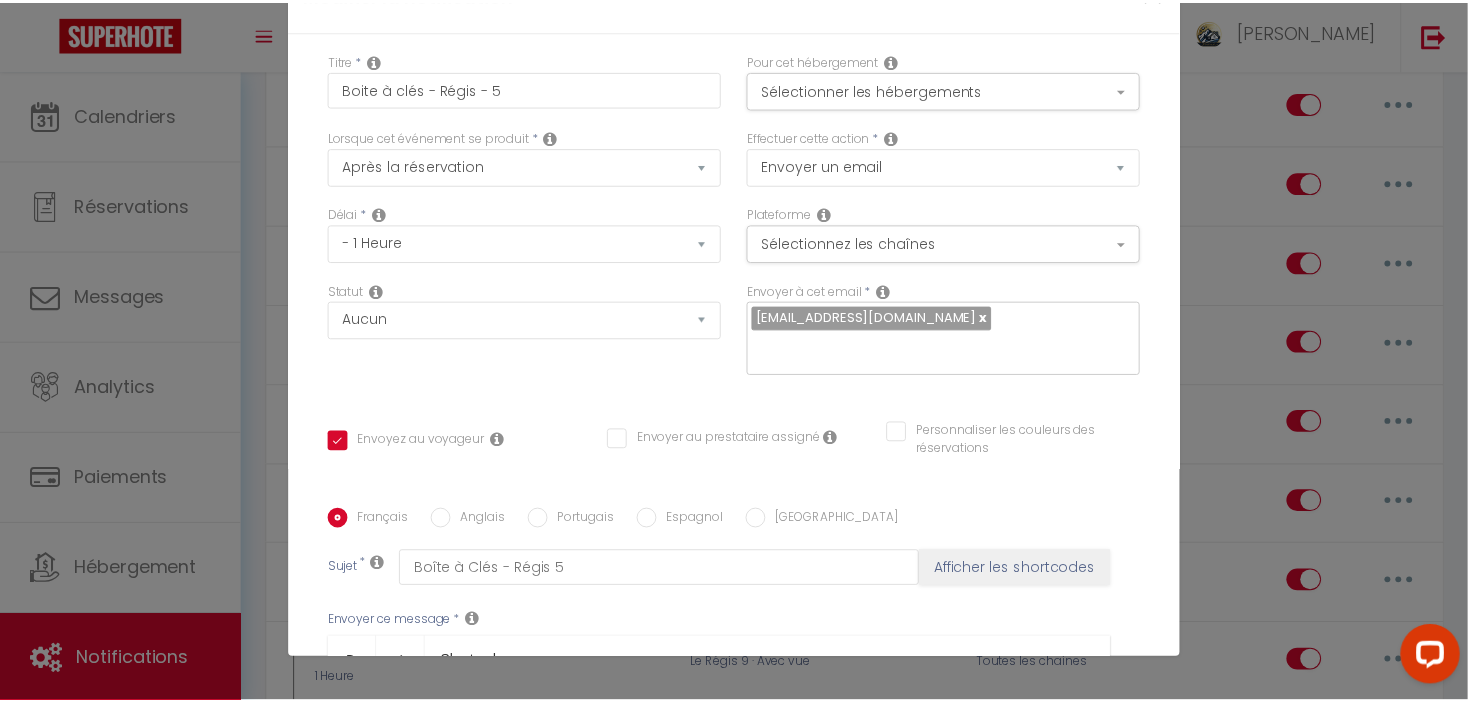 scroll, scrollTop: 360, scrollLeft: 0, axis: vertical 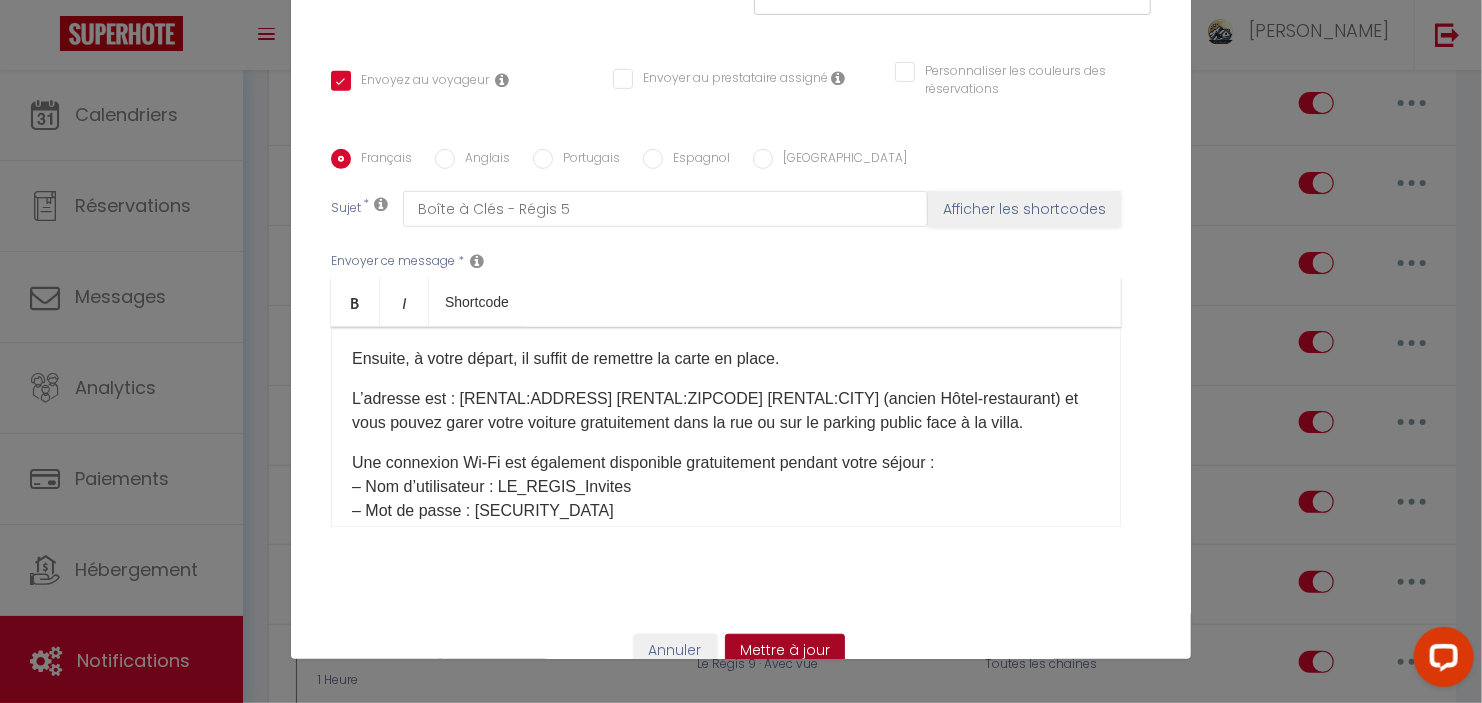 click on "Mettre à jour" at bounding box center (785, 651) 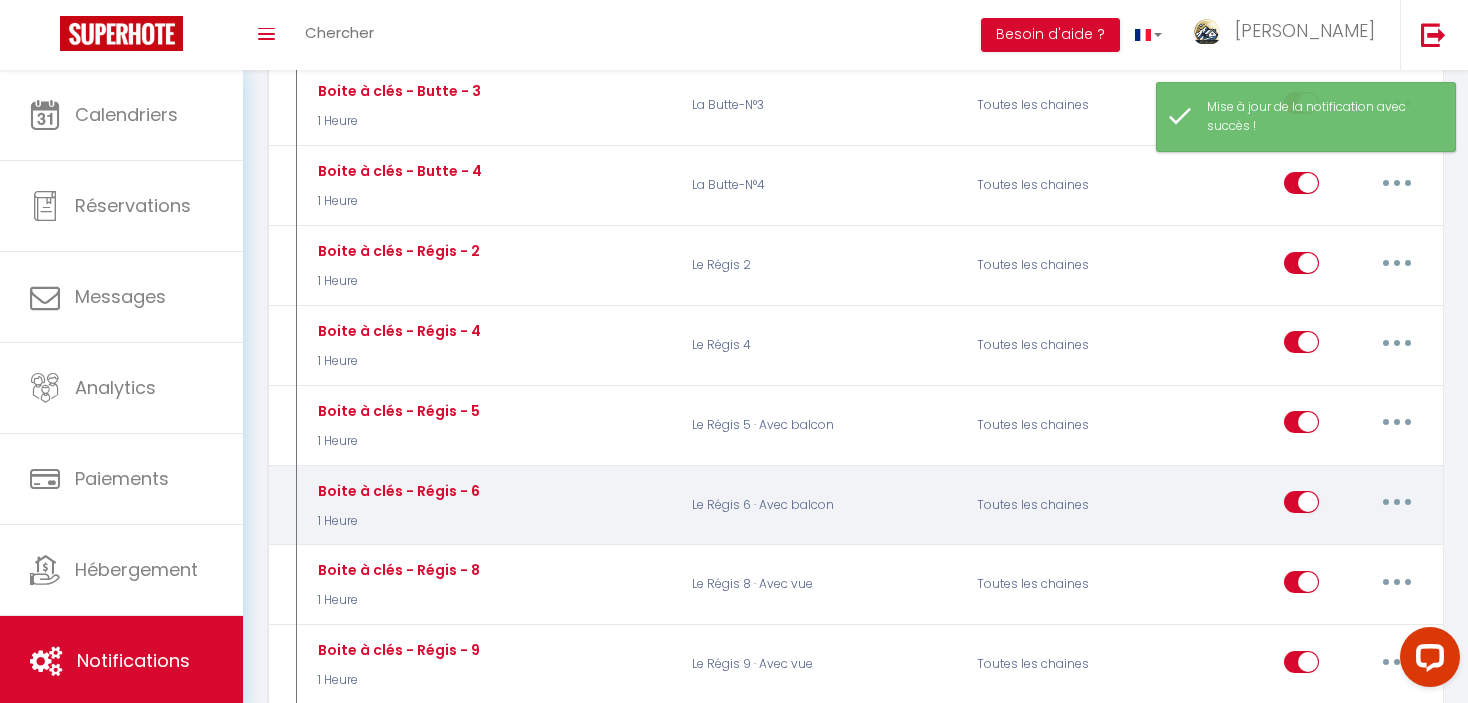 click at bounding box center (1397, 502) 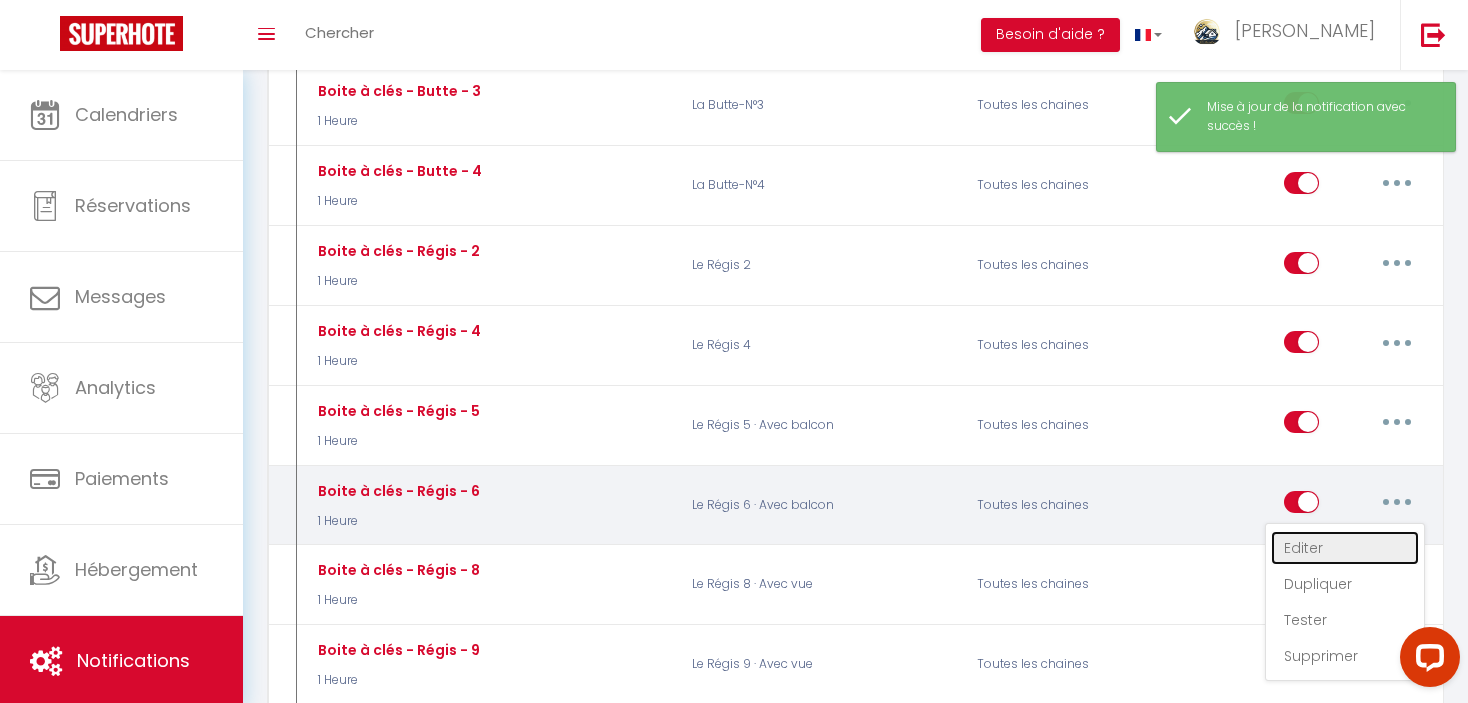 click on "Editer" at bounding box center [1345, 548] 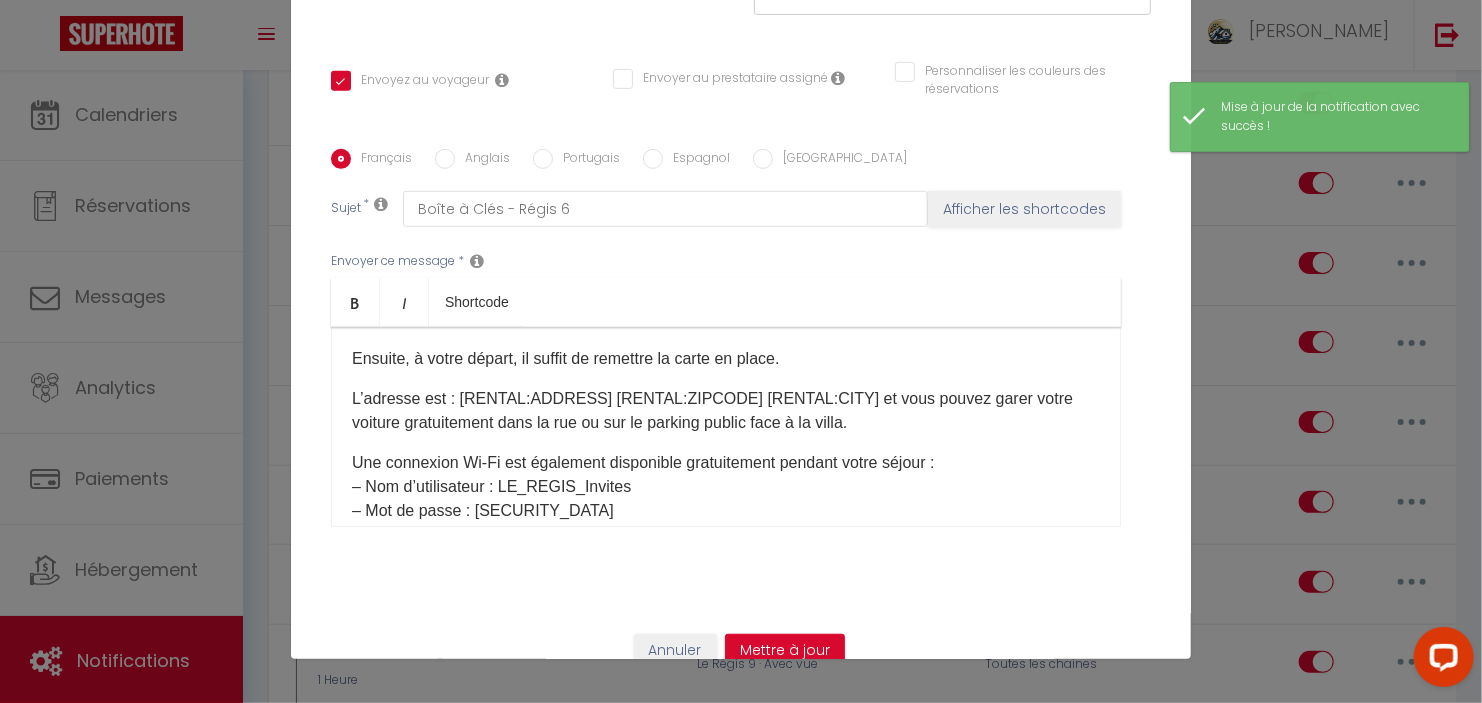 click on "L’adresse est : [RENTAL:ADDRESS]​ [RENTAL:ZIPCODE] [RENTAL:CITY] ​​et vous pouvez garer votre voiture gratuitement dans la rue ou sur le parking public face à la villa." at bounding box center (726, 411) 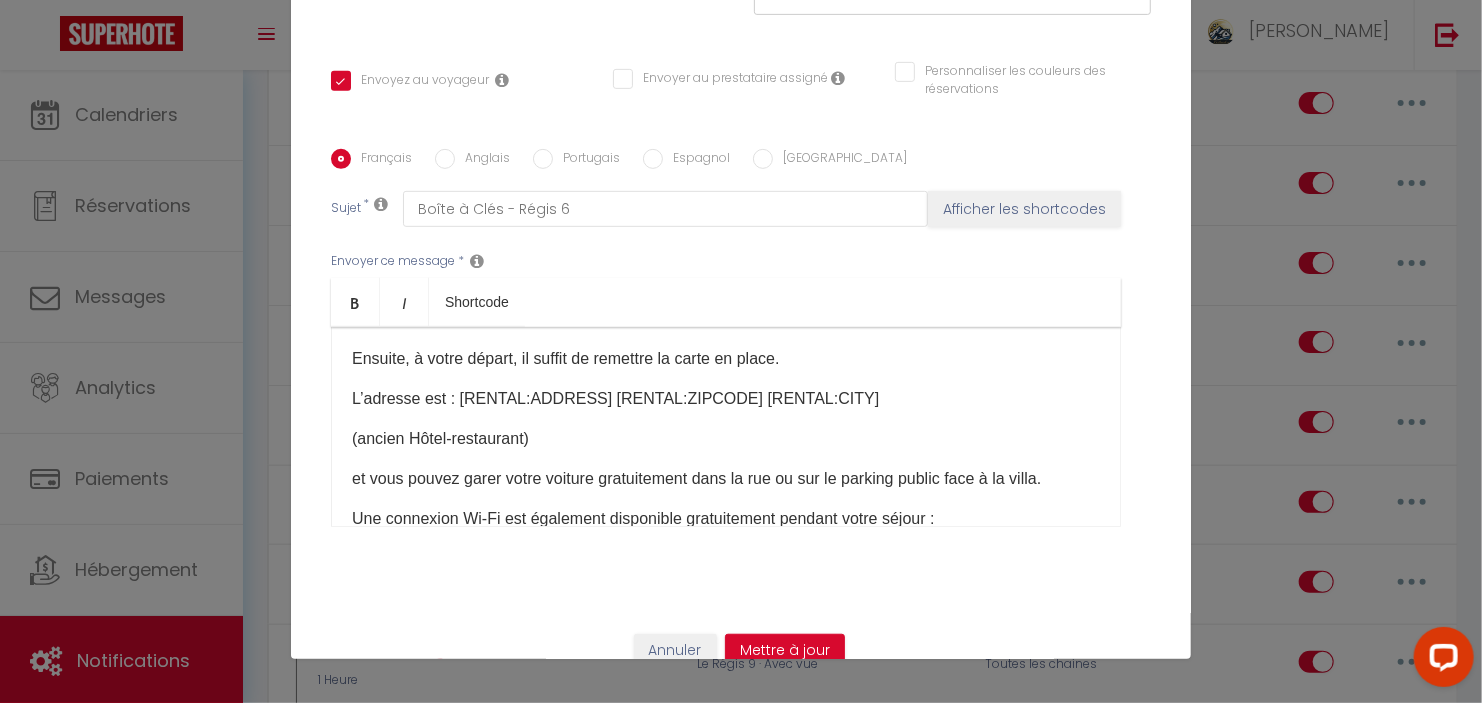 click on "L’adresse est : [RENTAL:ADDRESS]​ [RENTAL:ZIPCODE] [RENTAL:CITY]" at bounding box center [726, 399] 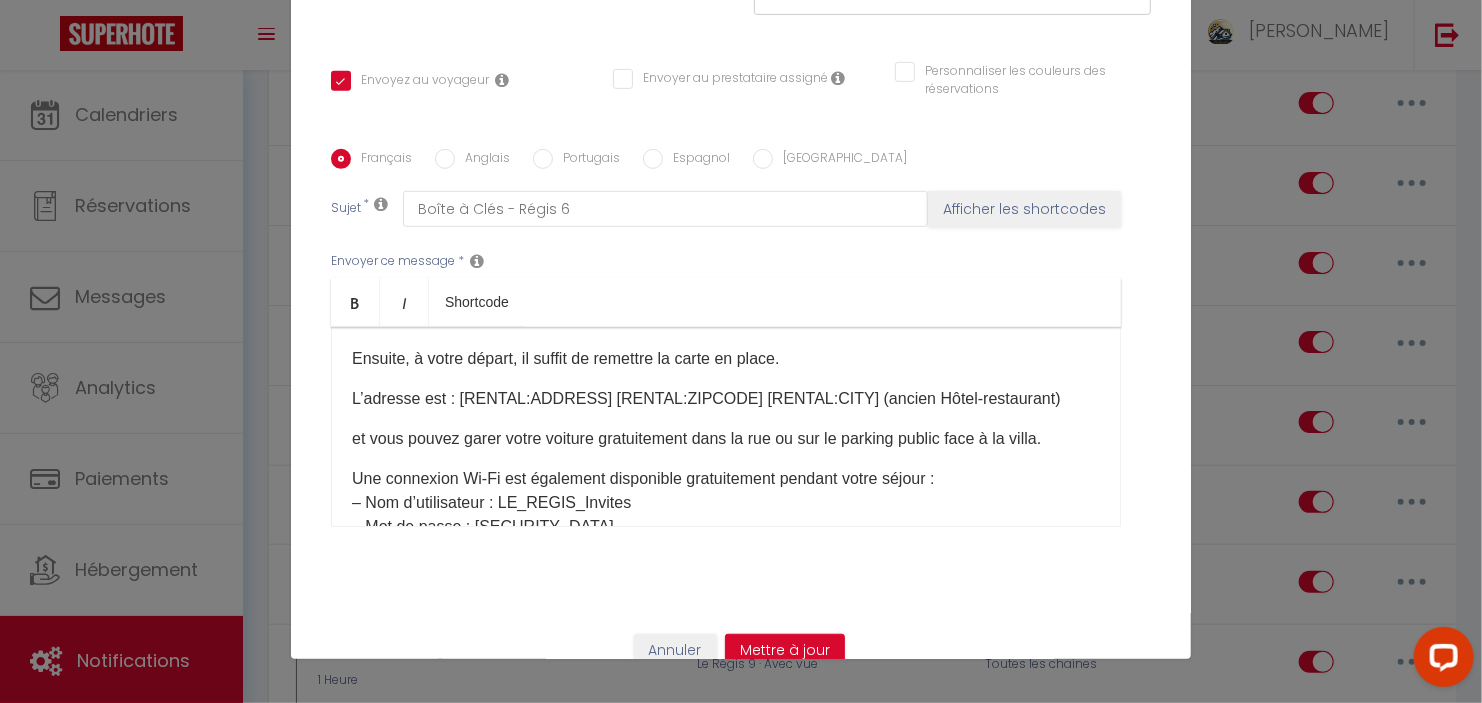click on "L’adresse est : [RENTAL:ADDRESS]​ [RENTAL:ZIPCODE] [RENTAL:CITY] (ancien Hôtel-restaurant)" at bounding box center [726, 399] 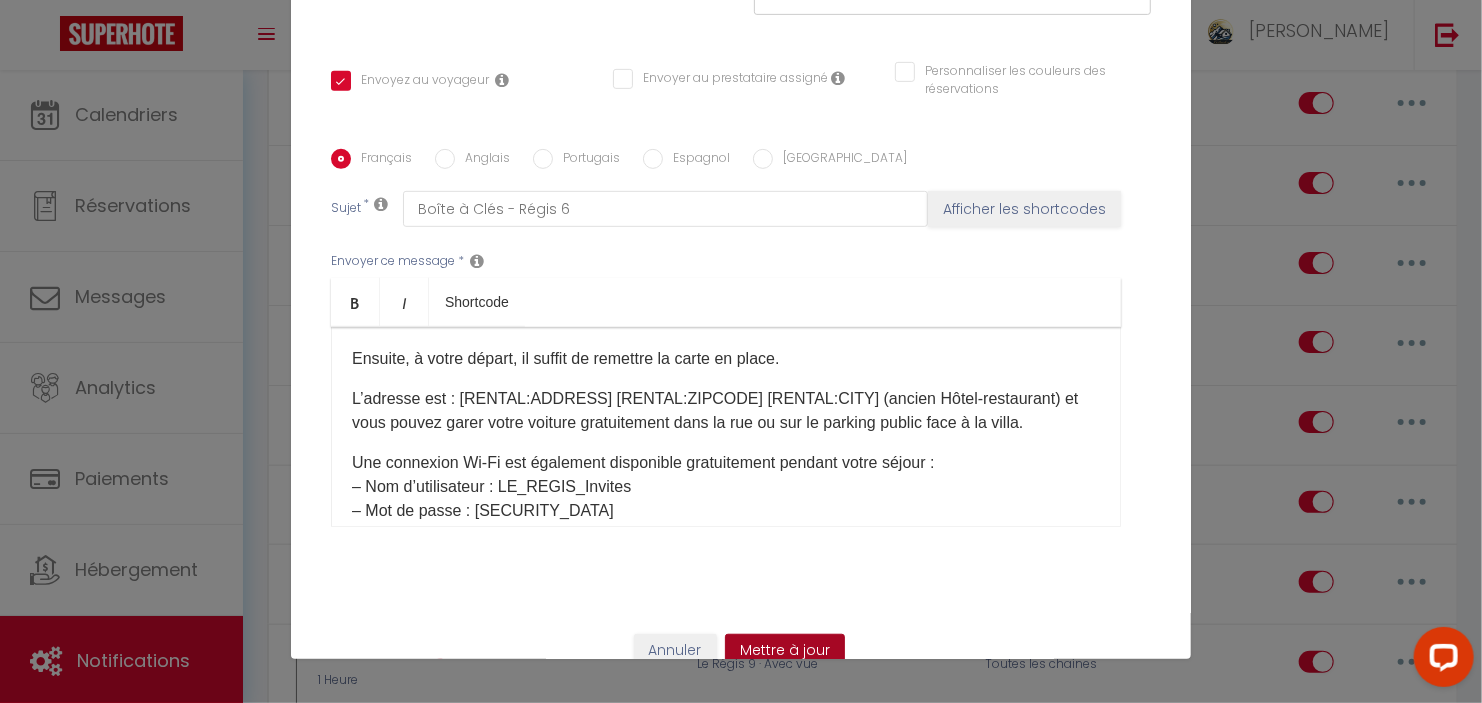 click on "Mettre à jour" at bounding box center [785, 651] 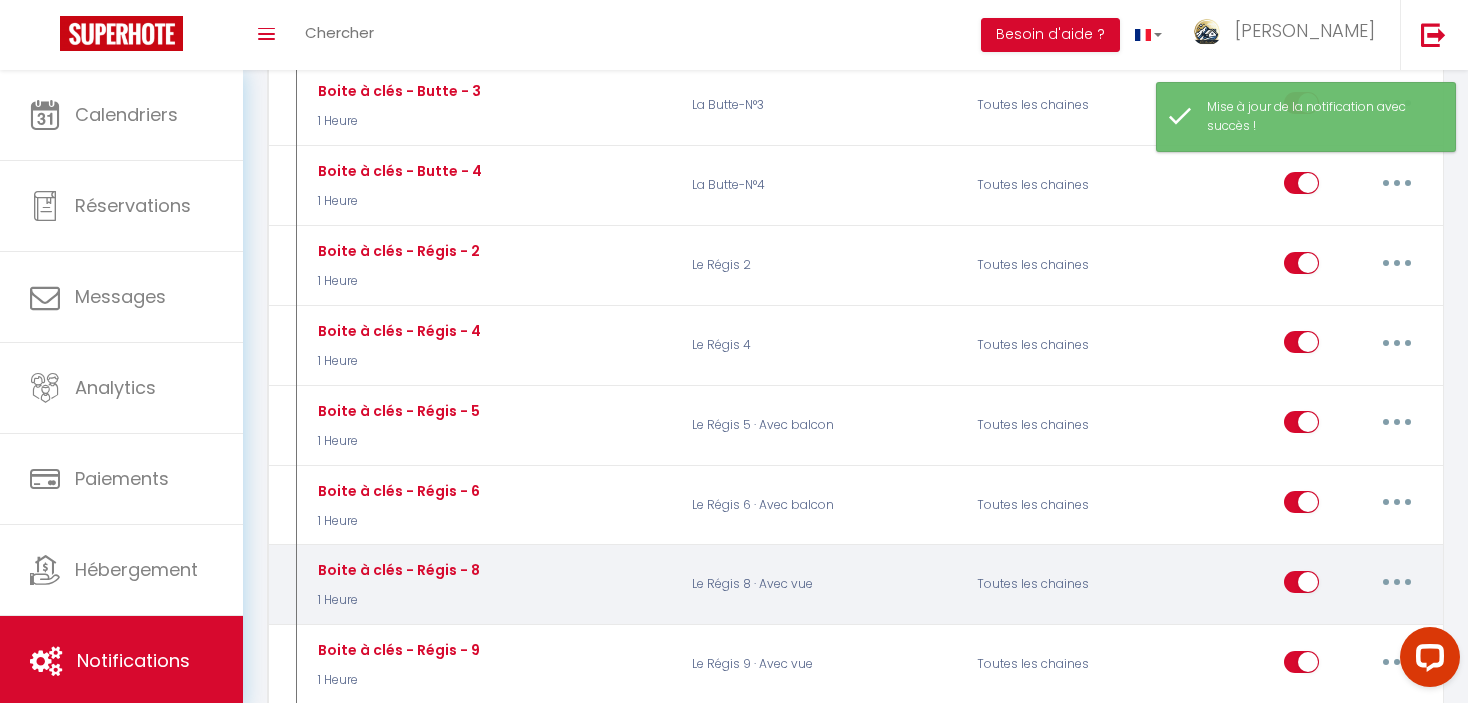 click at bounding box center (1397, 582) 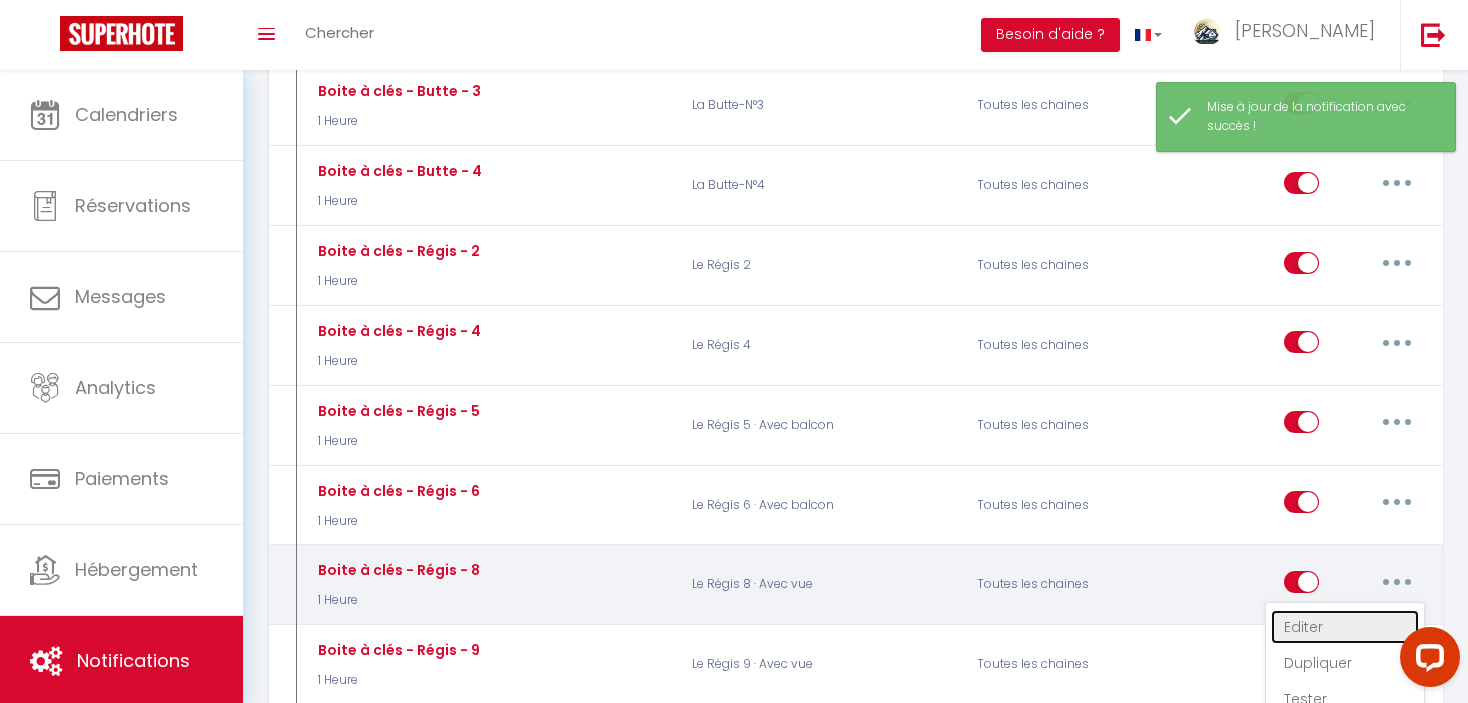 click on "Editer" at bounding box center (1345, 627) 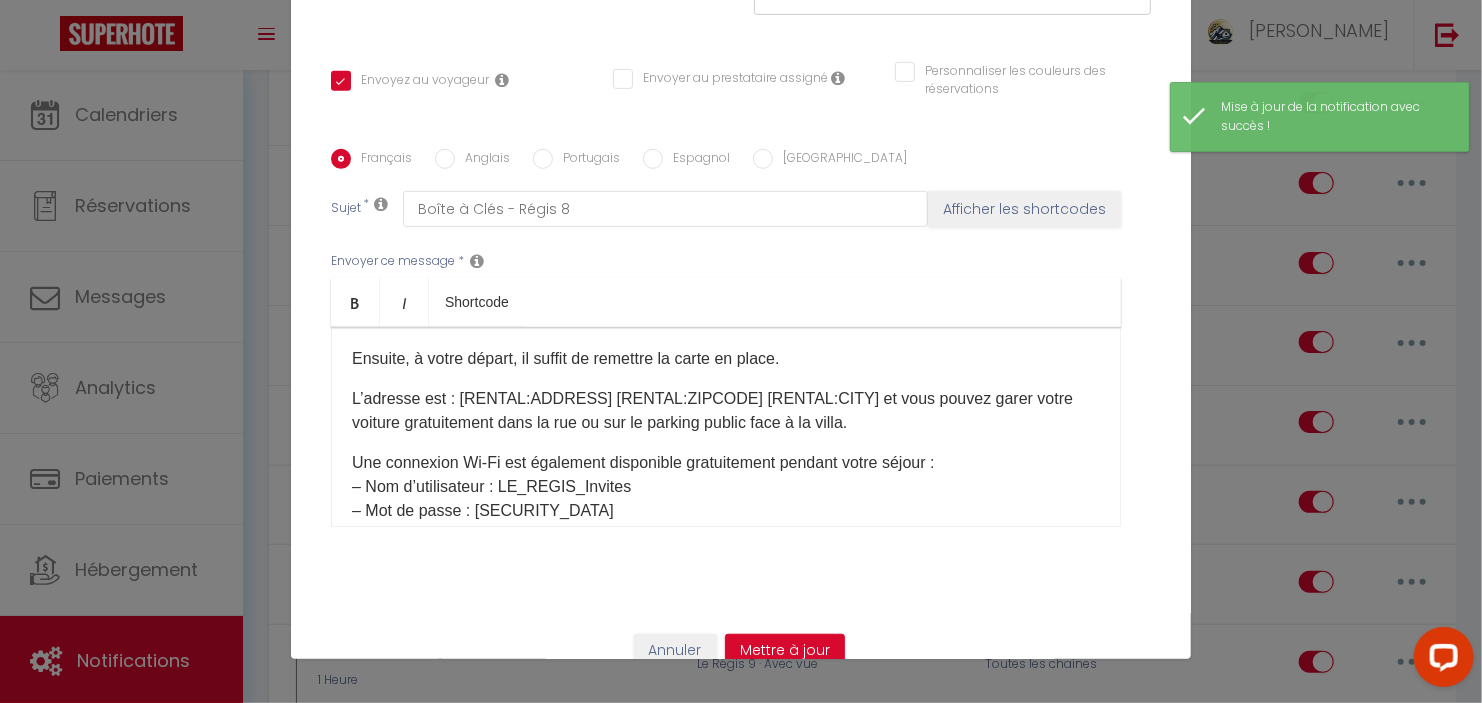 click on "L’adresse est : [RENTAL:ADDRESS]​ [RENTAL:ZIPCODE] [RENTAL:CITY] ​​et vous pouvez garer votre voiture gratuitement dans la rue ou sur le parking public face à la villa." at bounding box center (726, 411) 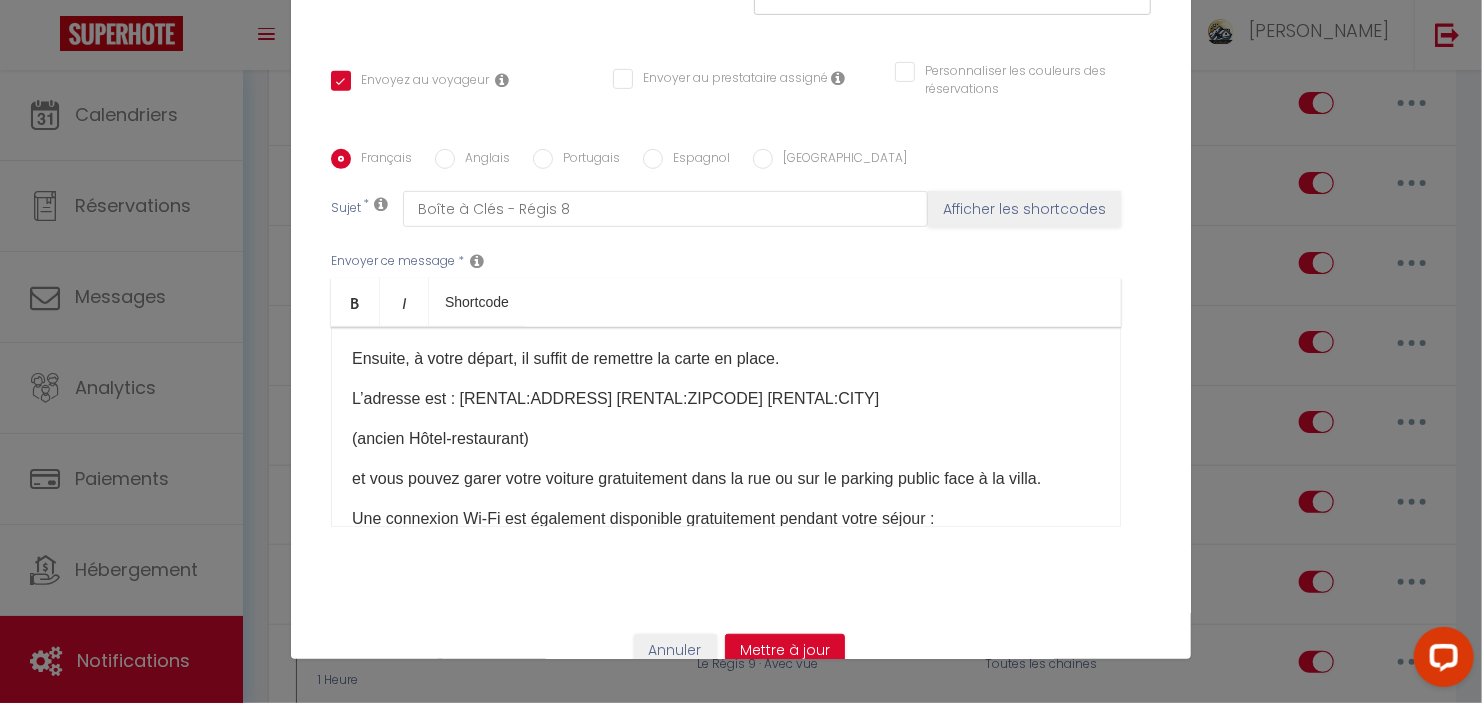 click on "L’adresse est : [RENTAL:ADDRESS]​ [RENTAL:ZIPCODE] [RENTAL:CITY] ​​" at bounding box center [726, 399] 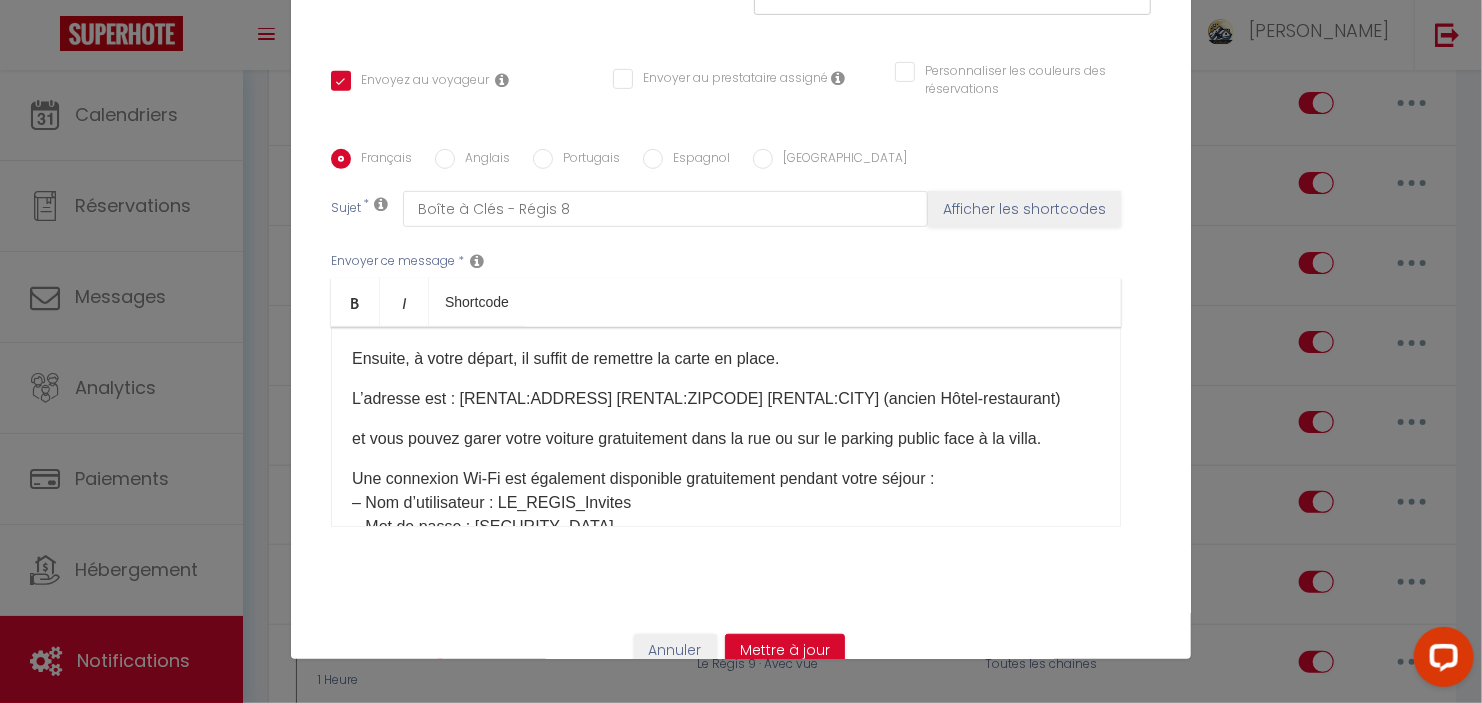 click on "L’adresse est : [RENTAL:ADDRESS]​ [RENTAL:ZIPCODE] [RENTAL:CITY] ​​(ancien Hôtel-restaurant)" at bounding box center (726, 399) 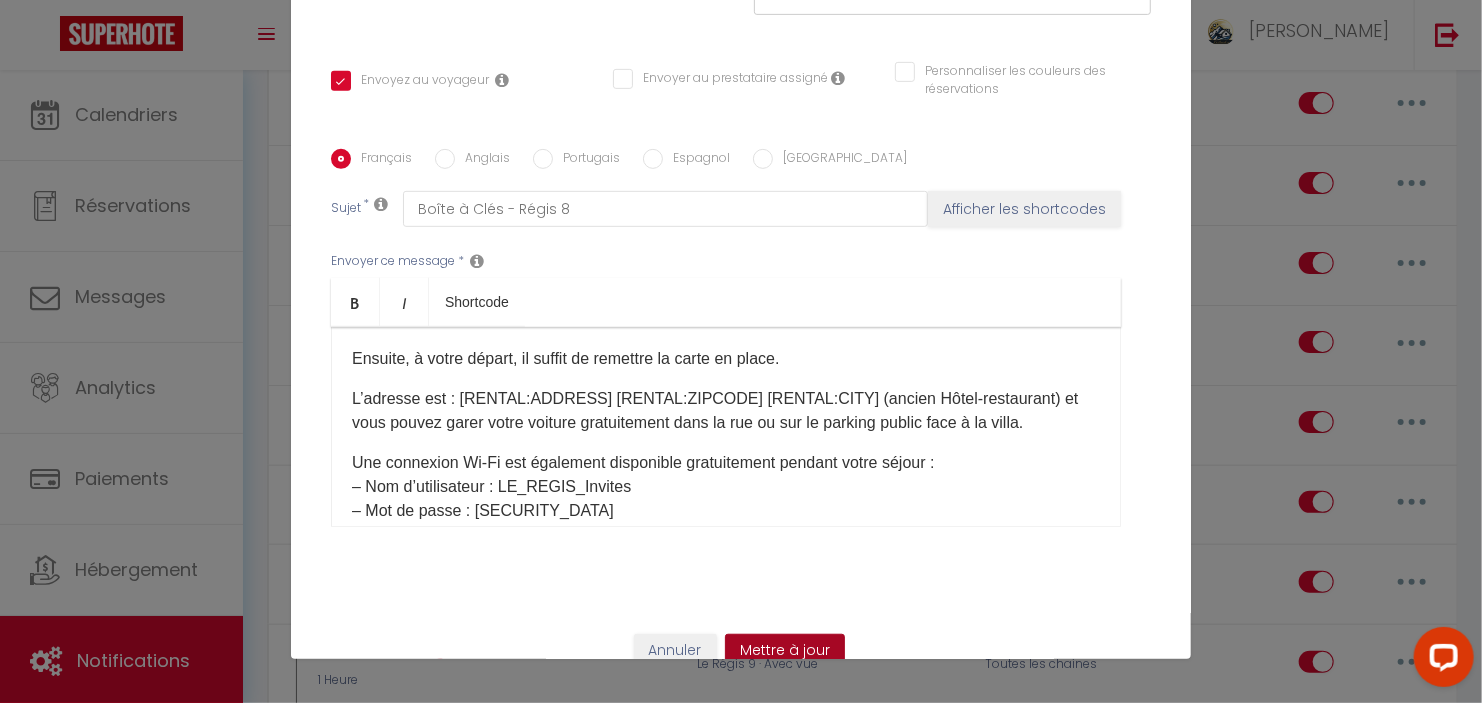 click on "Mettre à jour" at bounding box center [785, 651] 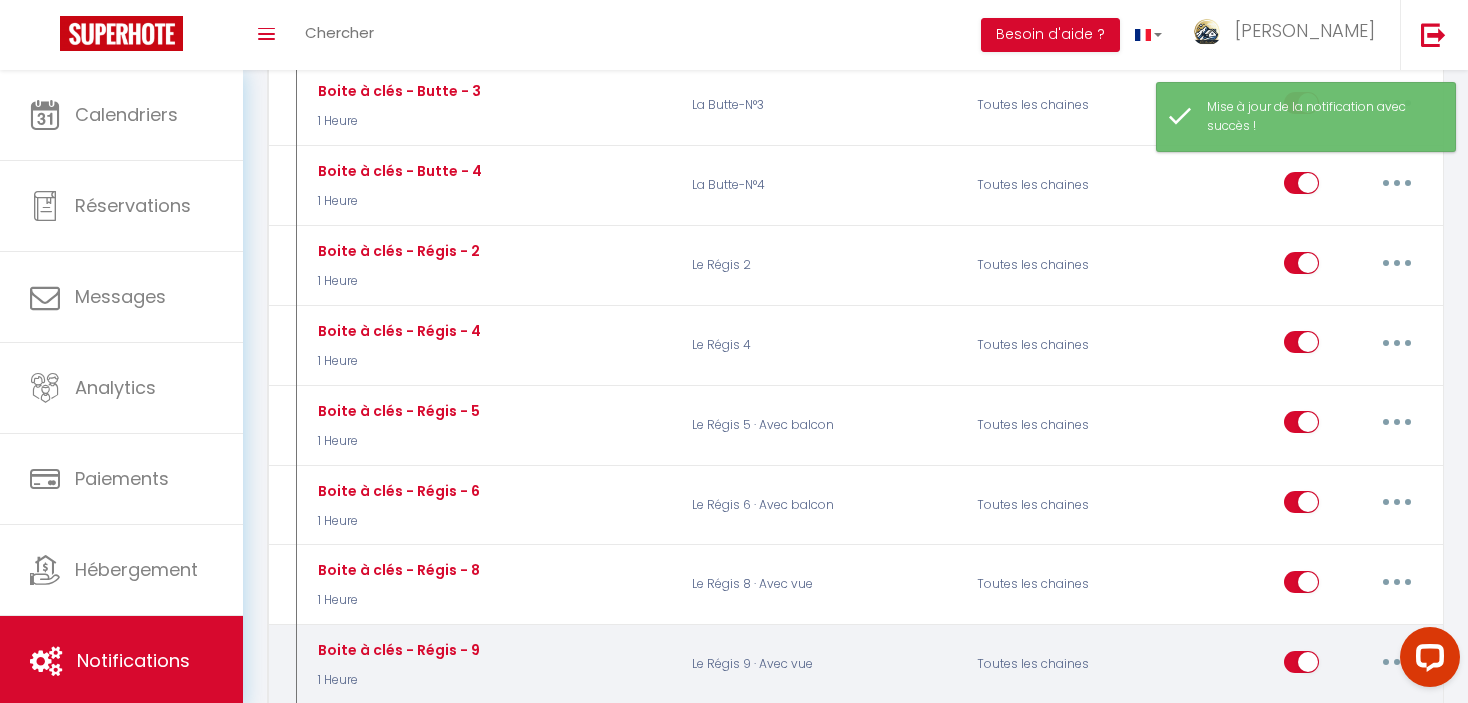 click at bounding box center [1397, 662] 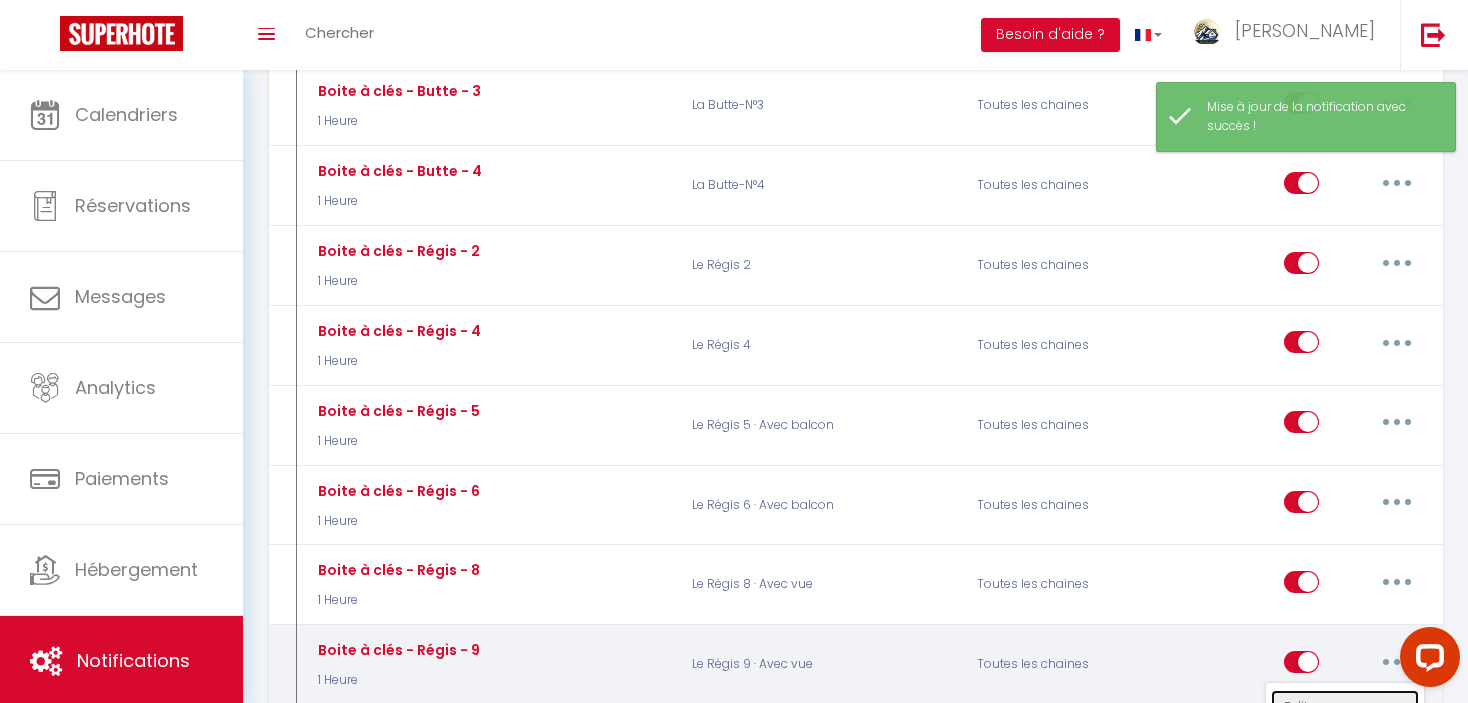 click on "Editer" at bounding box center (1345, 707) 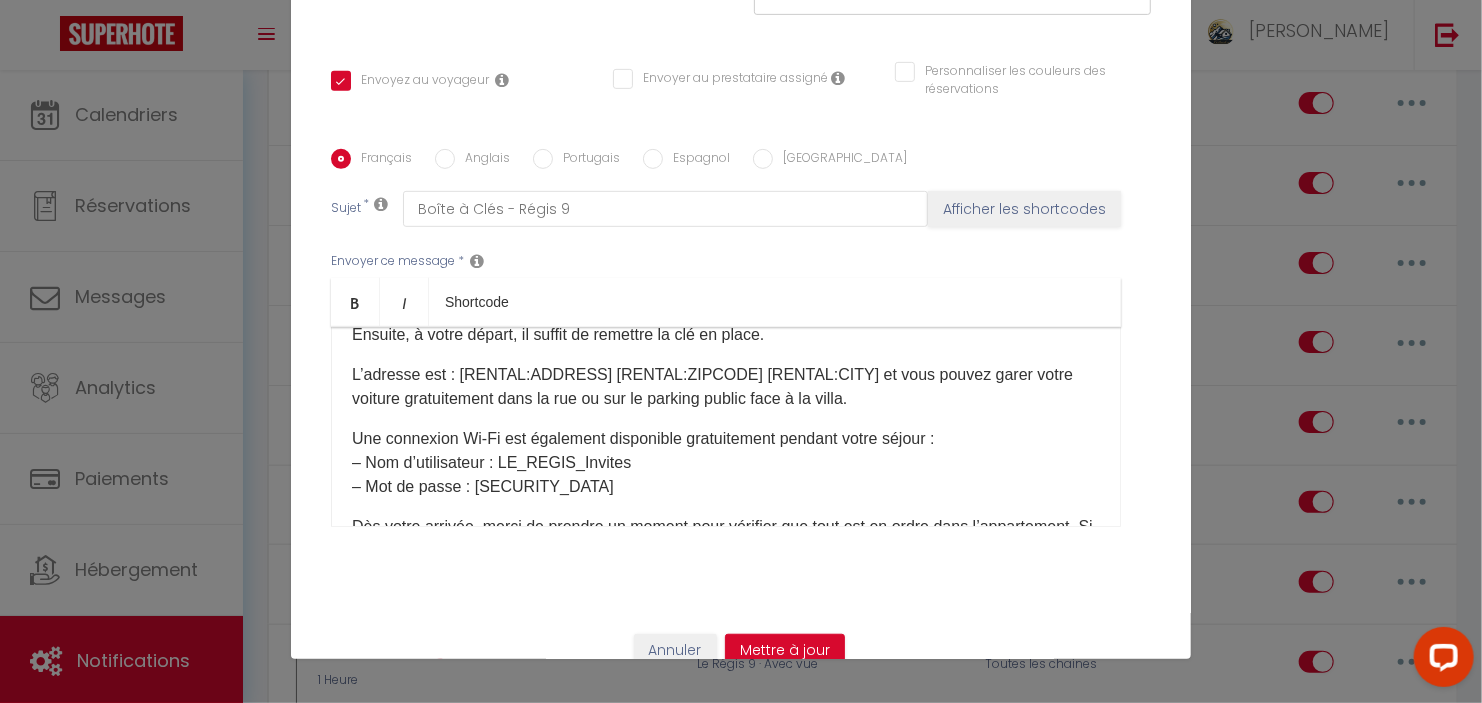 click on "L’adresse est : [RENTAL:ADDRESS]​ [RENTAL:ZIPCODE] [RENTAL:CITY] ​​et vous pouvez garer votre voiture gratuitement dans la rue ou sur le parking public face à la villa." at bounding box center (726, 387) 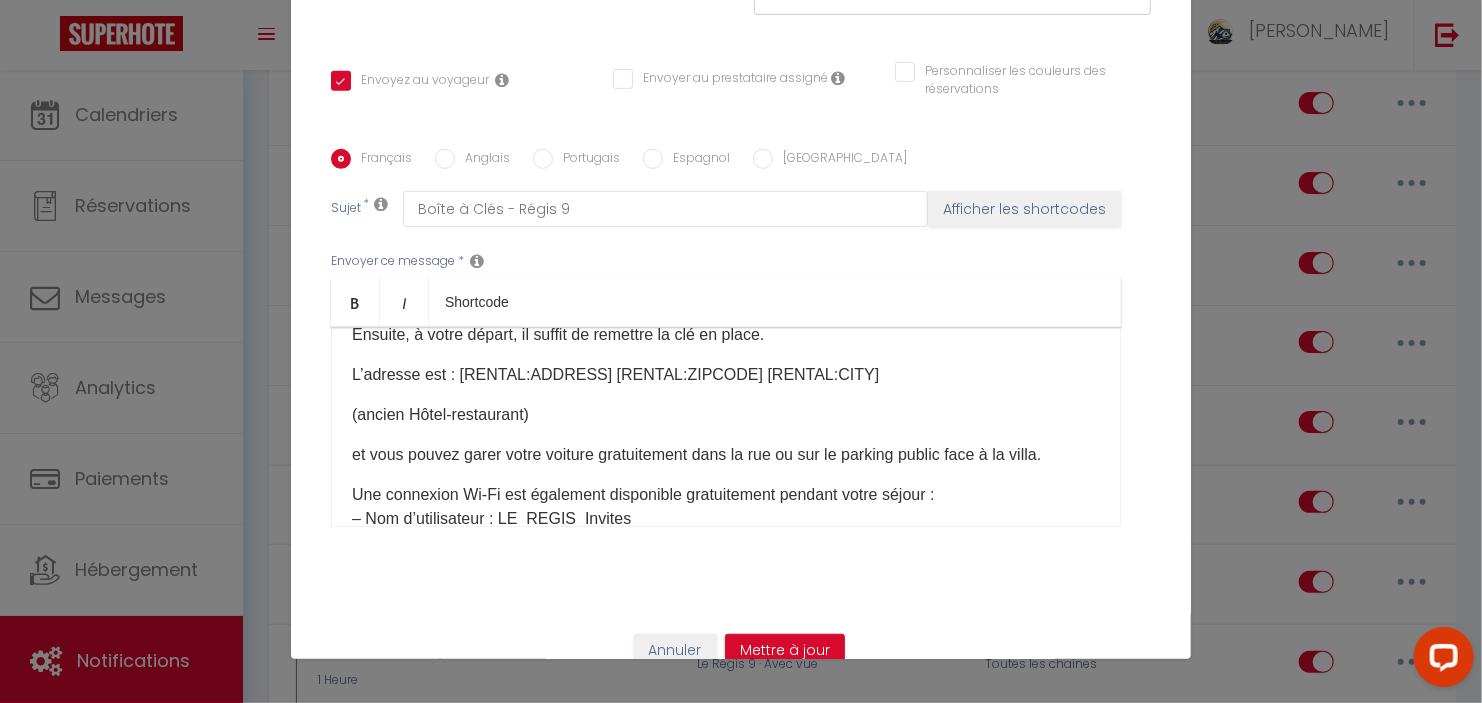 drag, startPoint x: 840, startPoint y: 348, endPoint x: 882, endPoint y: 361, distance: 43.965897 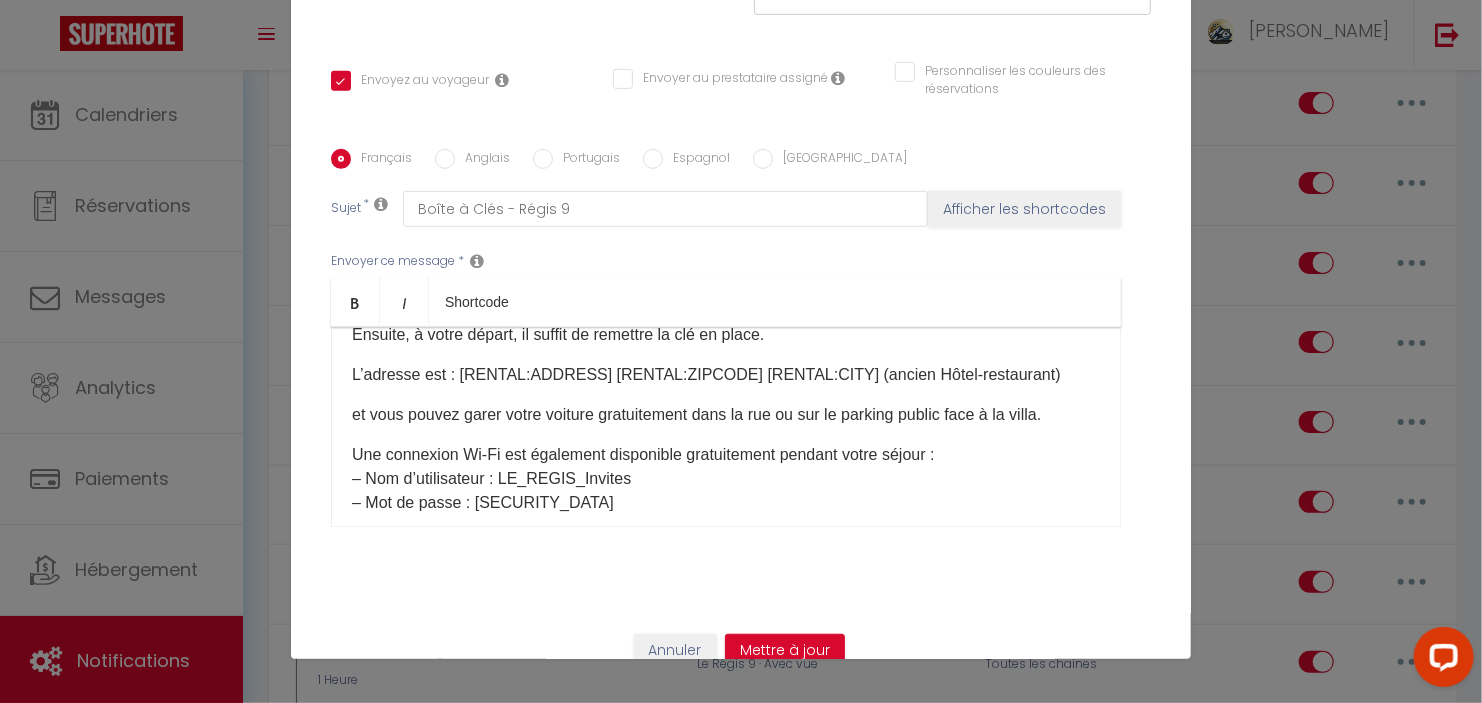 click on "L’adresse est : [RENTAL:ADDRESS]​ [RENTAL:ZIPCODE] [RENTAL:CITY] ​​(ancien Hôtel-restaurant)" at bounding box center [726, 375] 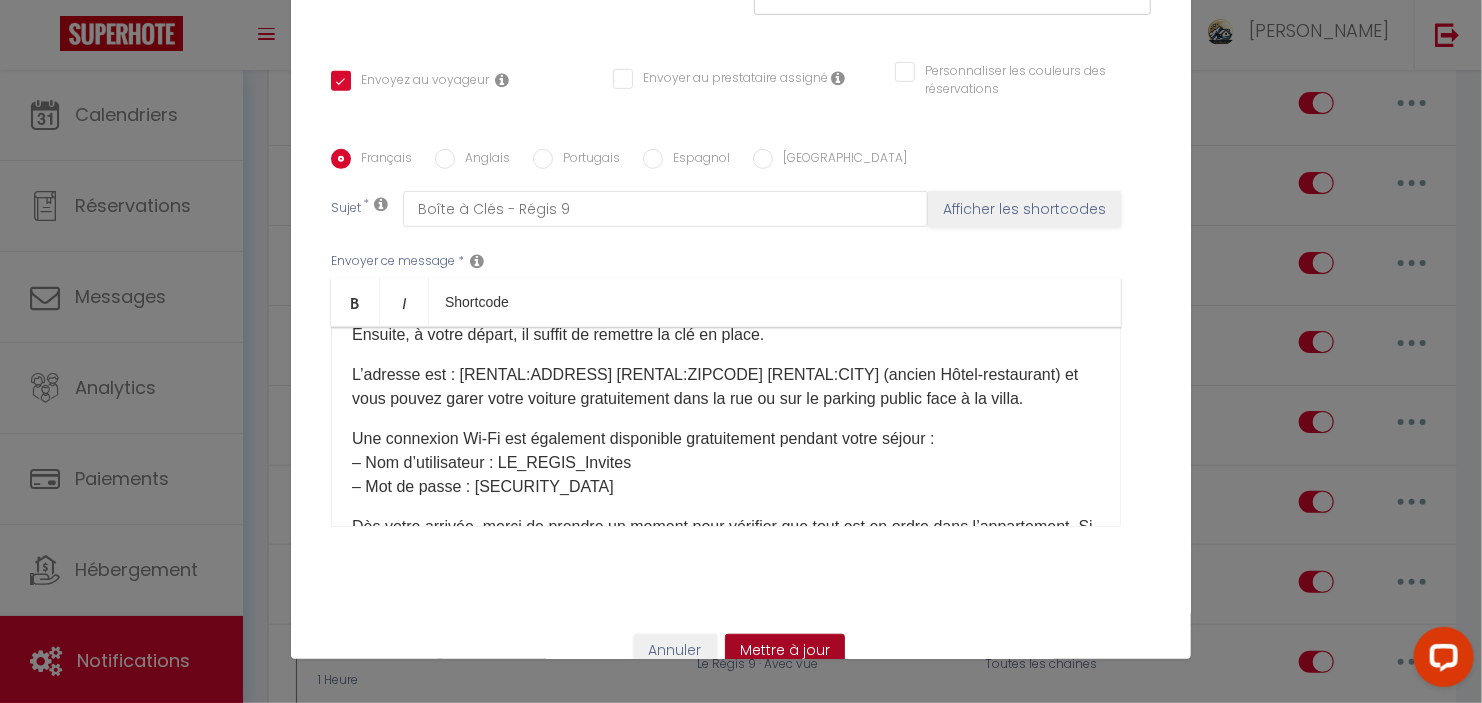 click on "Mettre à jour" at bounding box center [785, 651] 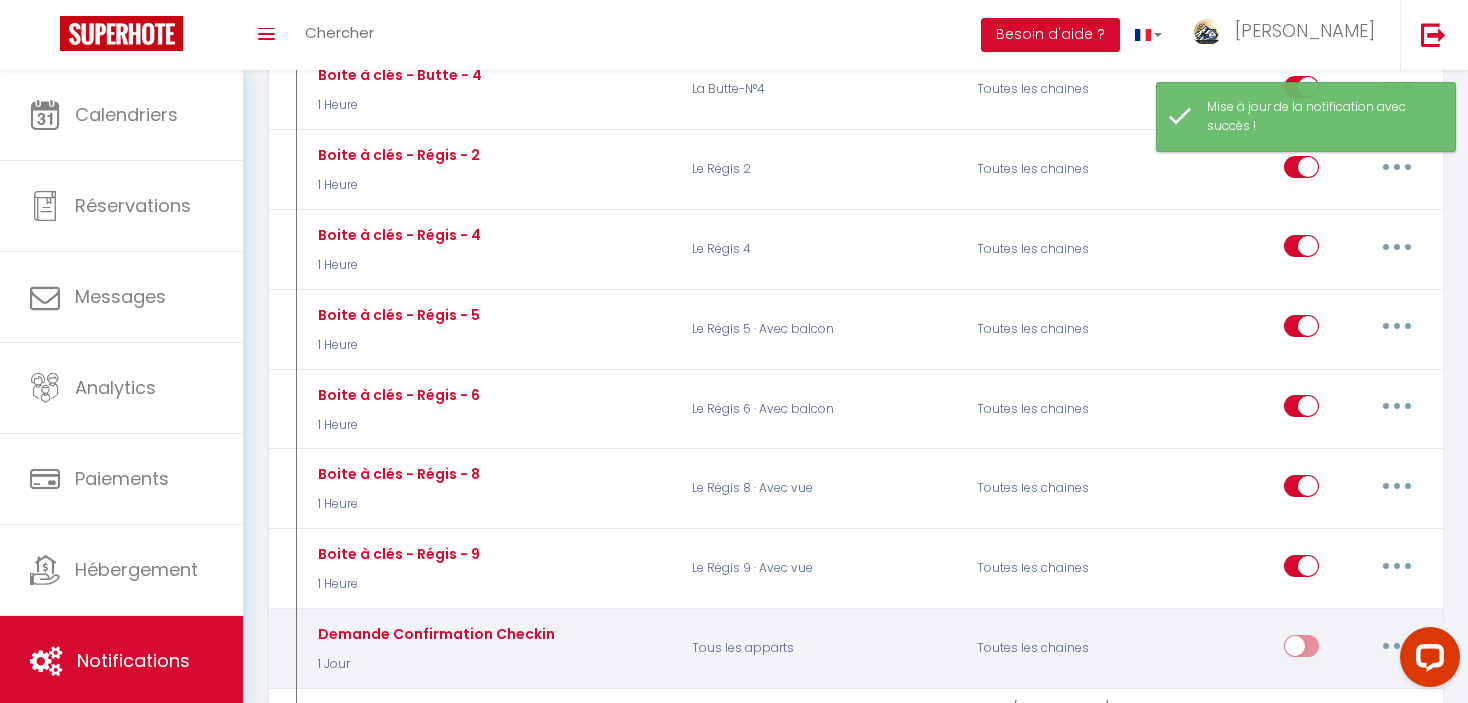 scroll, scrollTop: 1200, scrollLeft: 0, axis: vertical 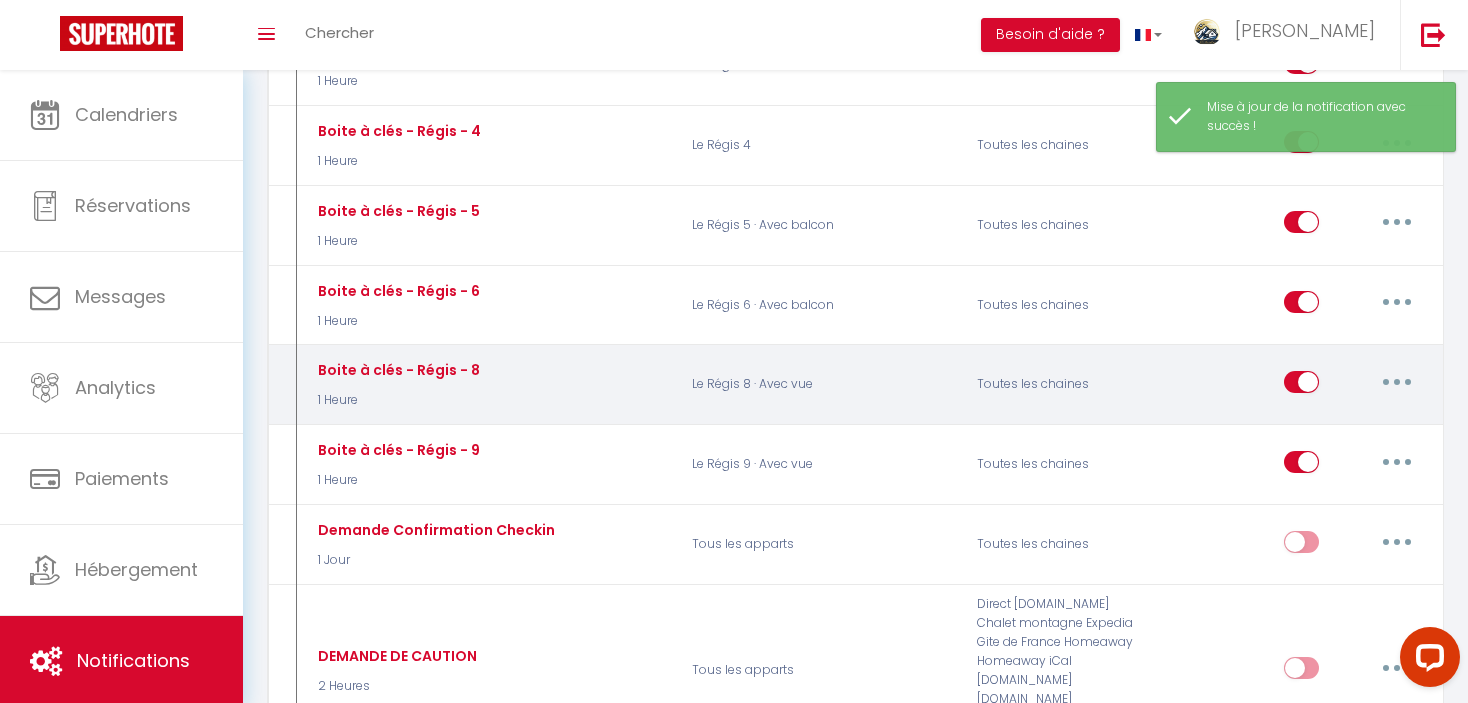 click at bounding box center [1397, 382] 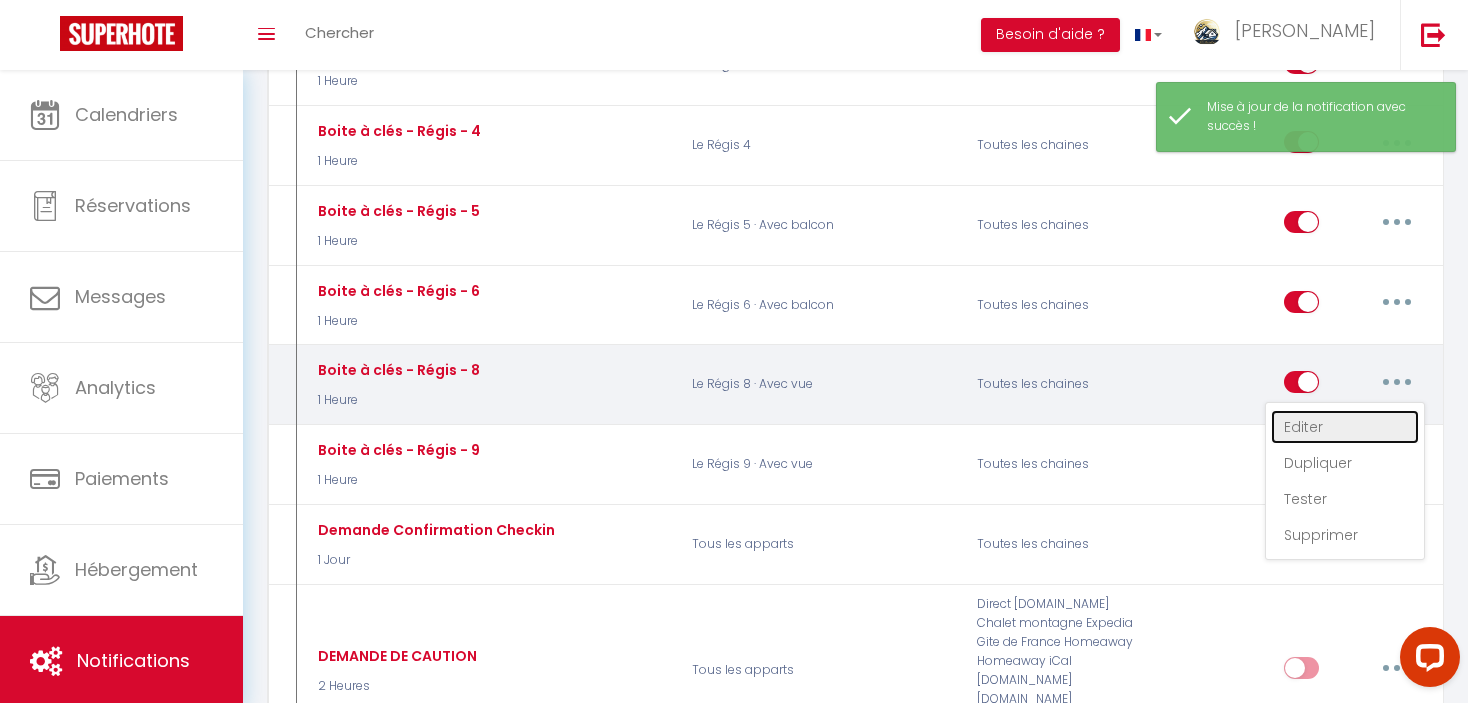 click on "Editer" at bounding box center (1345, 427) 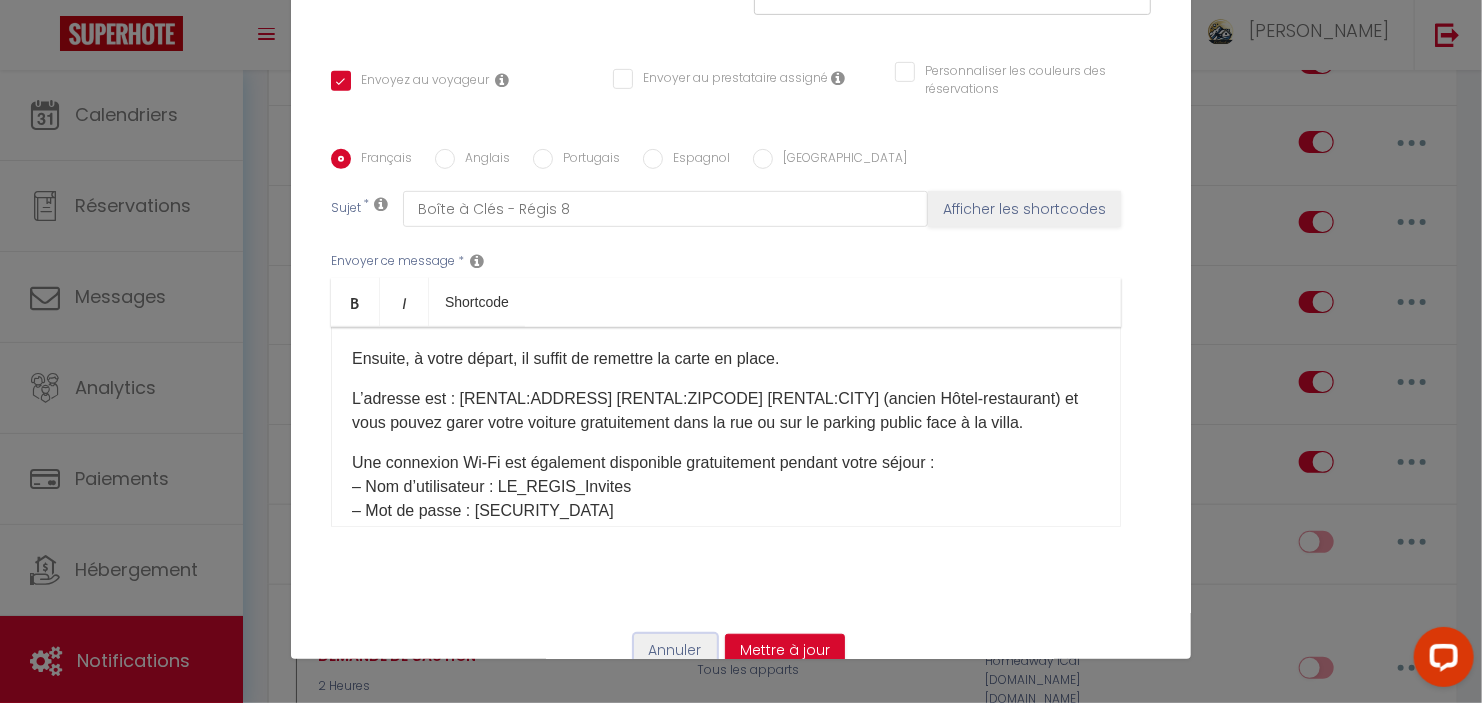 click on "Annuler" at bounding box center [675, 651] 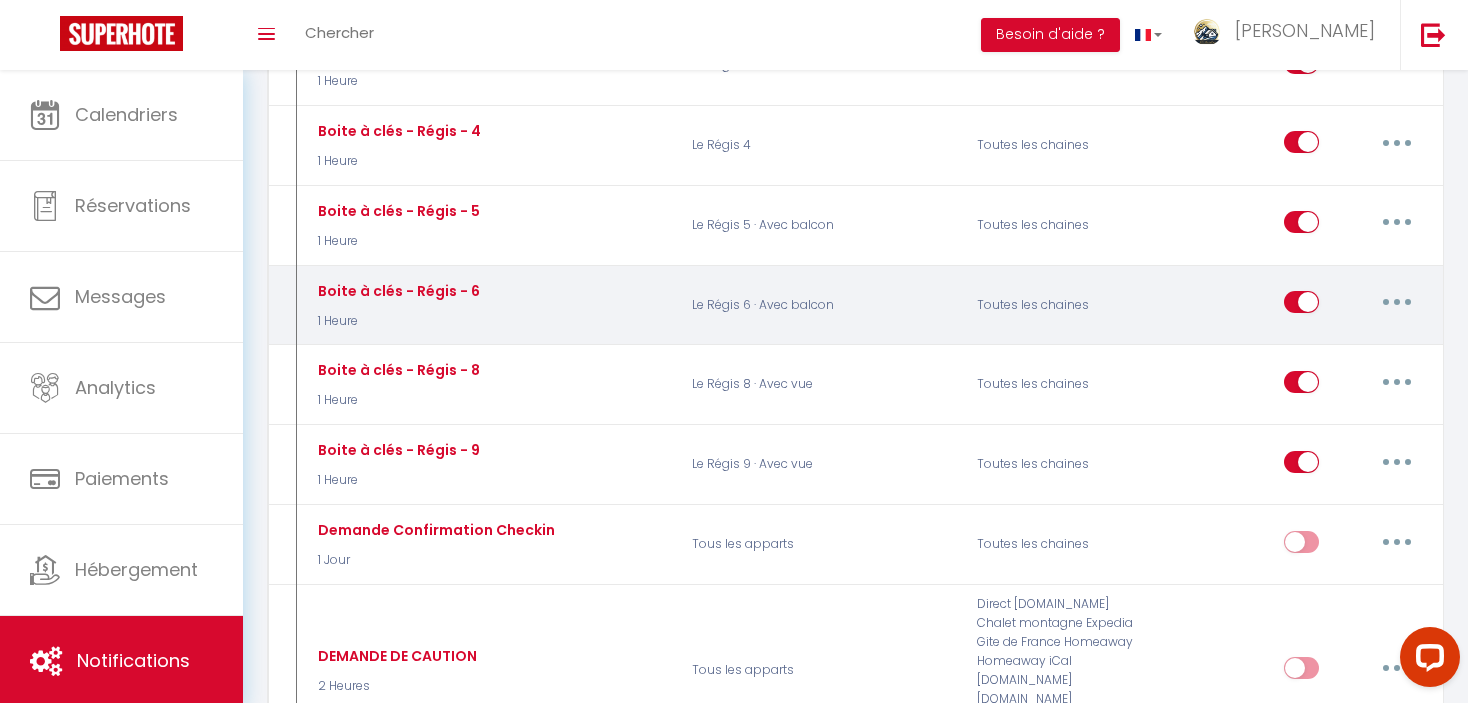 click at bounding box center (1397, 302) 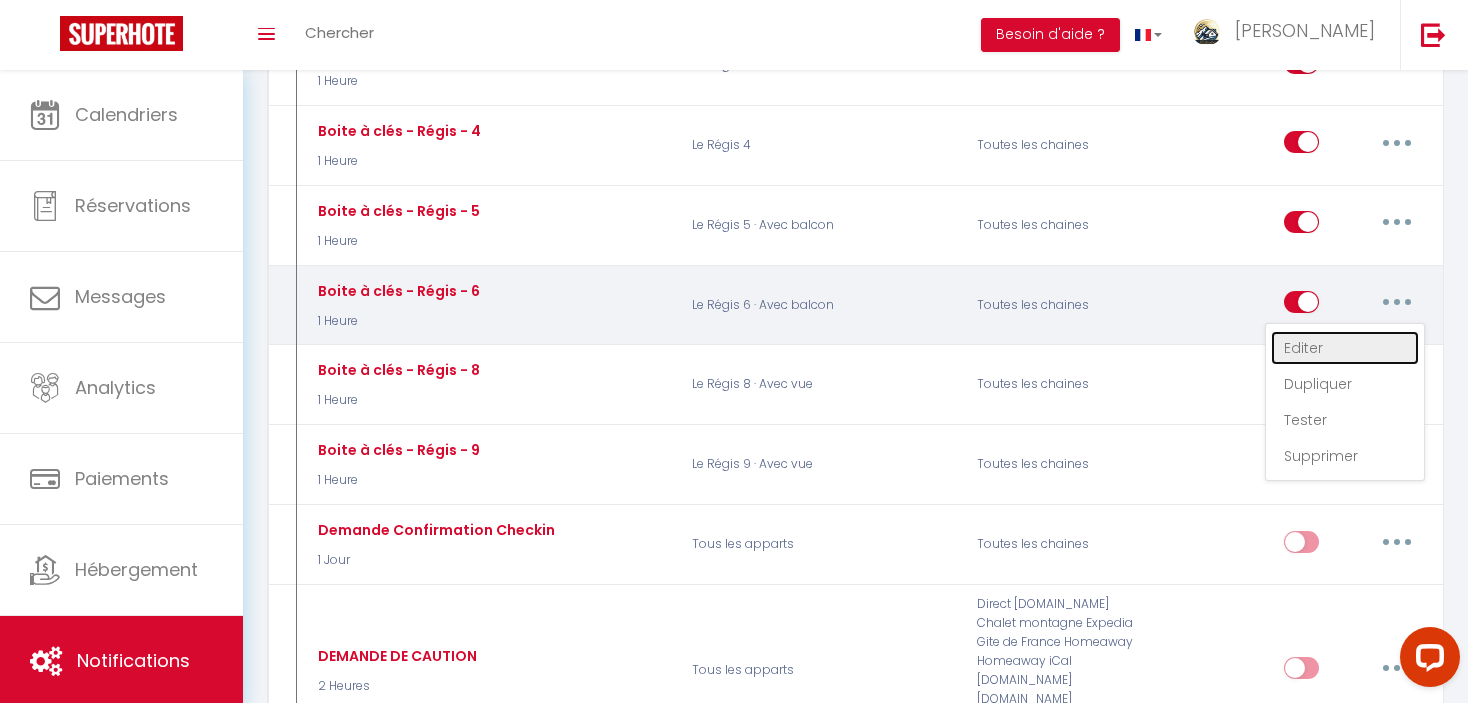 click on "Editer" at bounding box center [1345, 348] 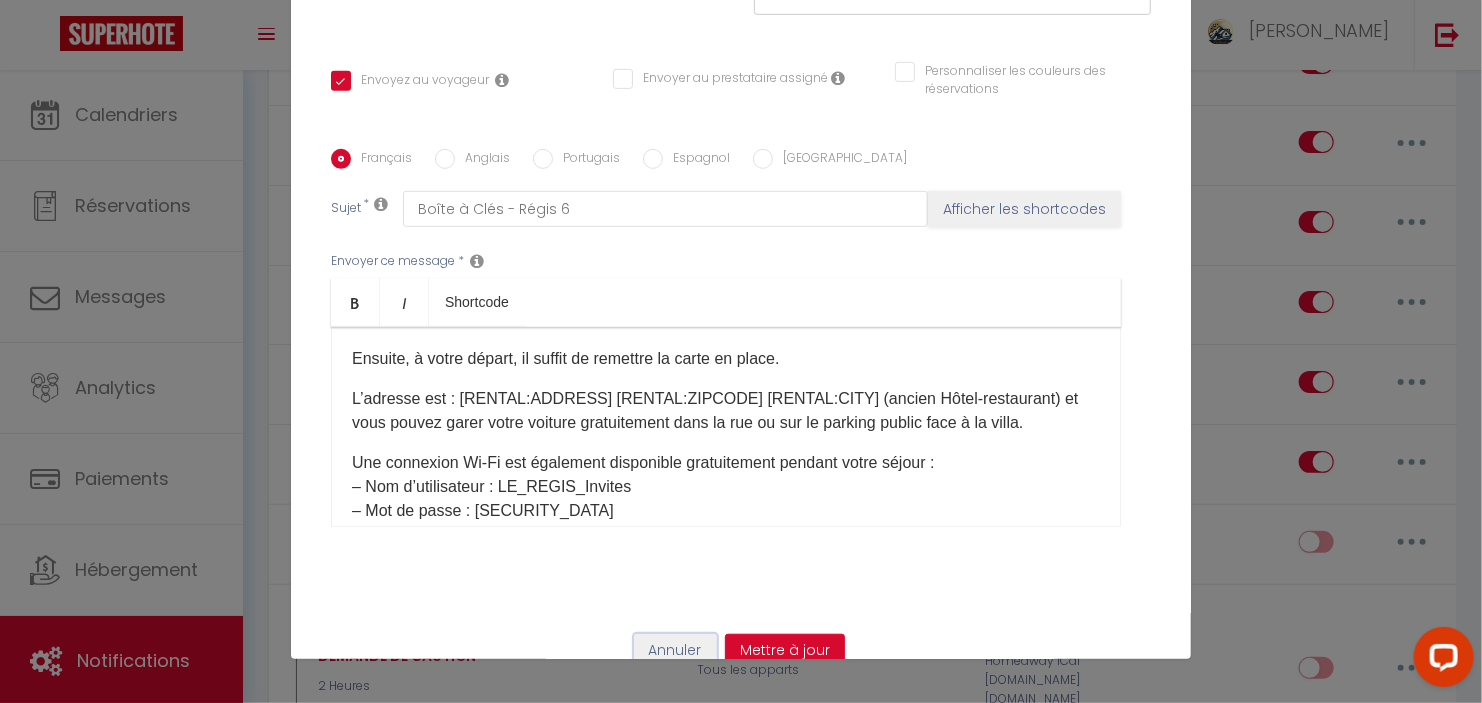 click on "Annuler" at bounding box center (675, 651) 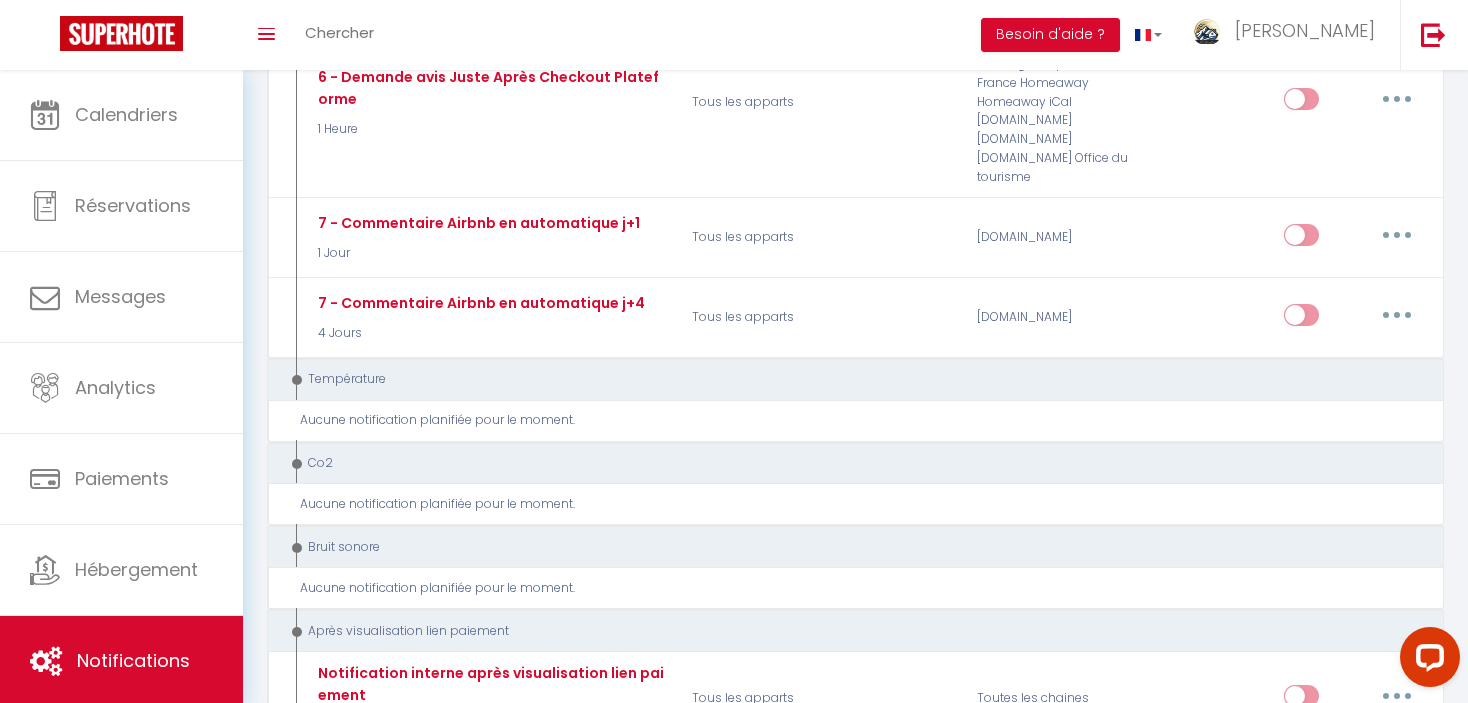 scroll, scrollTop: 2900, scrollLeft: 0, axis: vertical 